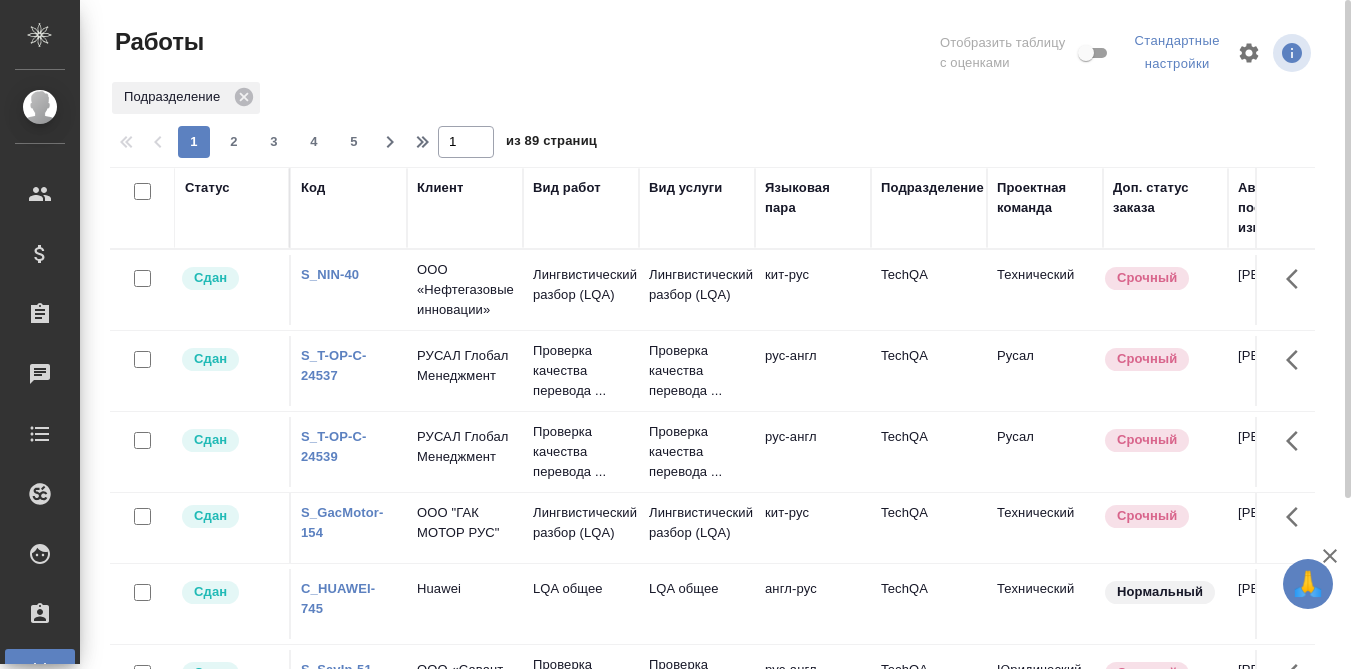 scroll, scrollTop: 0, scrollLeft: 0, axis: both 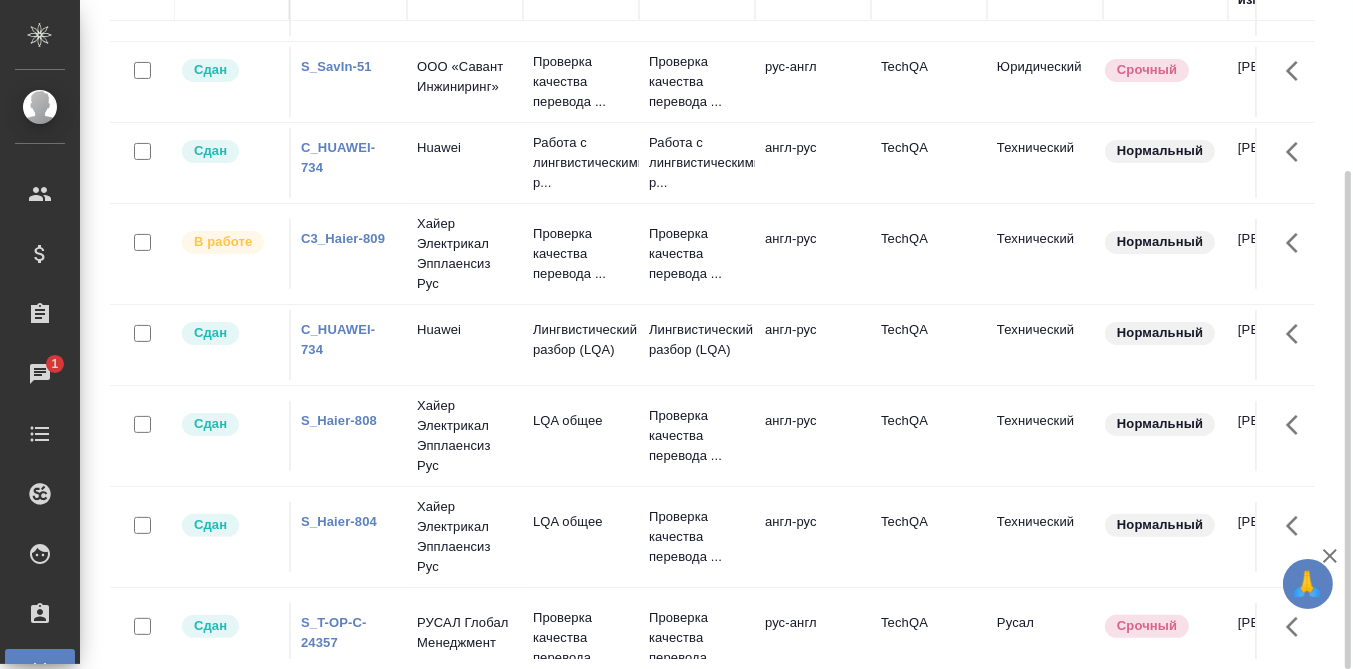 click on "C3_Haier-809" at bounding box center [343, 238] 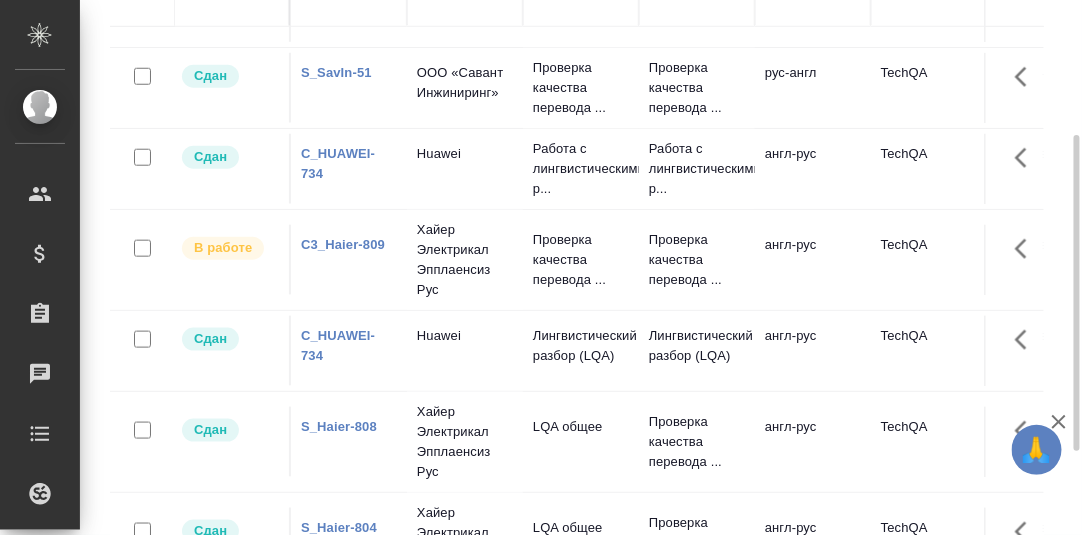 scroll, scrollTop: 228, scrollLeft: 0, axis: vertical 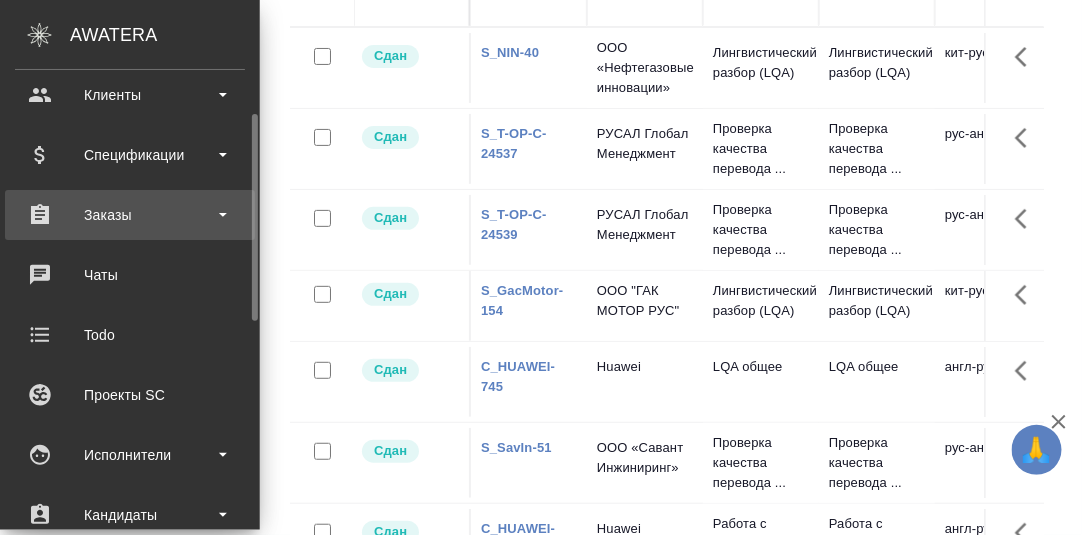 click on "Заказы" at bounding box center (130, 215) 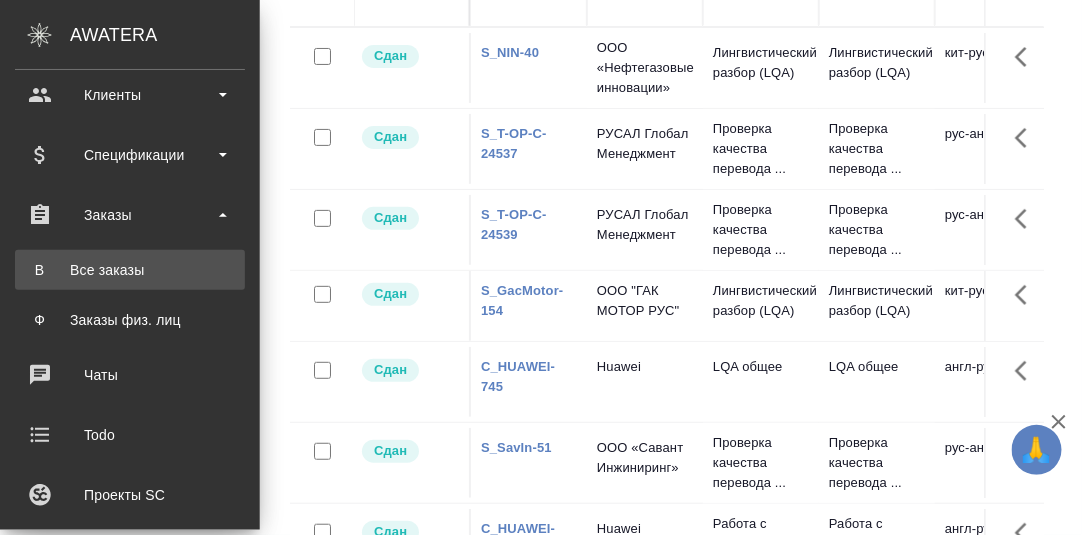 drag, startPoint x: 111, startPoint y: 265, endPoint x: 238, endPoint y: 302, distance: 132.28 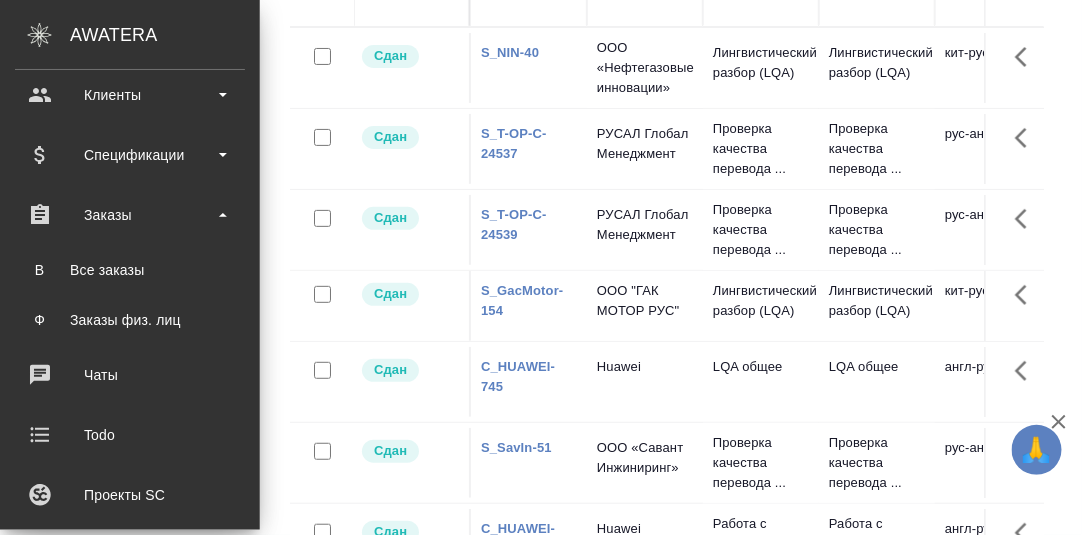 click on "Все заказы" at bounding box center (130, 270) 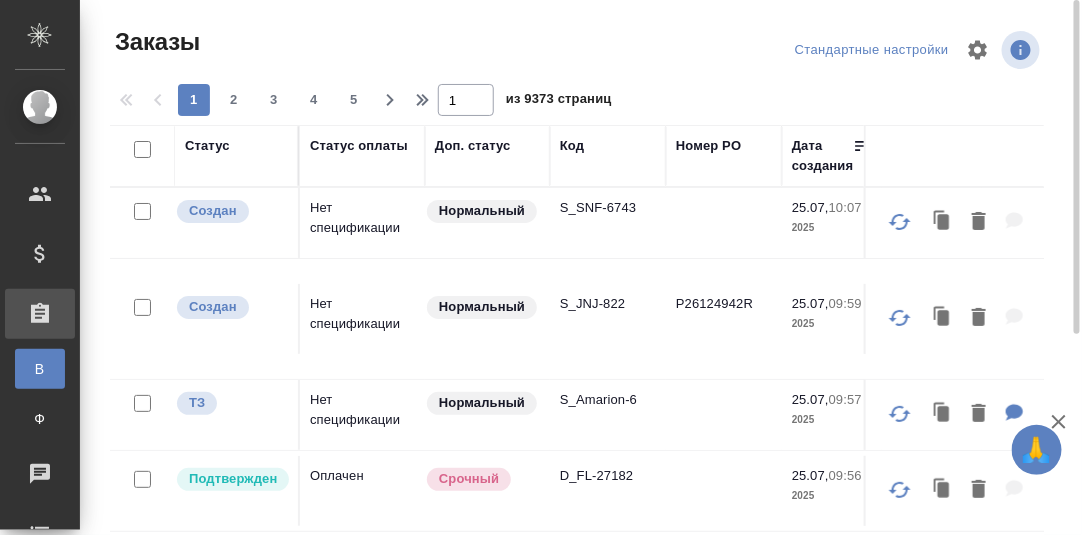 click on "Код" at bounding box center (572, 146) 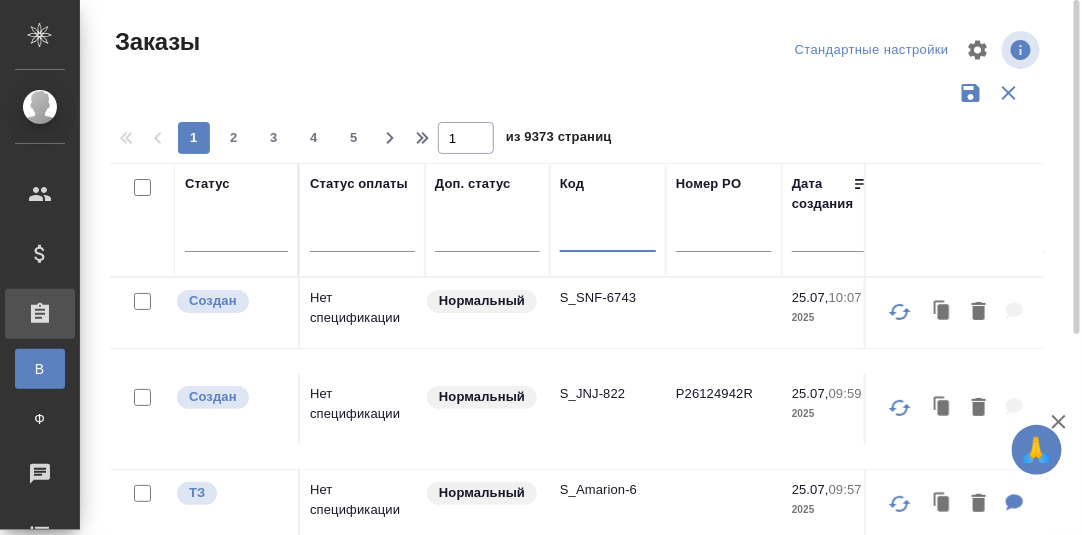 click at bounding box center [608, 239] 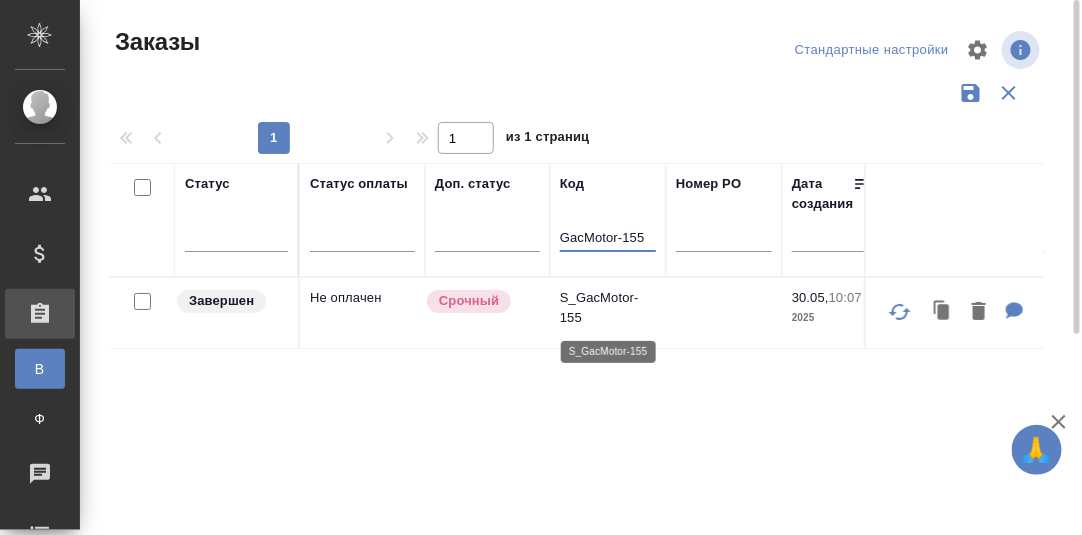 type on "GacMotor-155" 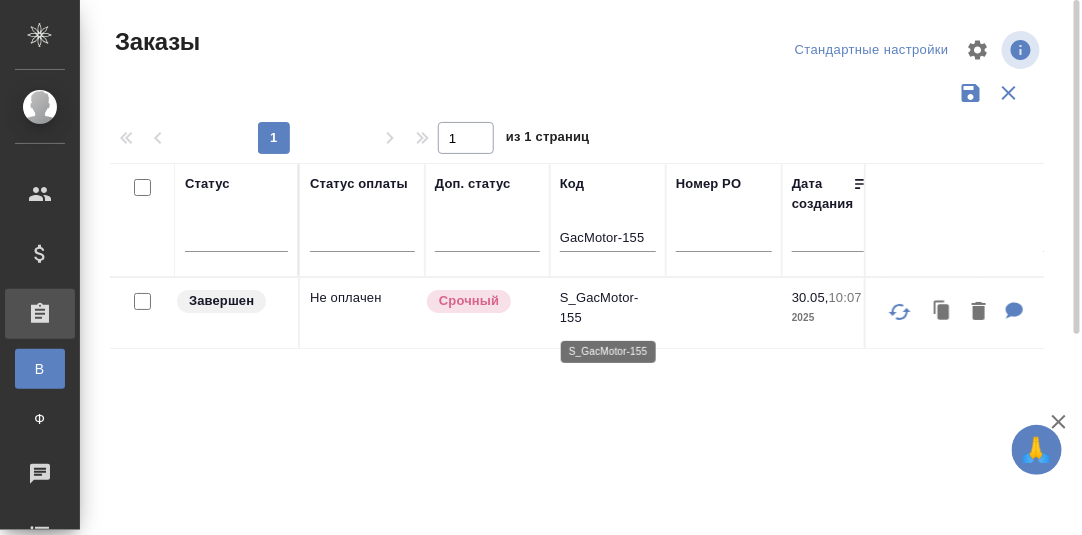 click on "S_GacMotor-155" at bounding box center (608, 308) 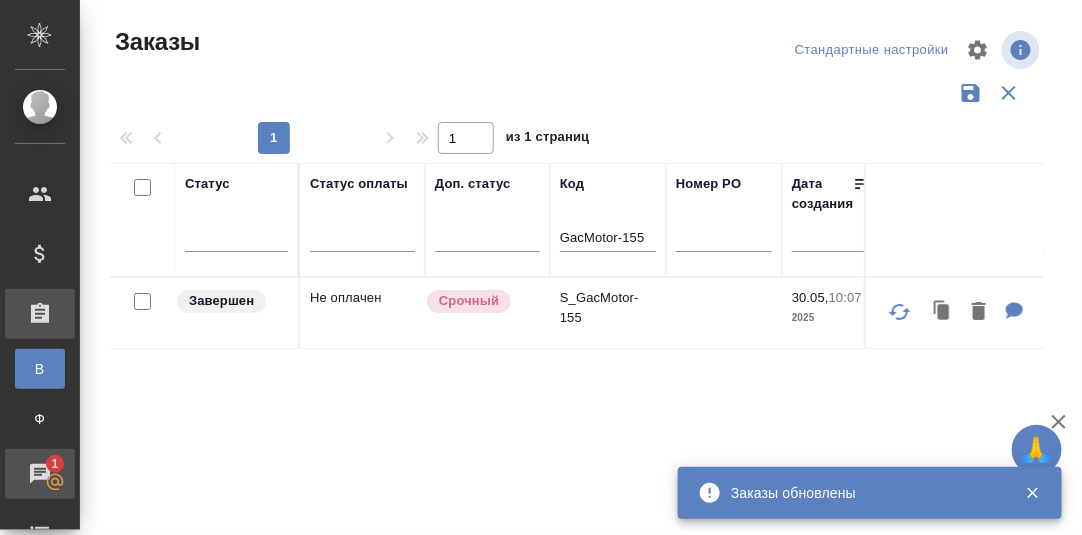 click on "Чаты" at bounding box center [15, 474] 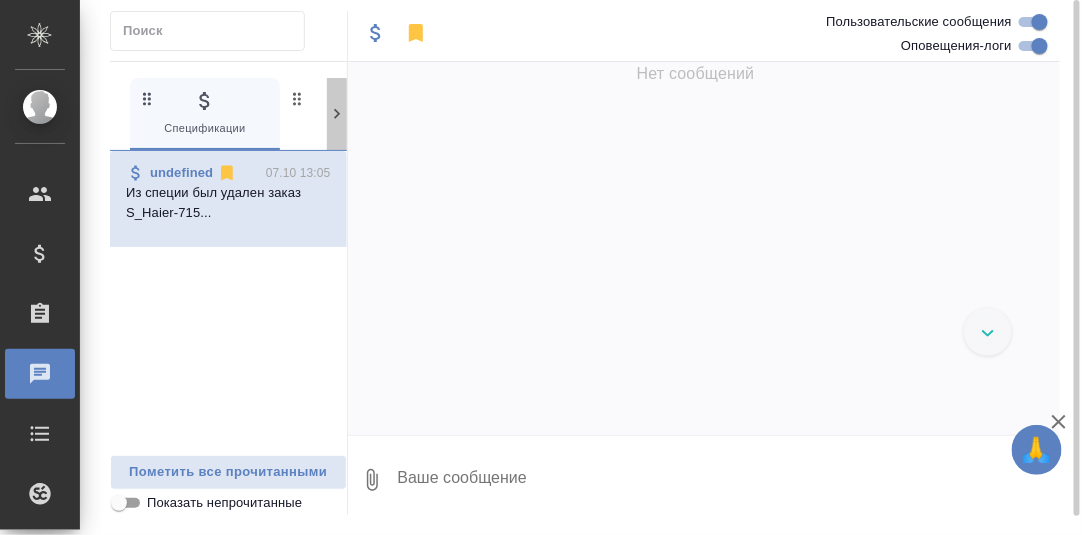 click 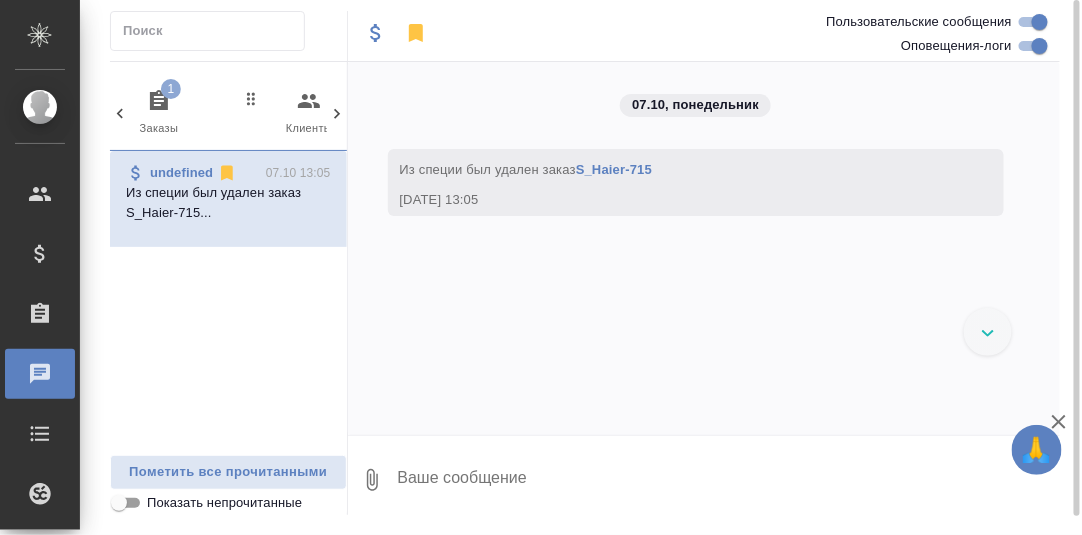 click 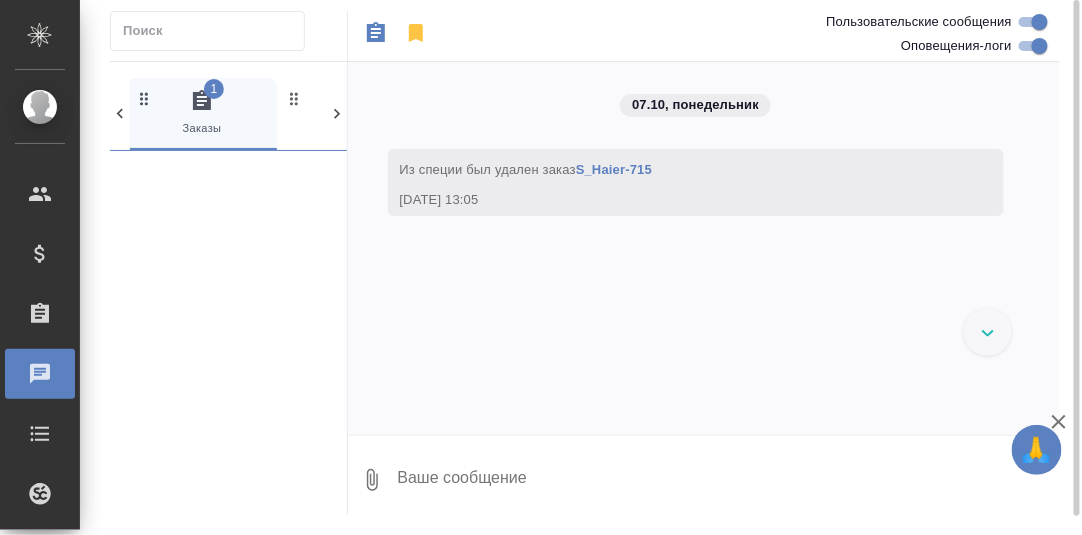 scroll, scrollTop: 0, scrollLeft: 149, axis: horizontal 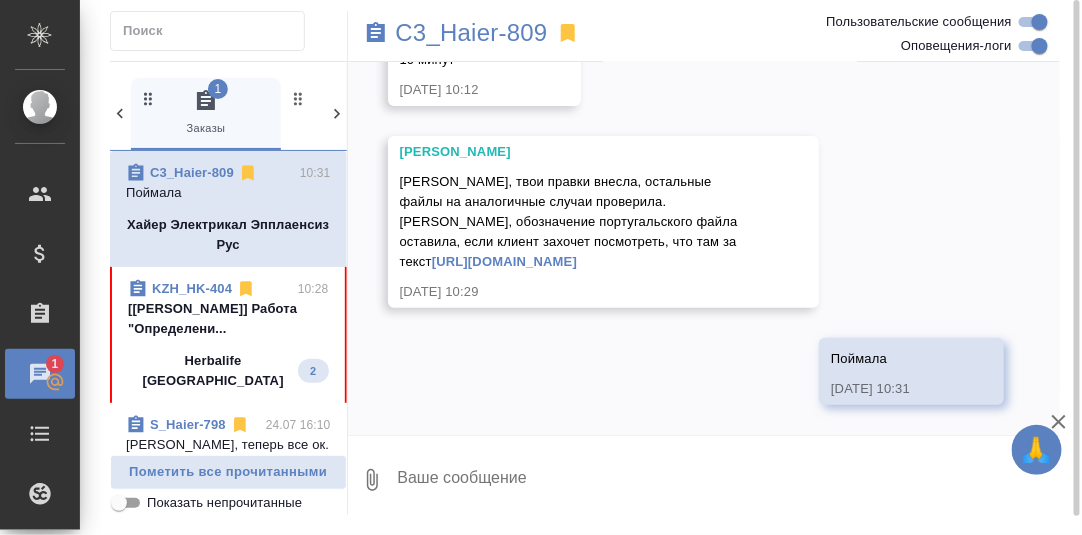 click on "[Бабкина Анастасия]   Работа "Определени..." at bounding box center [228, 319] 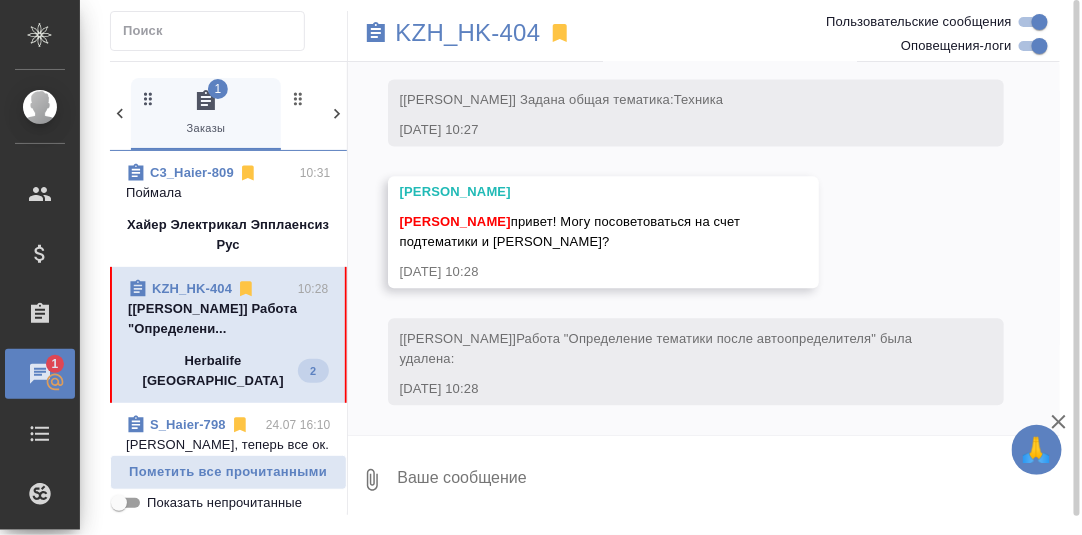 scroll, scrollTop: 11638, scrollLeft: 0, axis: vertical 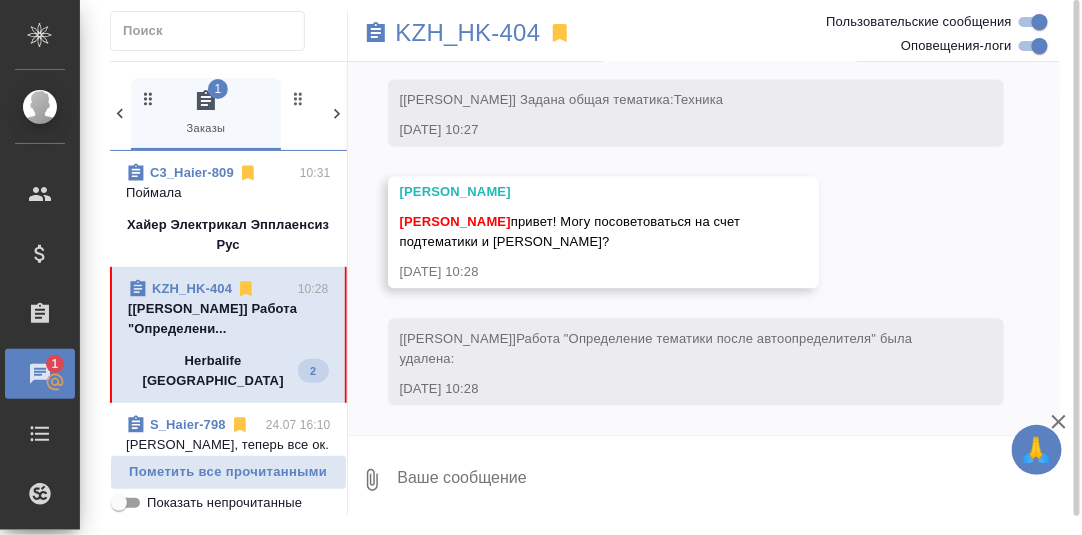 click at bounding box center (728, 480) 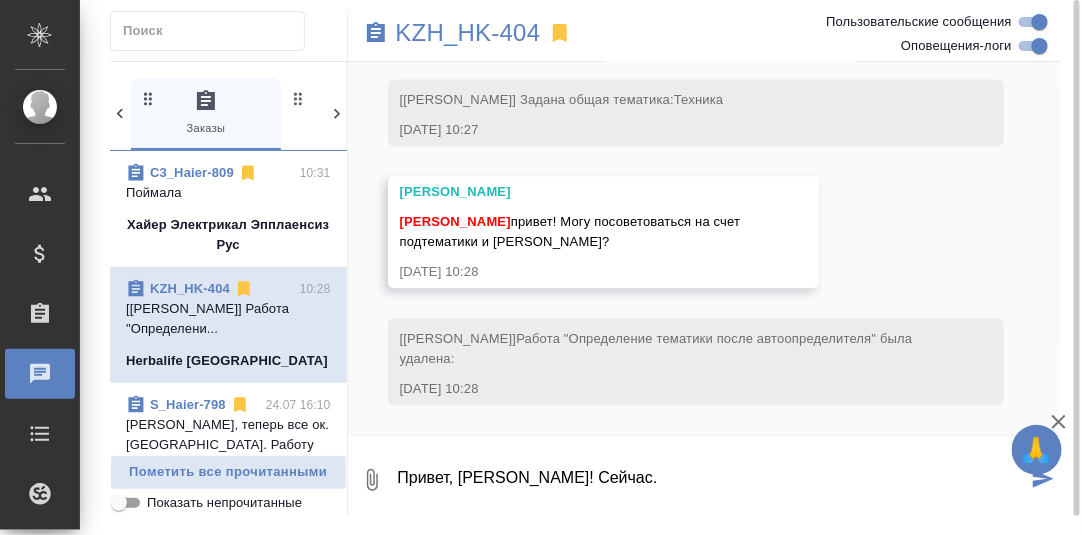 type on "Привет, Настя! Сейчас." 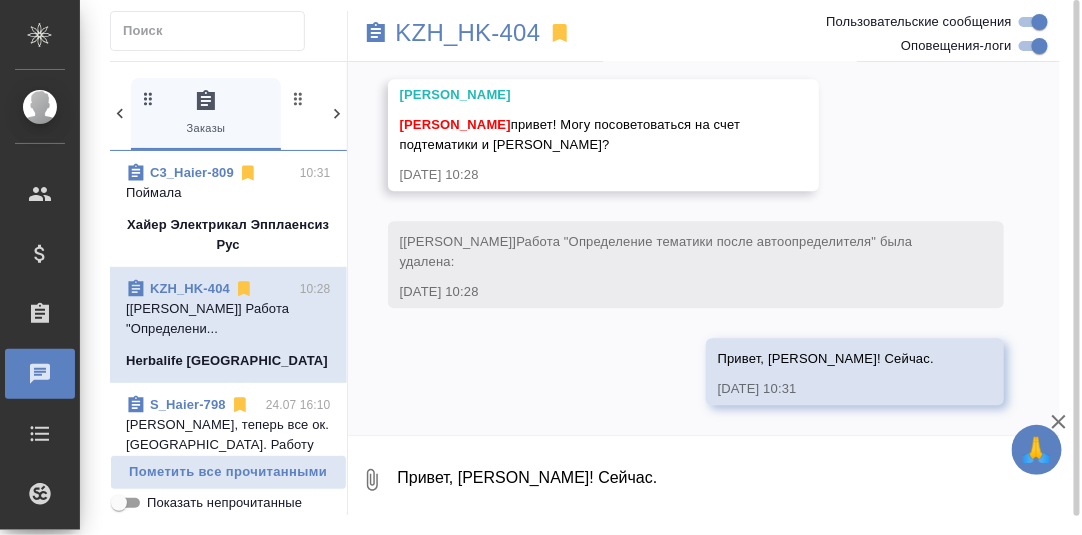 scroll, scrollTop: 11735, scrollLeft: 0, axis: vertical 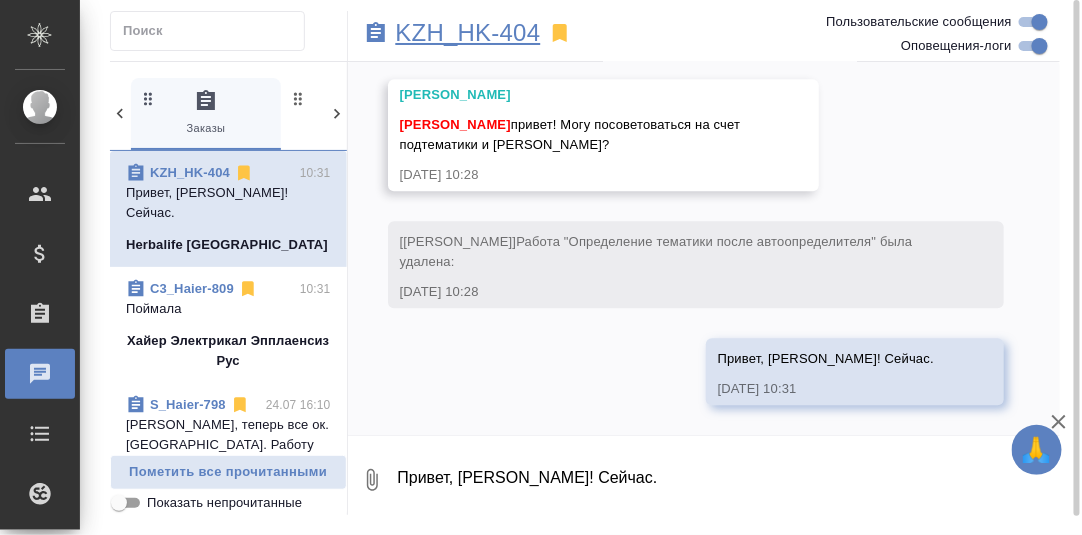 click on "KZH_HK-404" at bounding box center (468, 33) 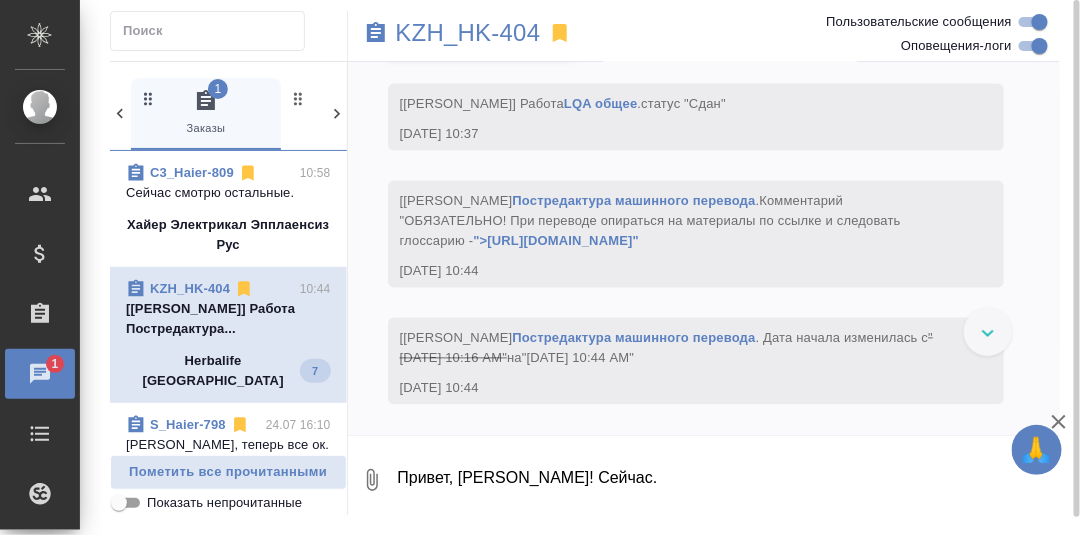 scroll, scrollTop: 13415, scrollLeft: 0, axis: vertical 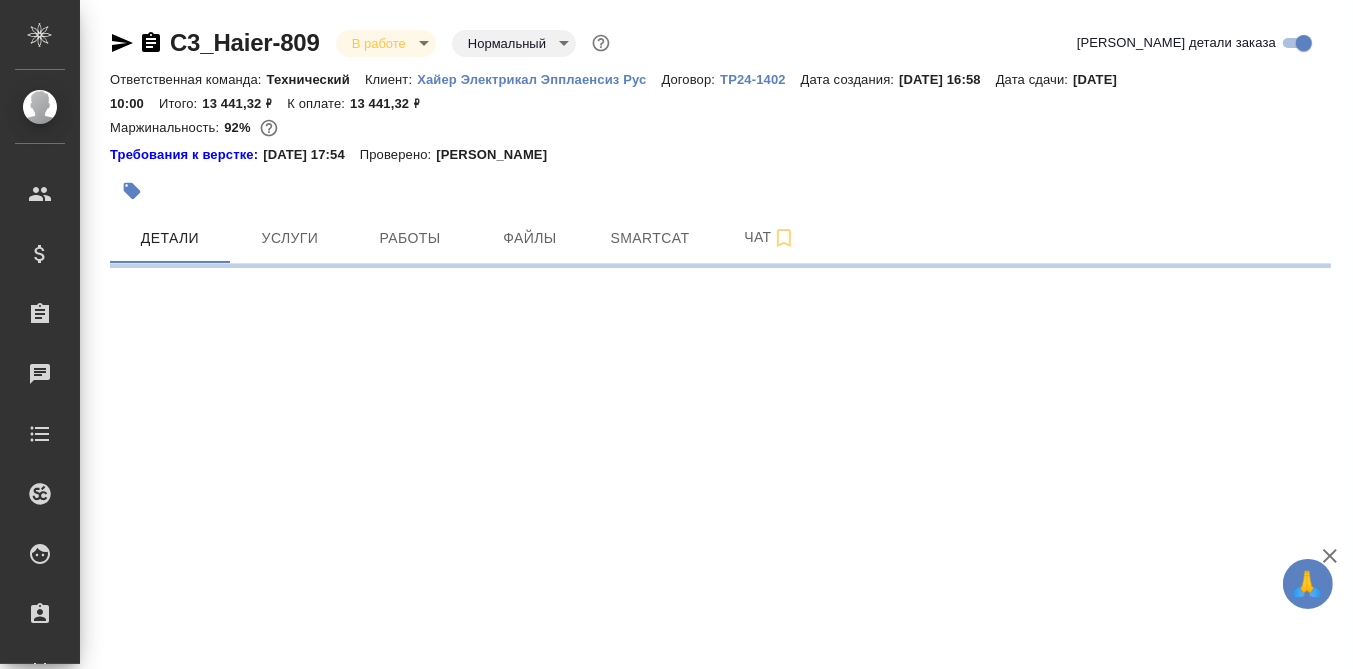 select on "RU" 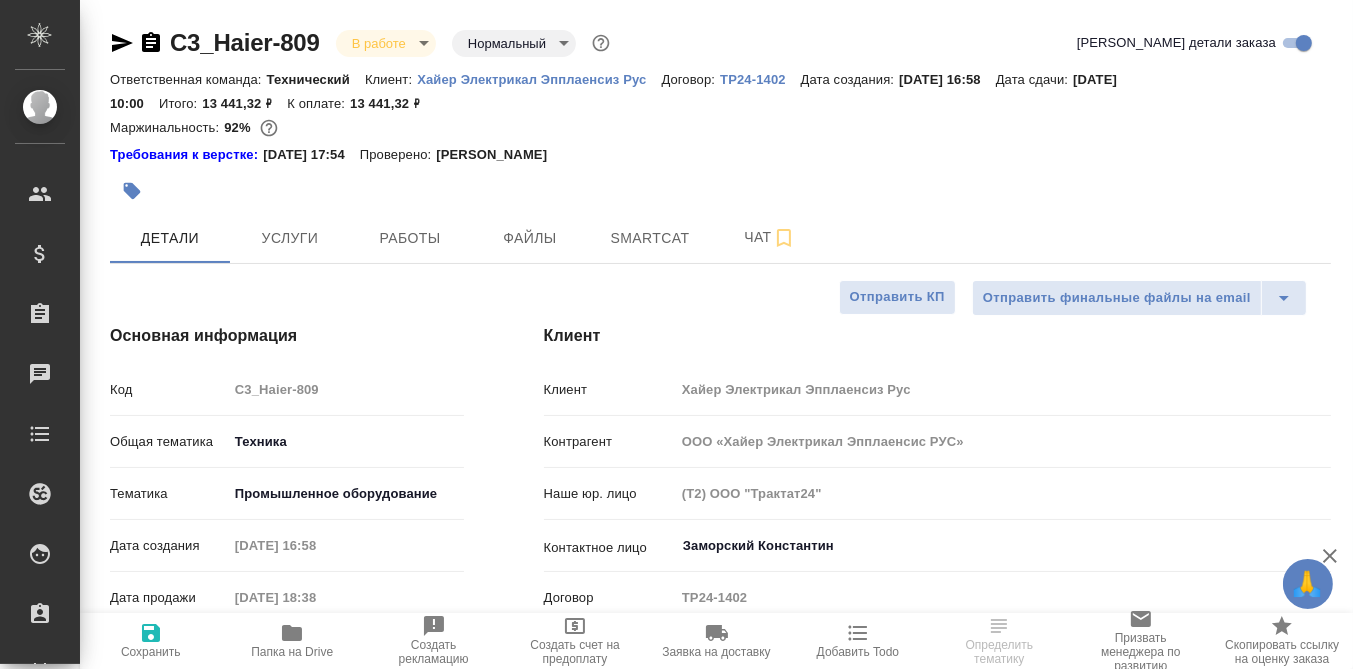 type on "x" 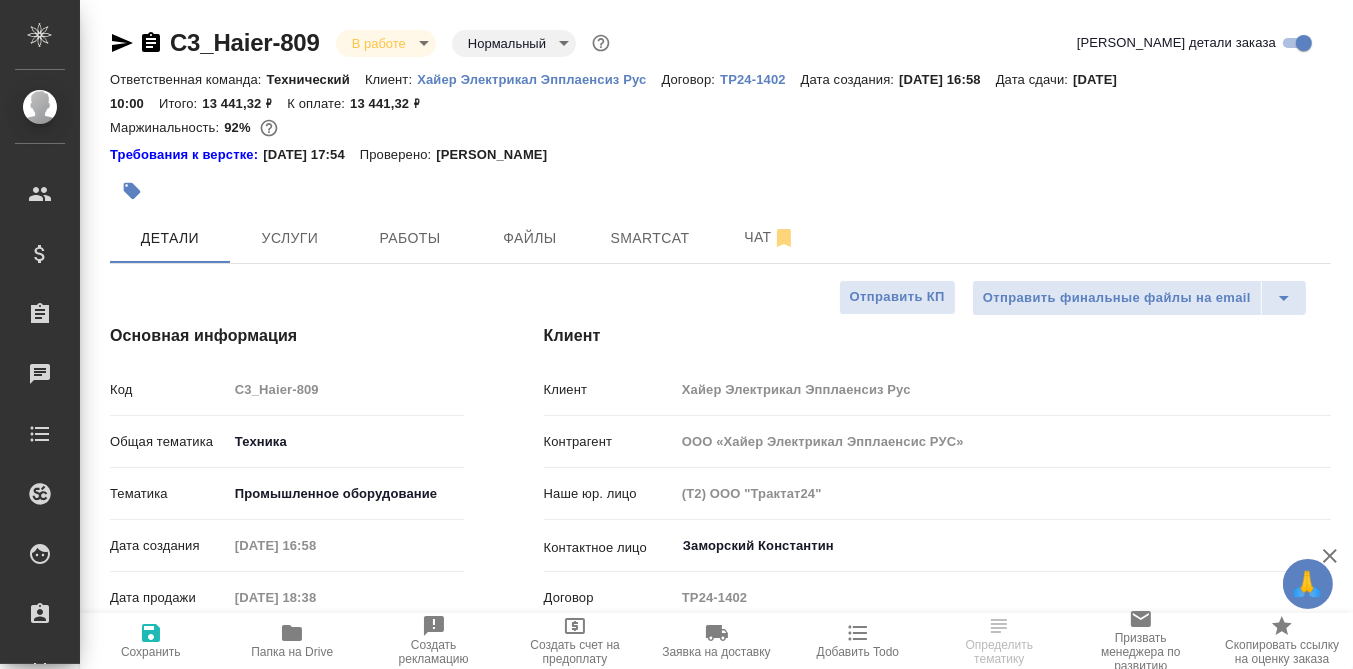 type on "x" 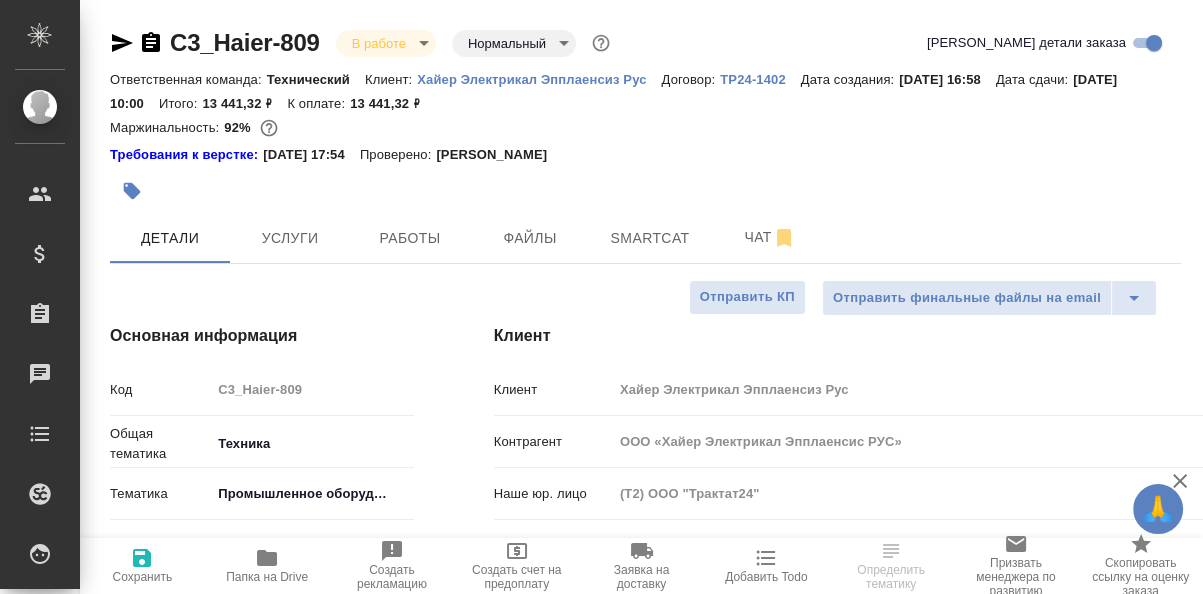 type on "x" 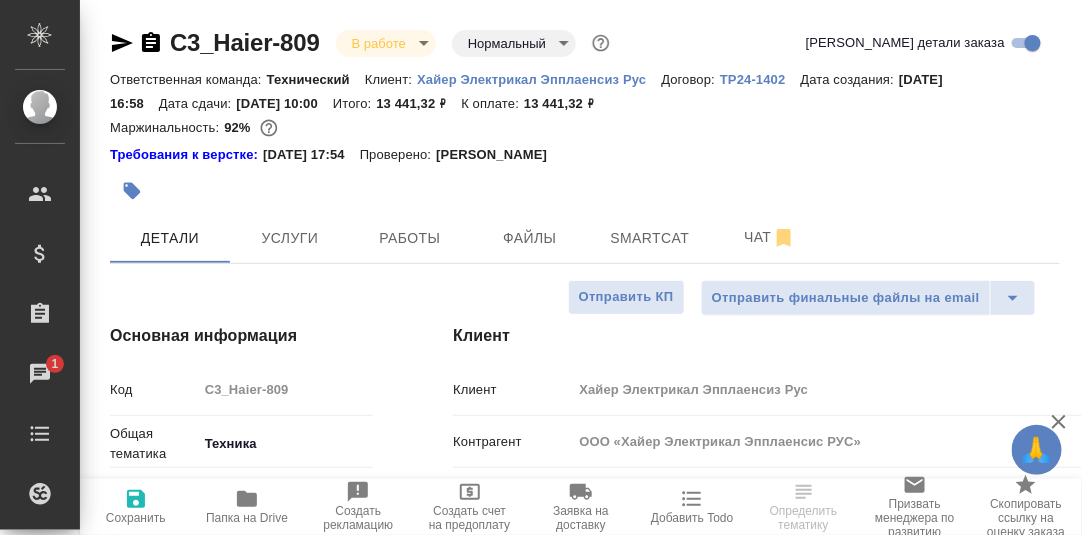 type on "x" 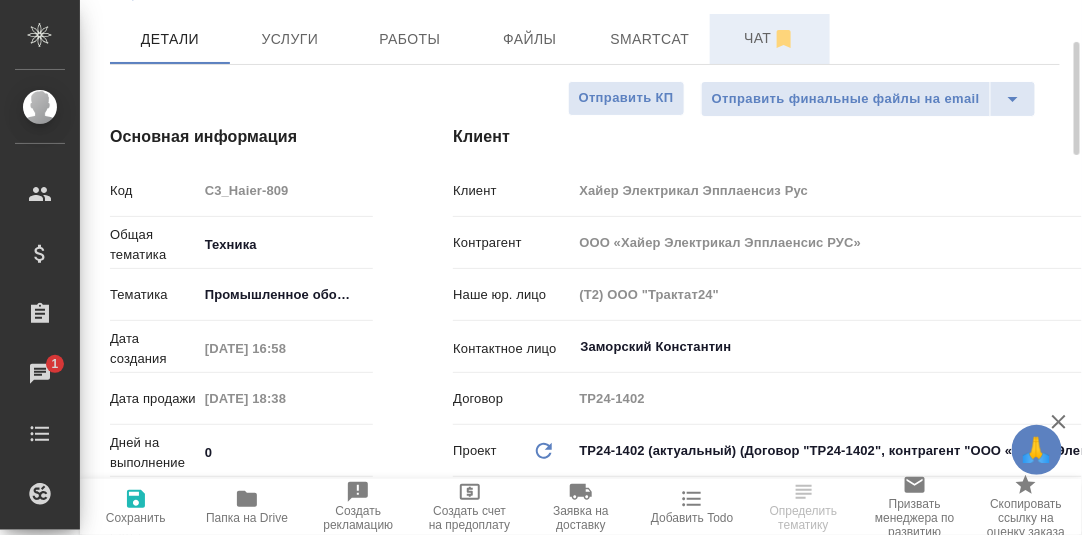 click on "Чат" at bounding box center (770, 38) 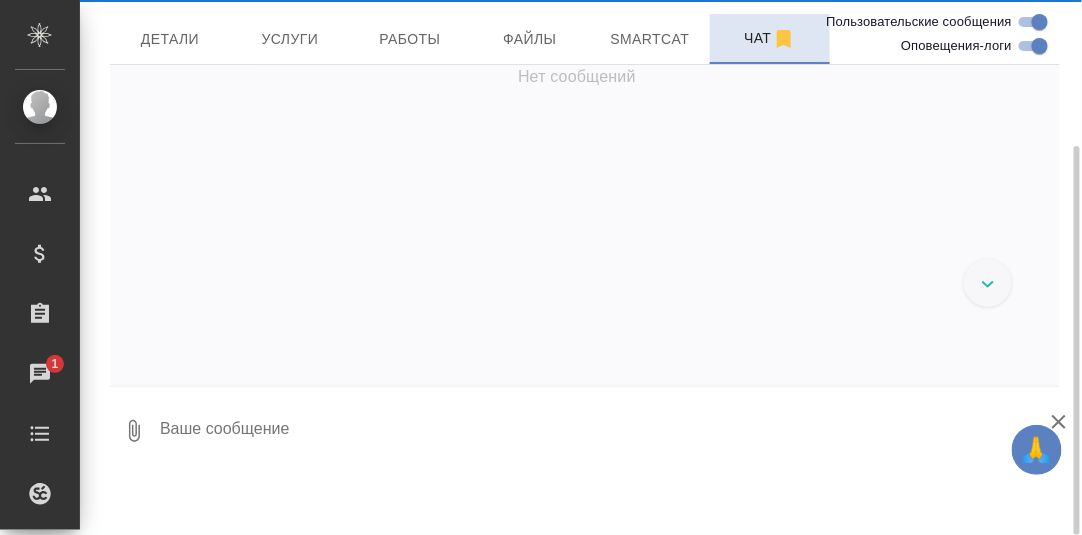 scroll, scrollTop: 199, scrollLeft: 0, axis: vertical 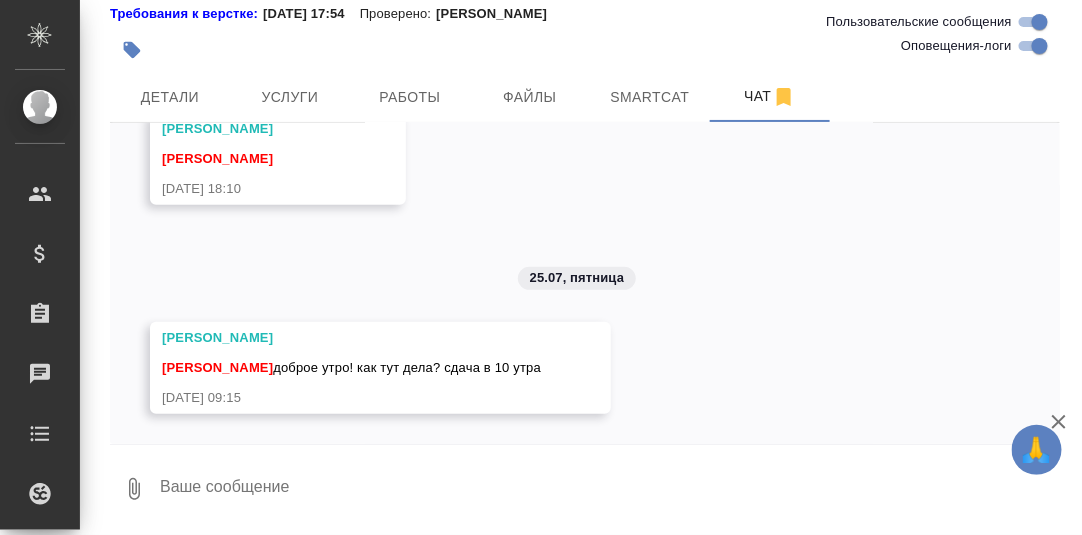 click at bounding box center [609, 489] 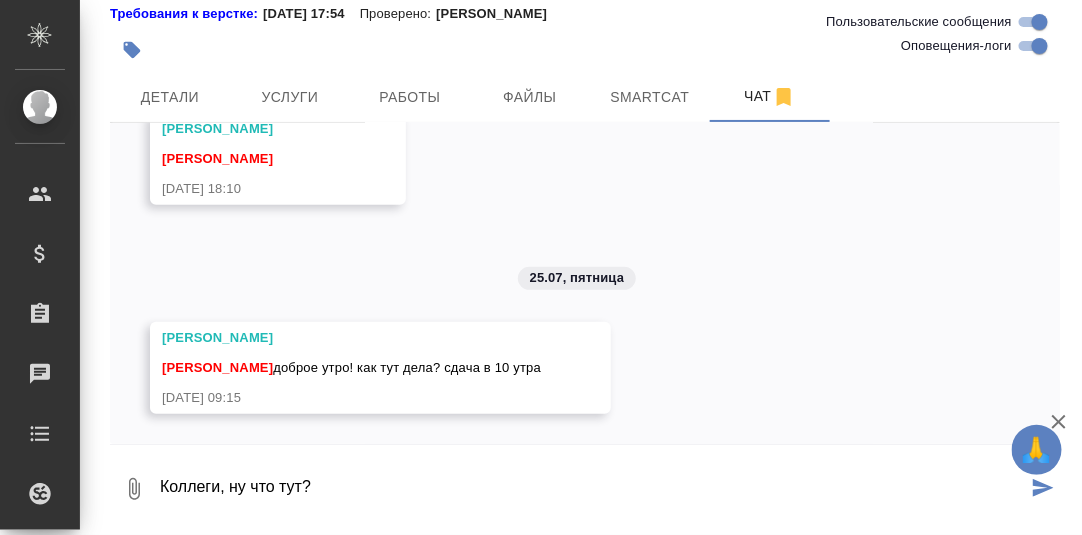 type on "Коллеги, ну что тут?" 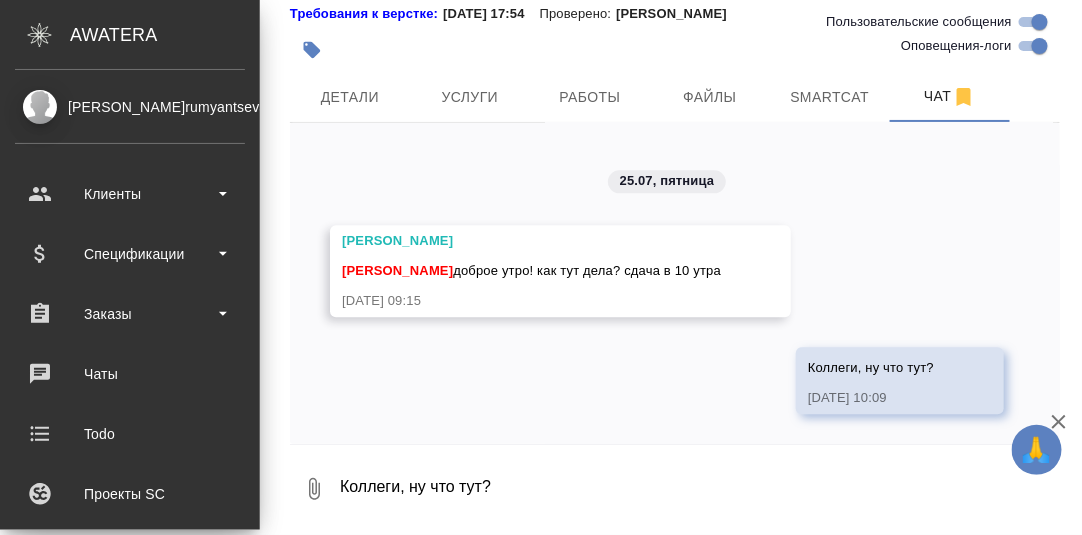scroll, scrollTop: 22725, scrollLeft: 0, axis: vertical 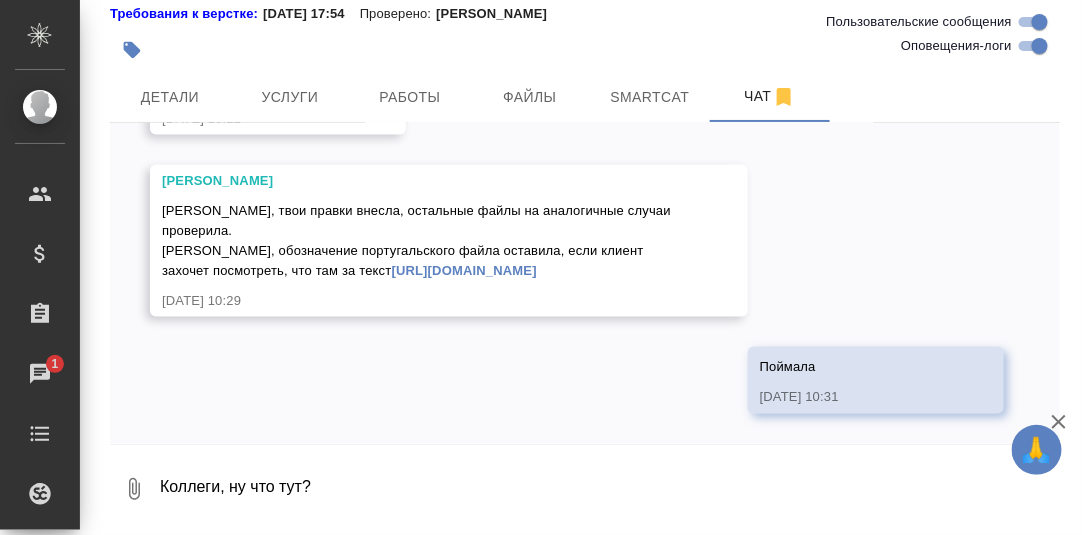 click on "https://drive.awatera.com/f/9864507" at bounding box center (464, 270) 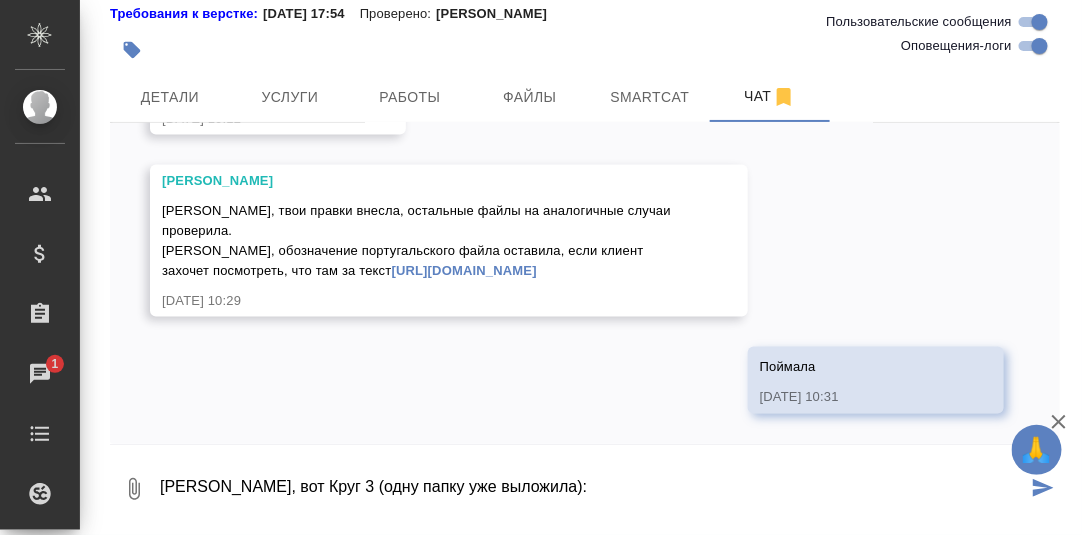 paste on "https://drive.awatera.com/apps/files/files/9928245?dir=/Shares/%D0%A5%D0%B0%D0%B9%D0%B5%D1%80%20%D0%AD%D0%BB%D0%B5%D0%BA%D1%82%D1%80%D0%B8%D0%BA%D0%B0%D0%BB%20%D0%AD%D0%BF%D0%BF%D0%BB%D0%B0%D0%B5%D0%BD%D1%81%D0%B8%D0%B7%20%D0%A0%D1%83%D1%81/Orders/C3_Haier-809/LQA/C3_Haier-809-WK-018/out/%D0%9A%D1%80%D1%83%D0%B3%203" 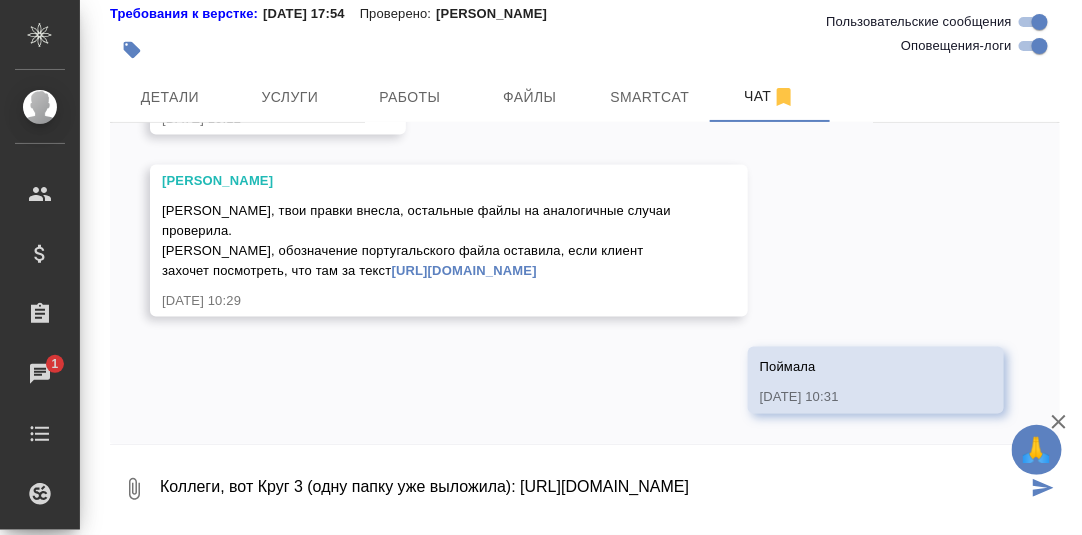 scroll, scrollTop: 52, scrollLeft: 0, axis: vertical 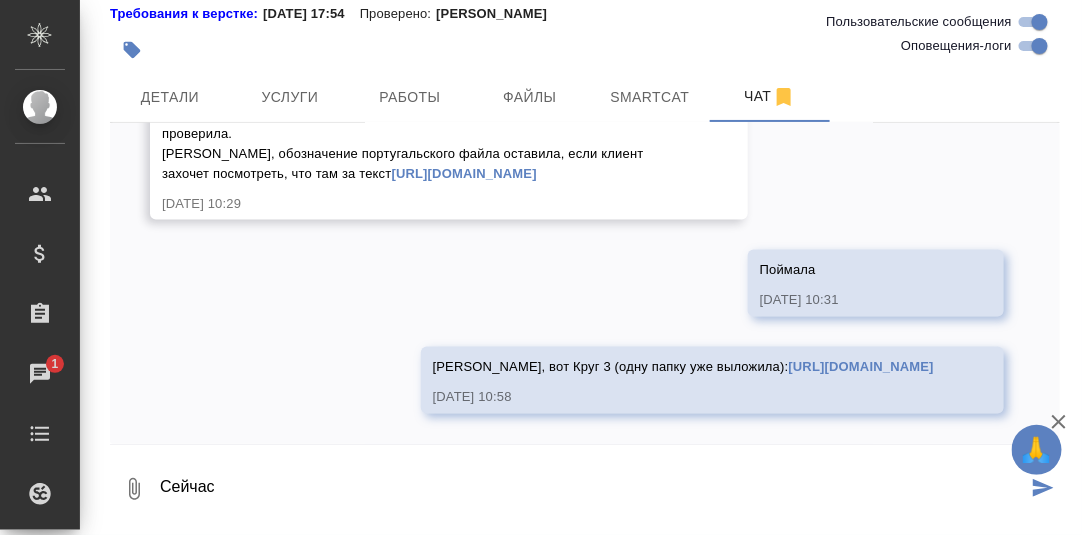 type on "Сейчас" 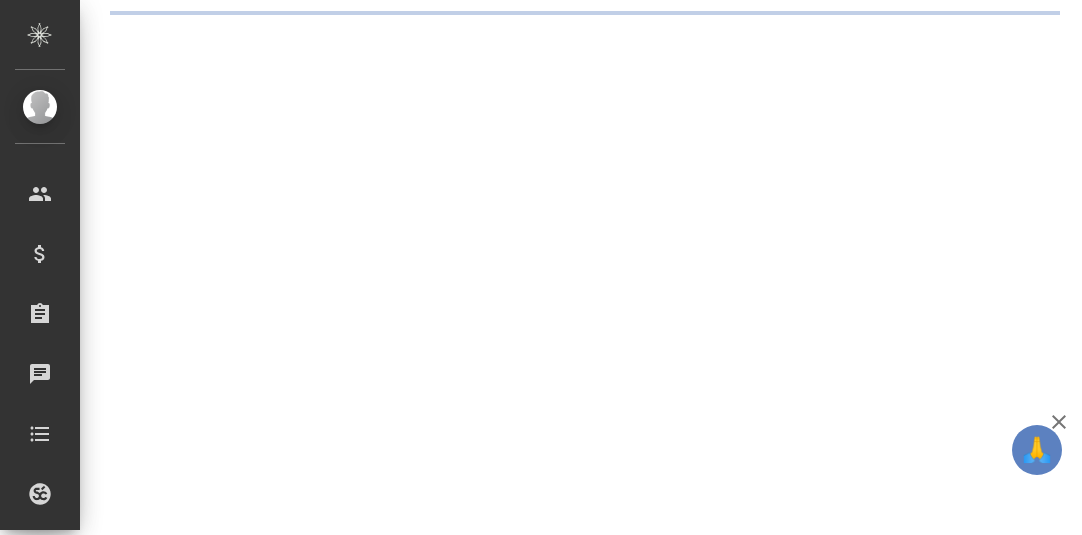 scroll, scrollTop: 0, scrollLeft: 0, axis: both 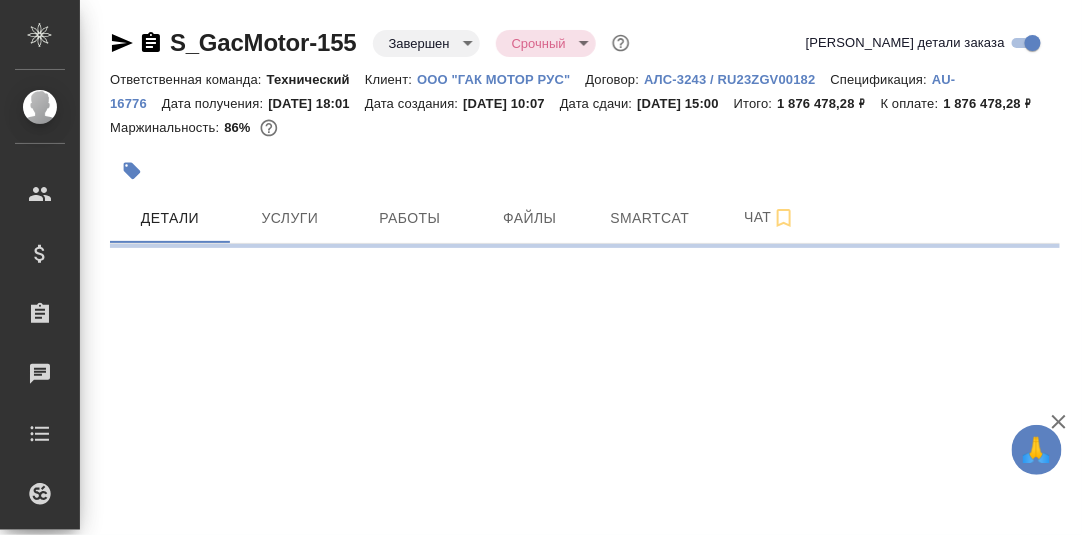 select on "RU" 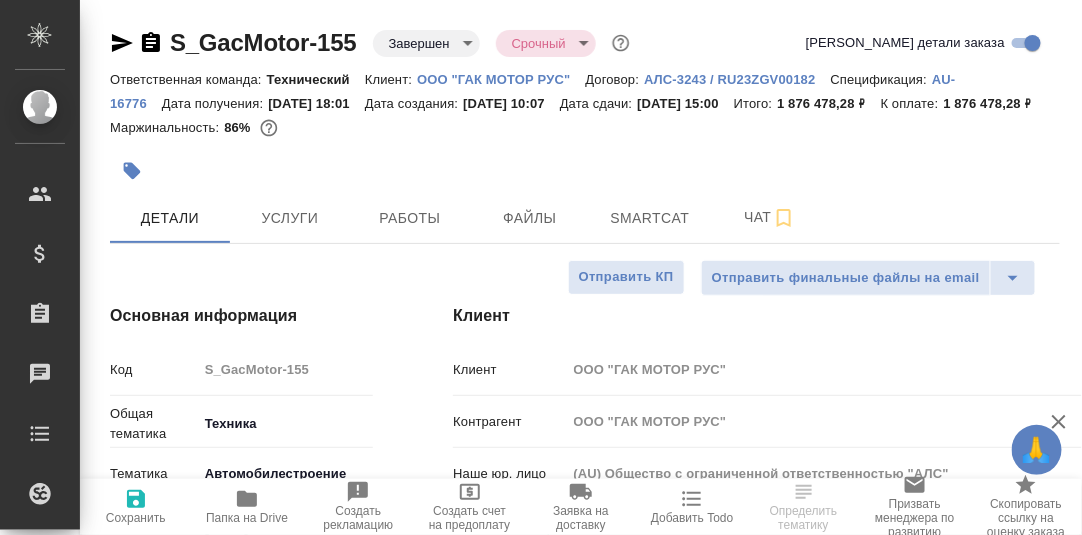 type on "x" 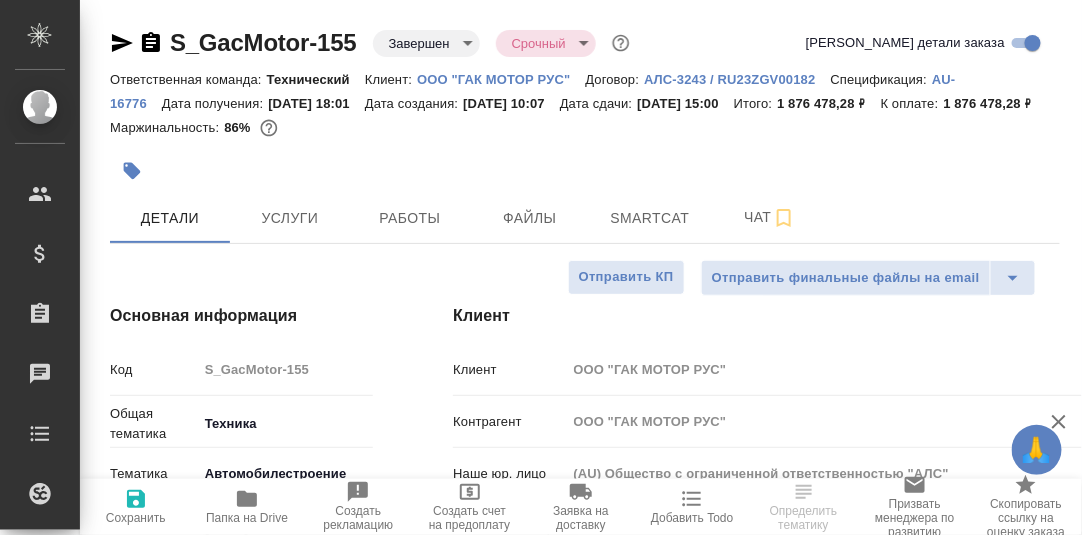 type on "x" 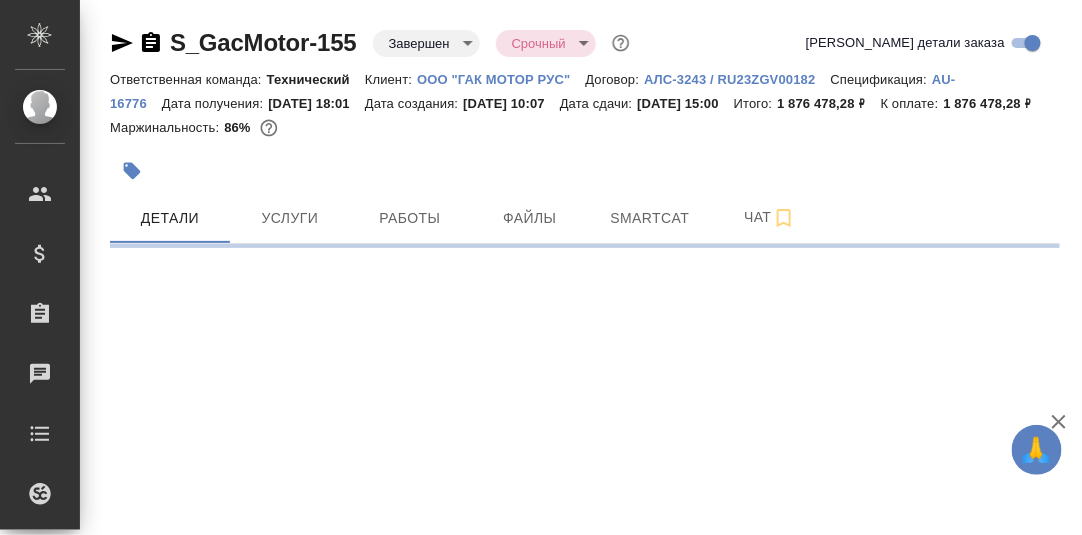select on "RU" 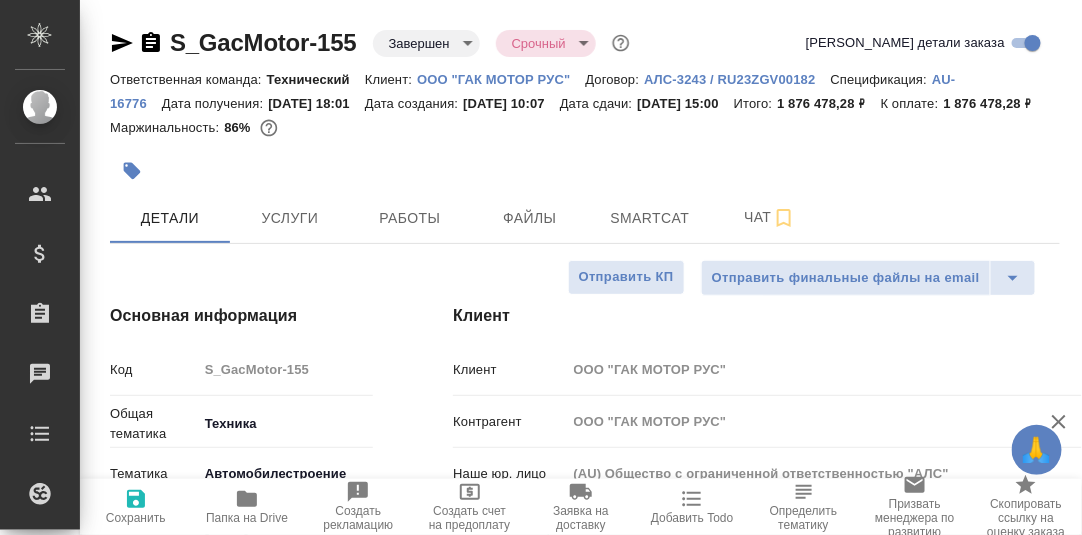 type on "x" 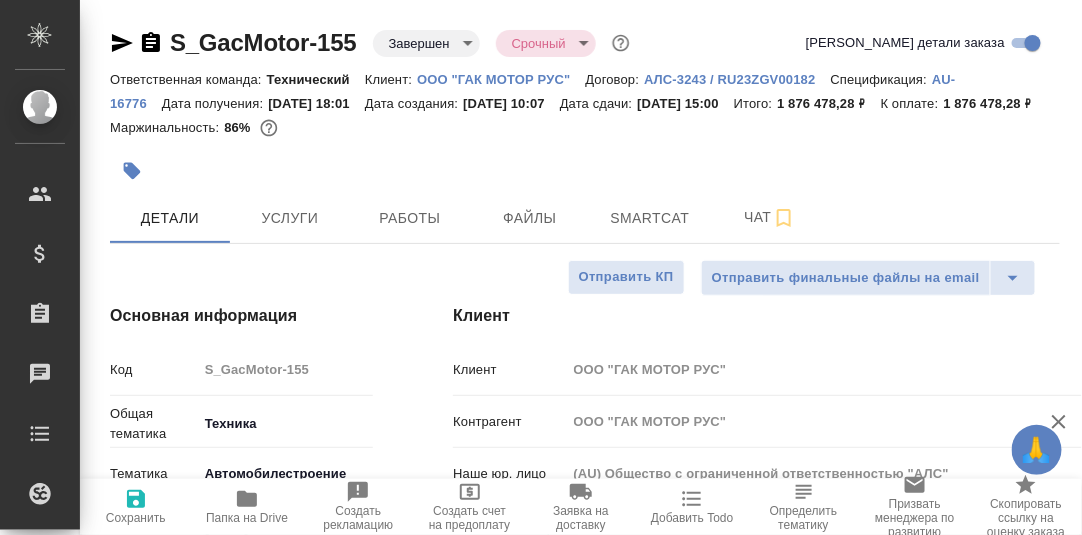 type on "x" 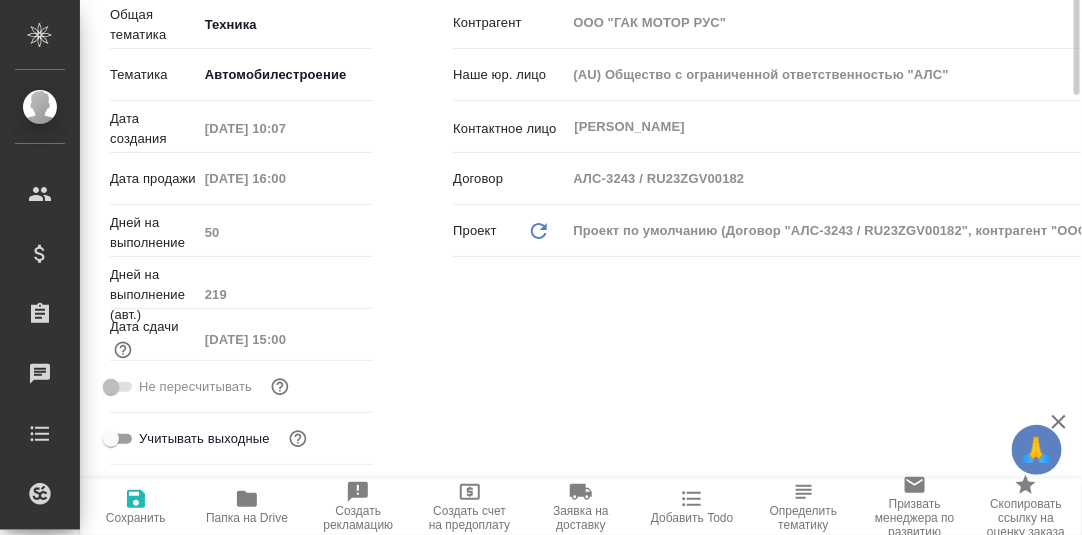scroll, scrollTop: 0, scrollLeft: 0, axis: both 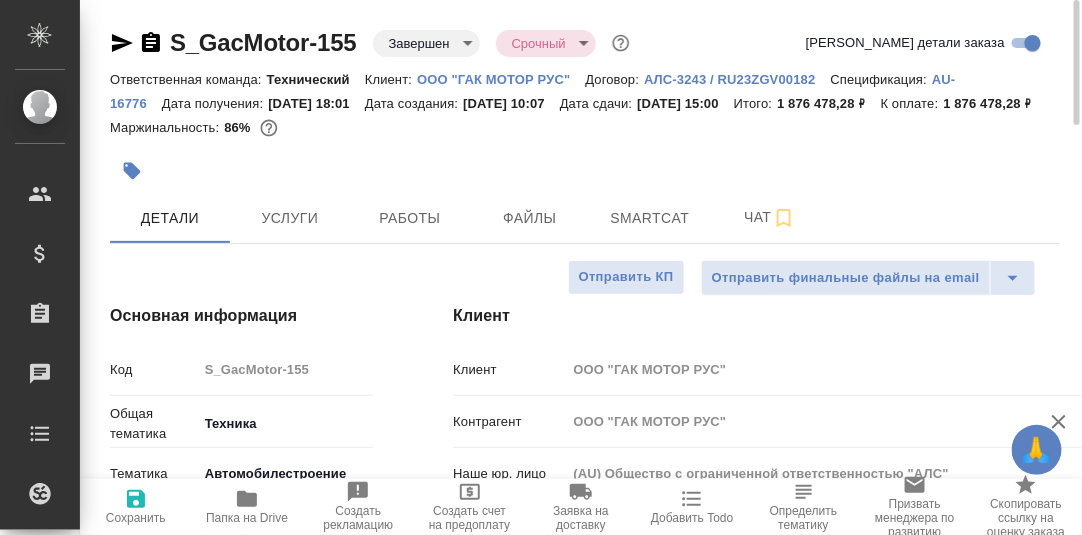 type on "x" 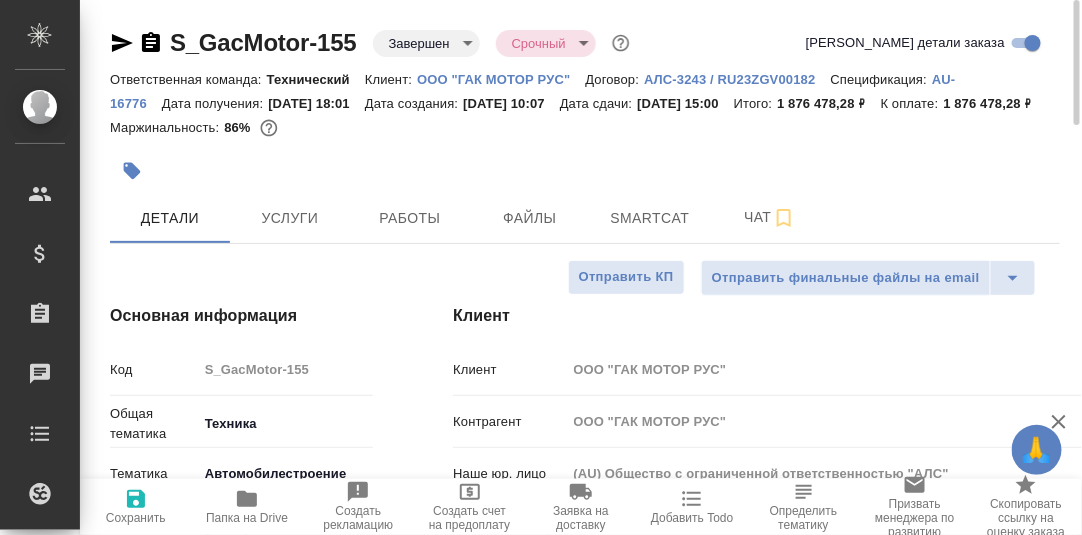 type on "x" 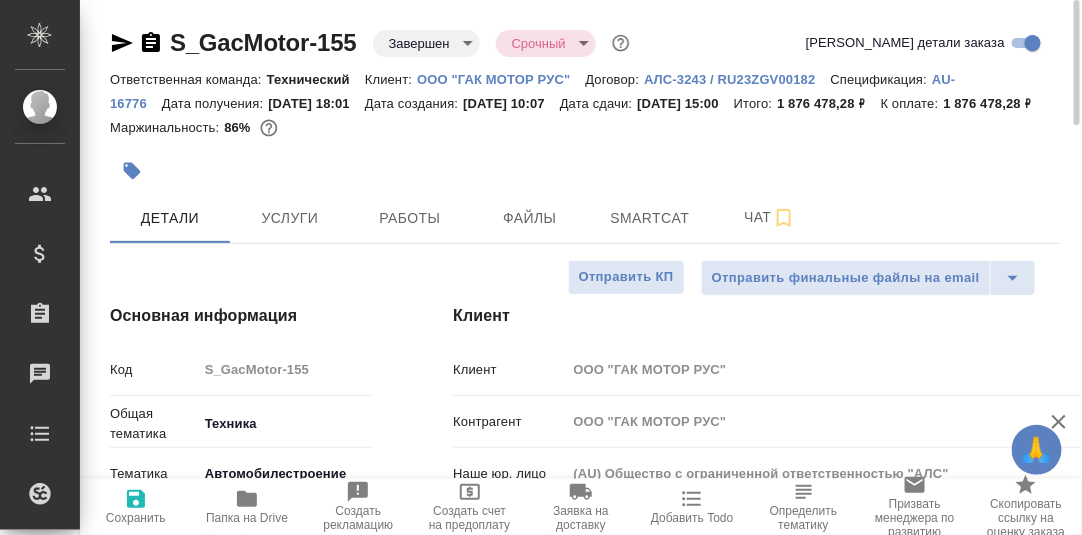 type on "x" 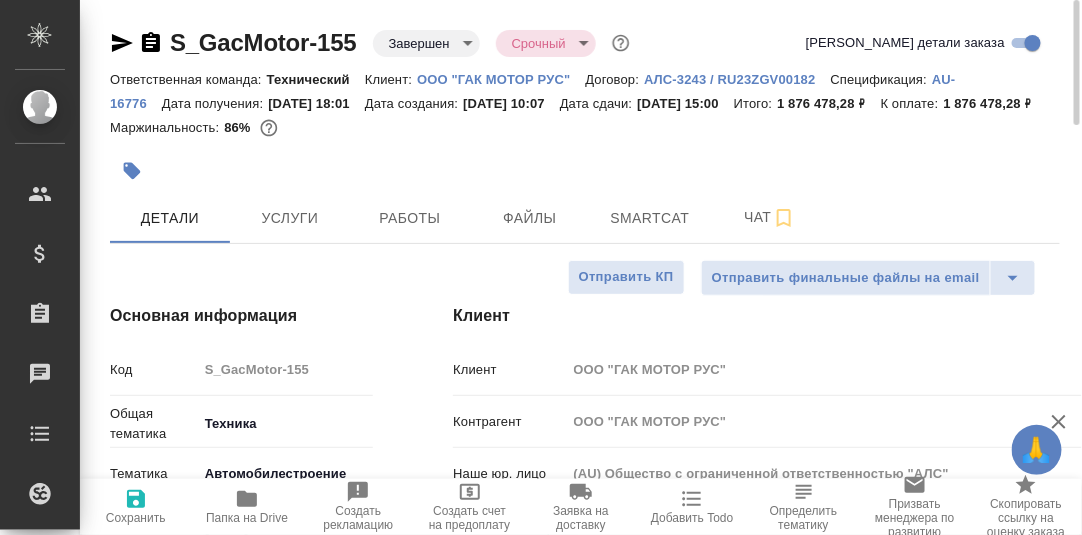 type on "x" 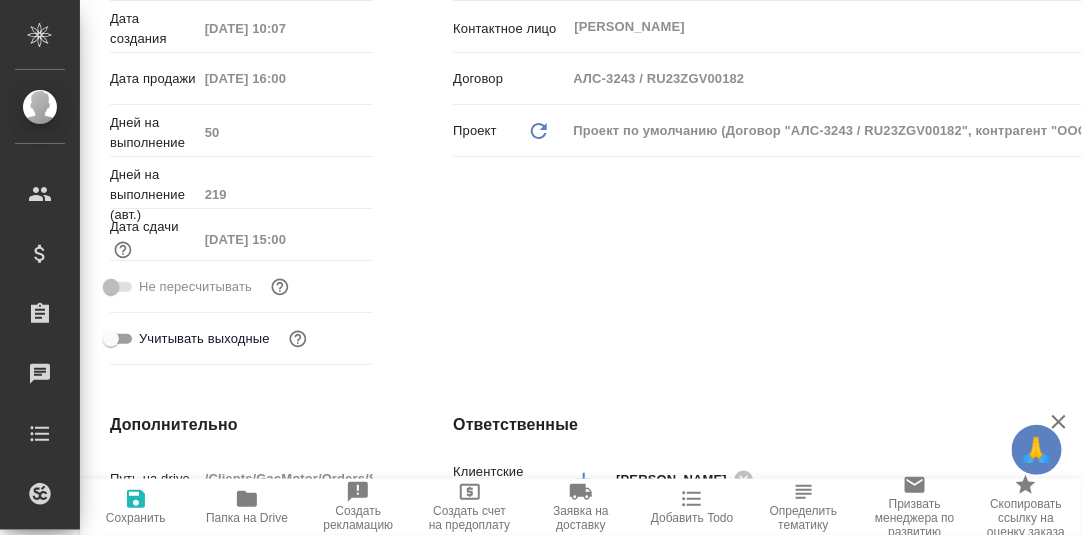 scroll, scrollTop: 0, scrollLeft: 0, axis: both 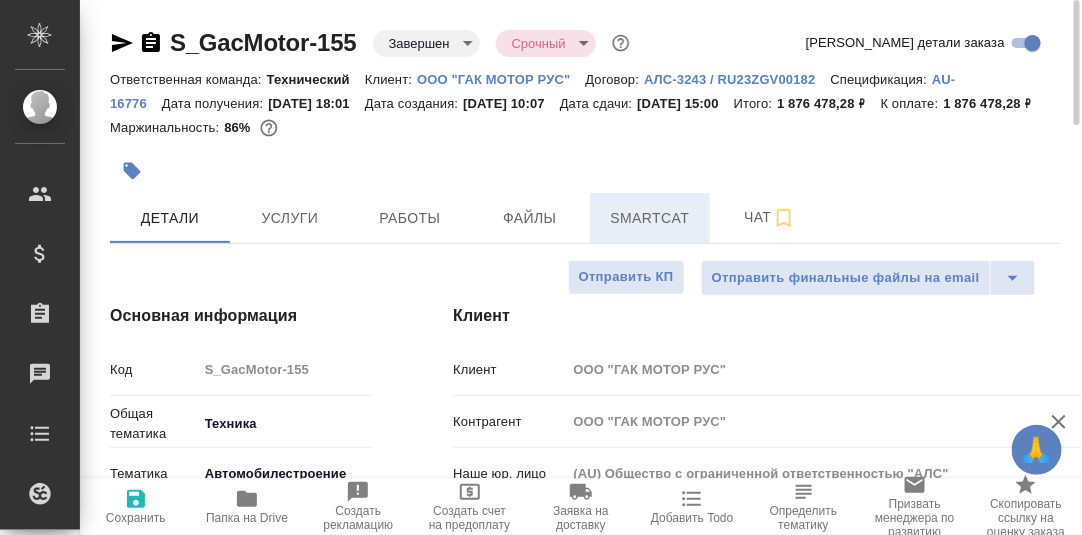 click on "Smartcat" at bounding box center [650, 218] 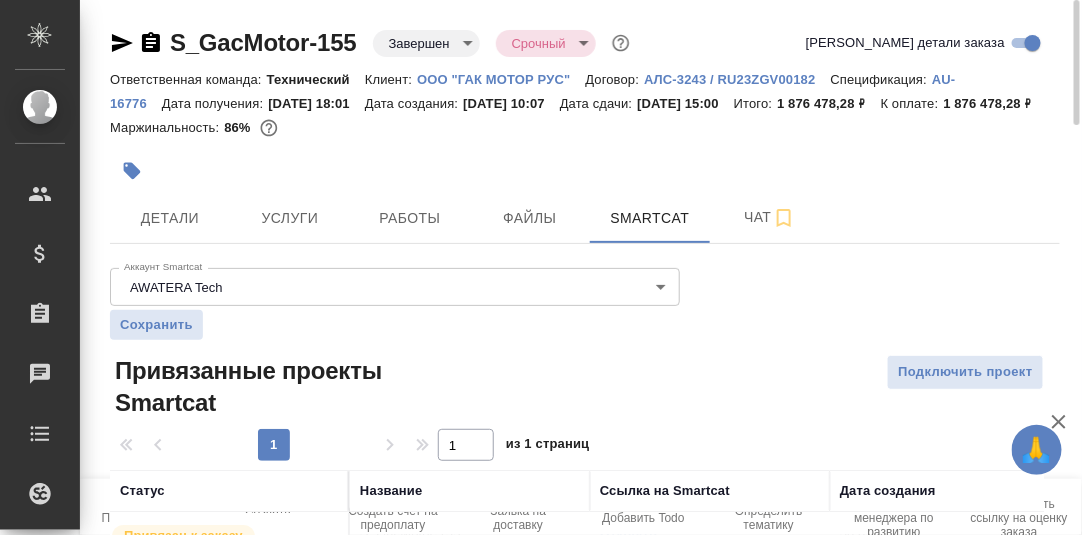 scroll, scrollTop: 137, scrollLeft: 0, axis: vertical 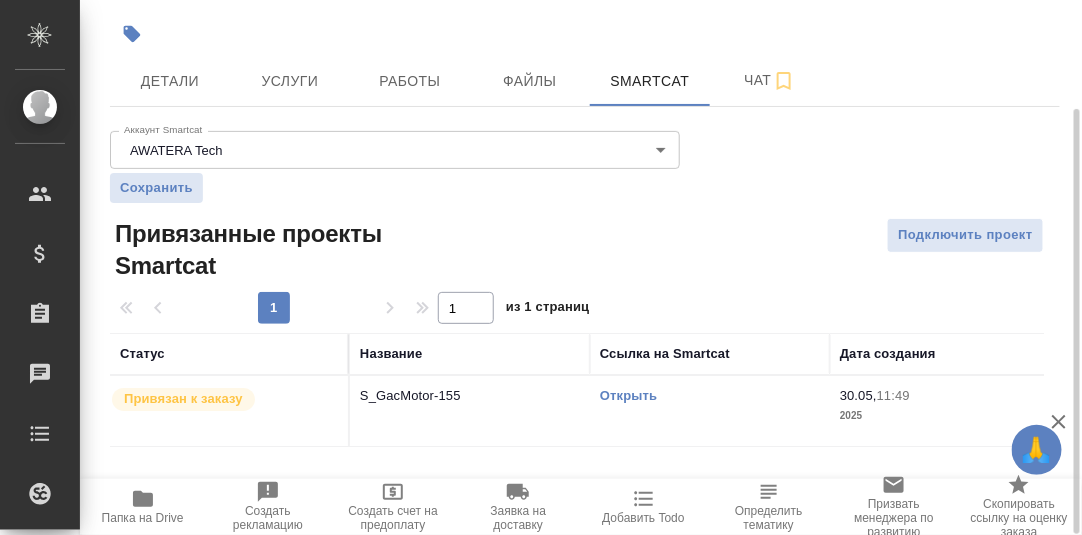 click on "Открыть" at bounding box center [628, 395] 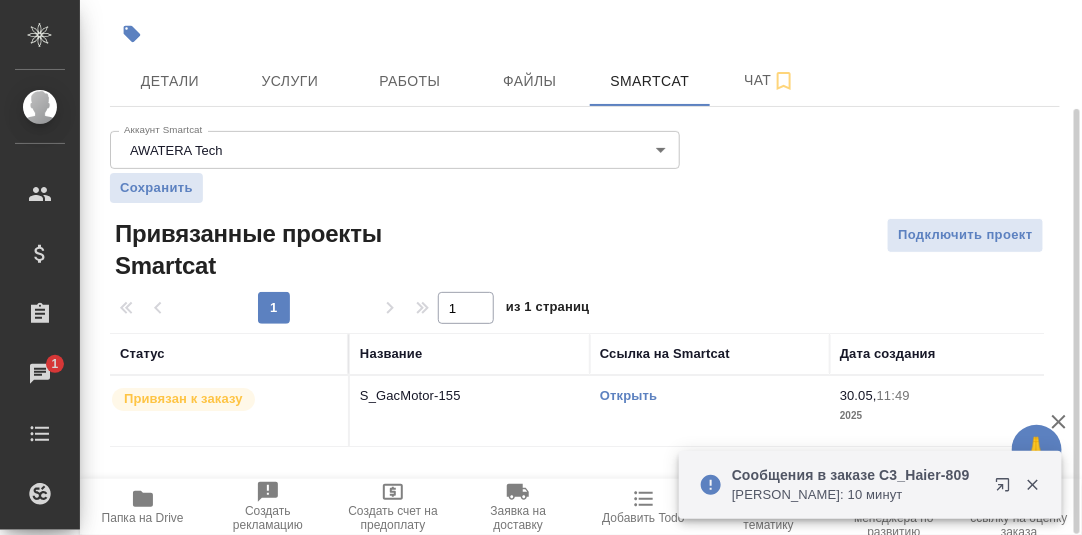 click on "Открыть" at bounding box center (628, 395) 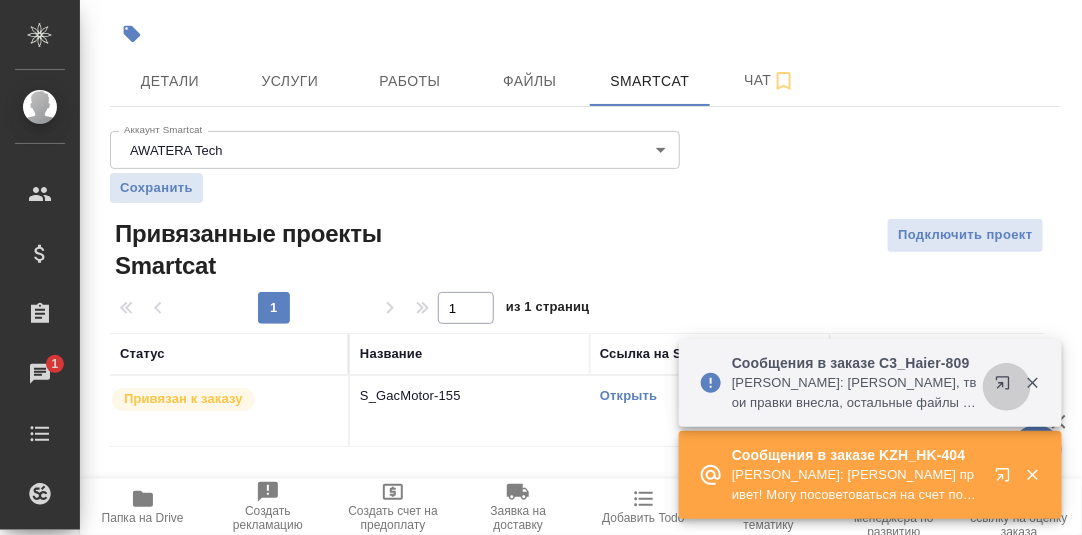 click 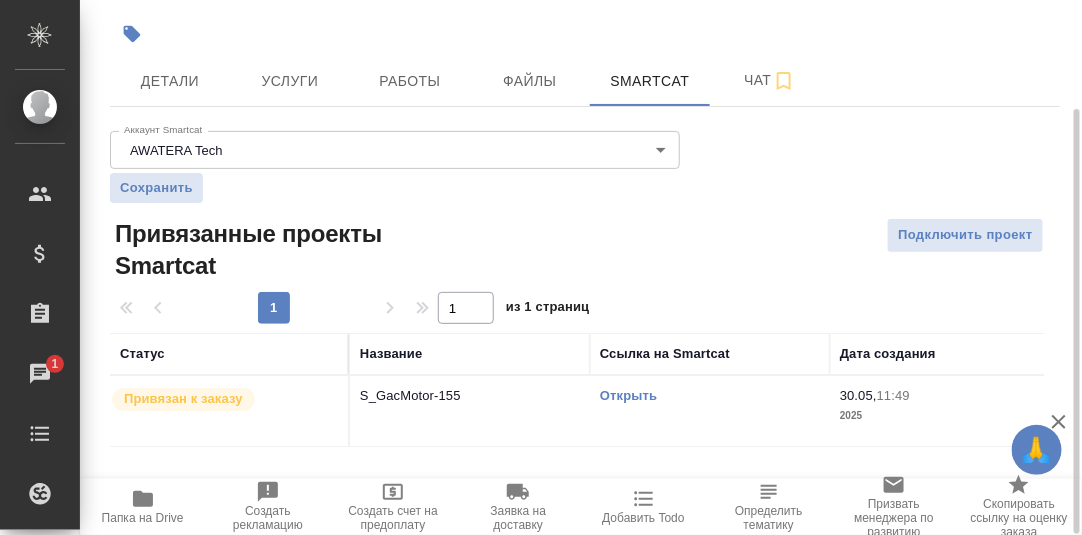 scroll, scrollTop: 0, scrollLeft: 0, axis: both 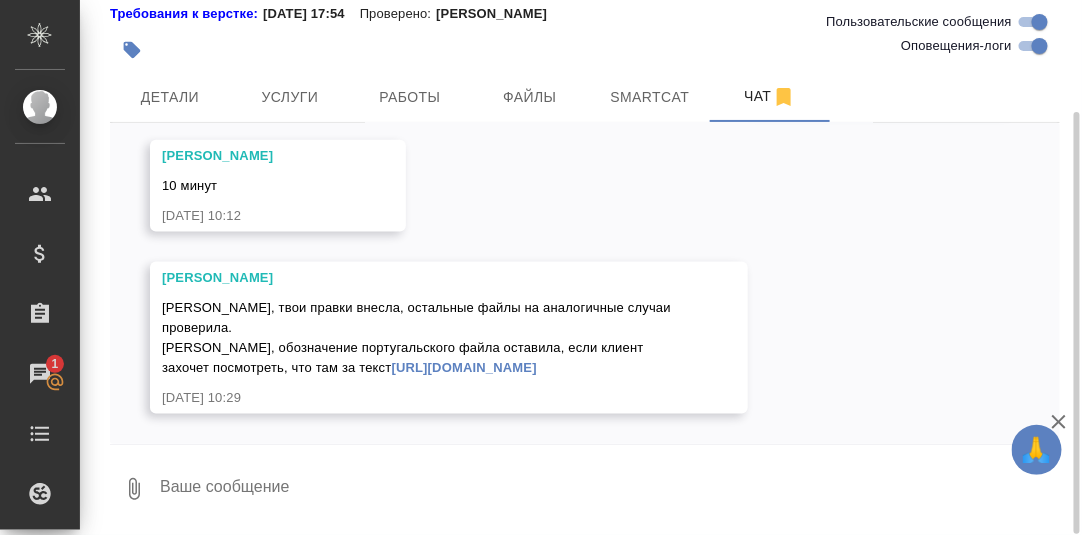 click at bounding box center [609, 489] 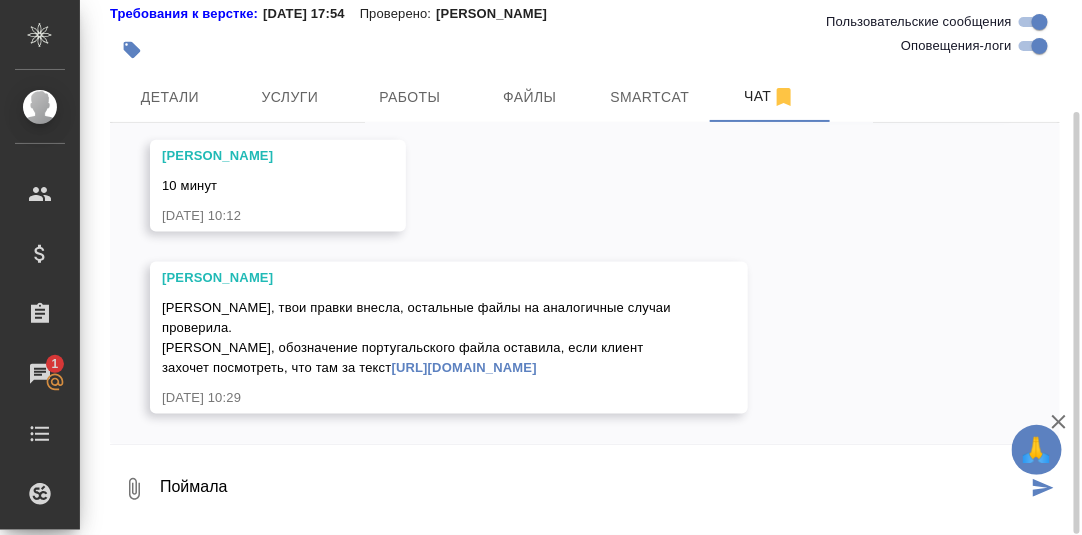 type on "Поймала" 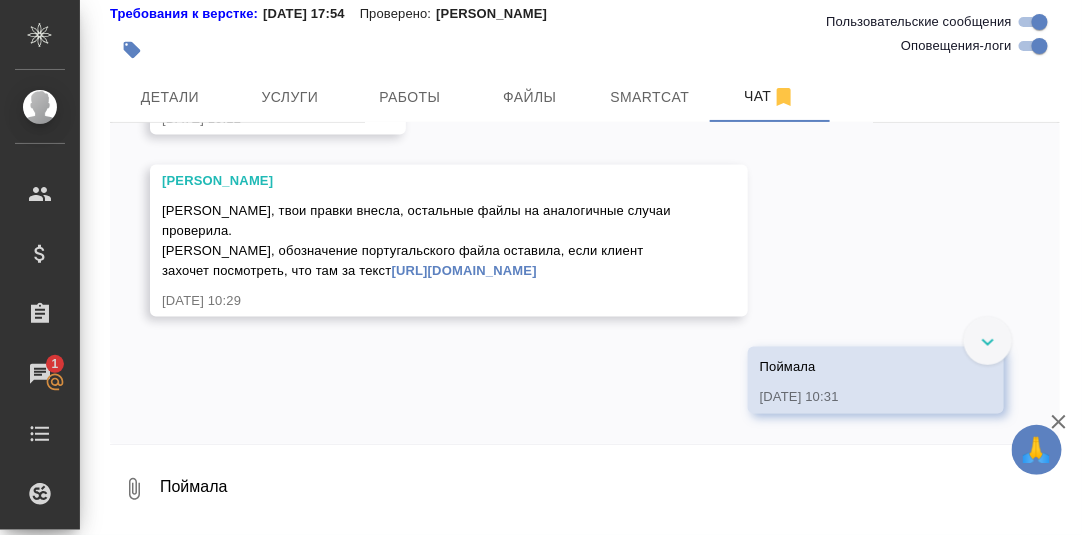 scroll, scrollTop: 22946, scrollLeft: 0, axis: vertical 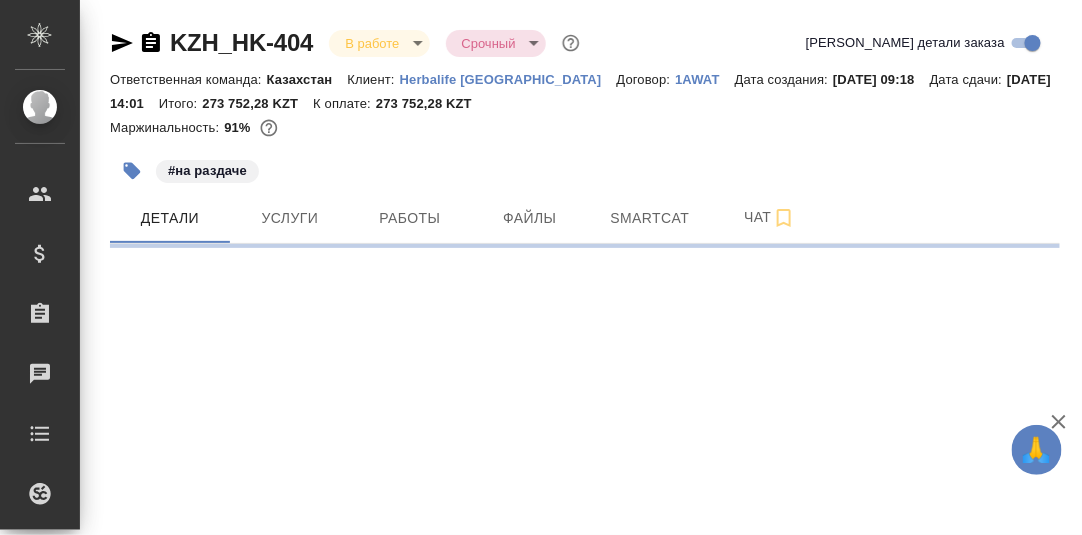 select on "RU" 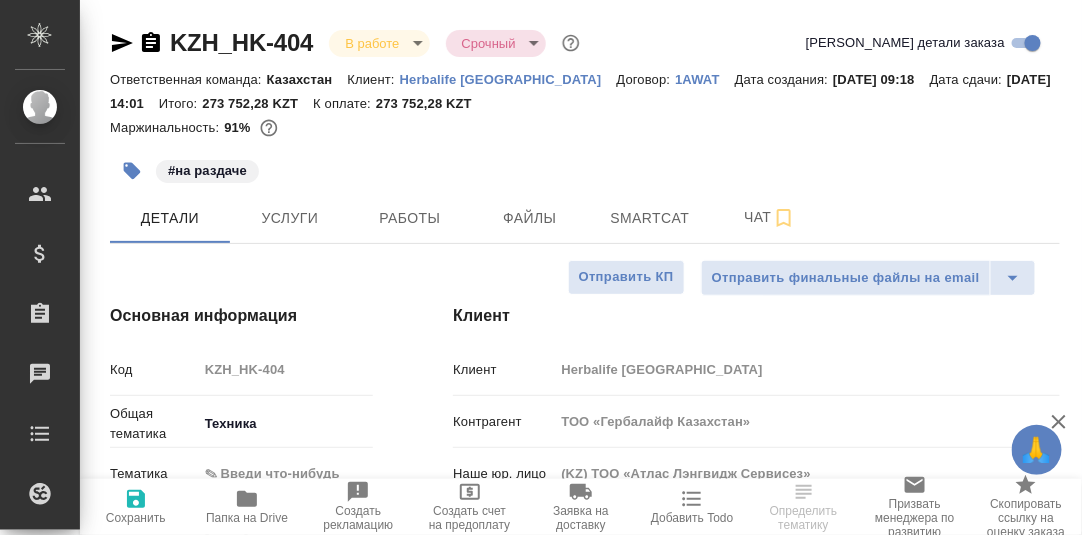 type on "x" 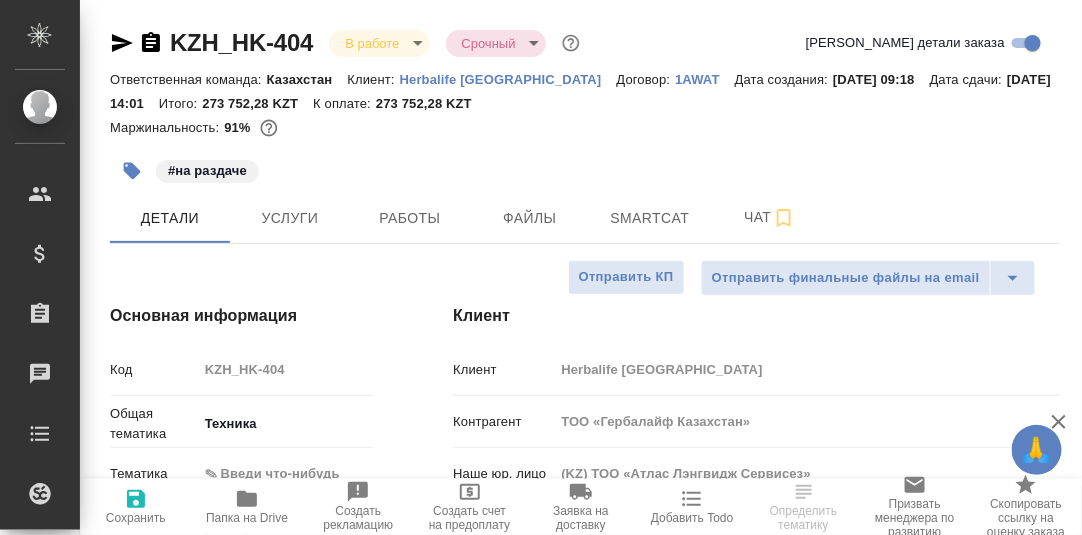 type on "x" 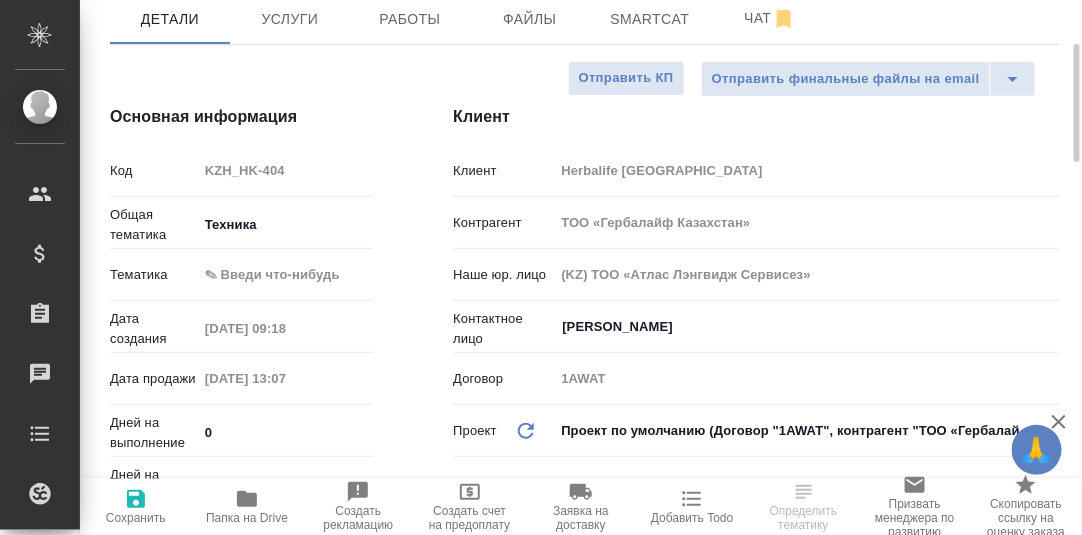 scroll, scrollTop: 299, scrollLeft: 0, axis: vertical 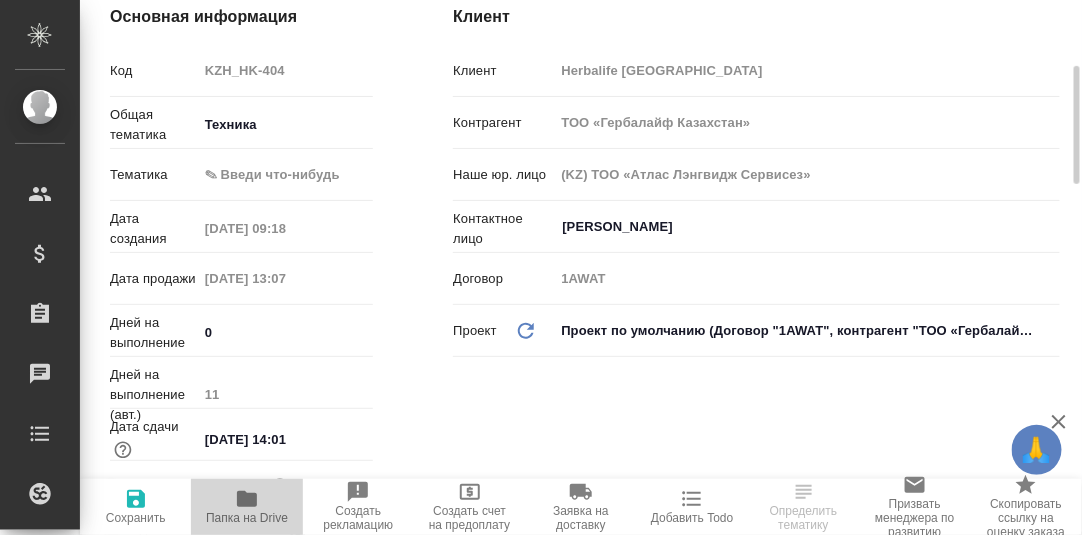 drag, startPoint x: 245, startPoint y: 504, endPoint x: 447, endPoint y: 180, distance: 381.81146 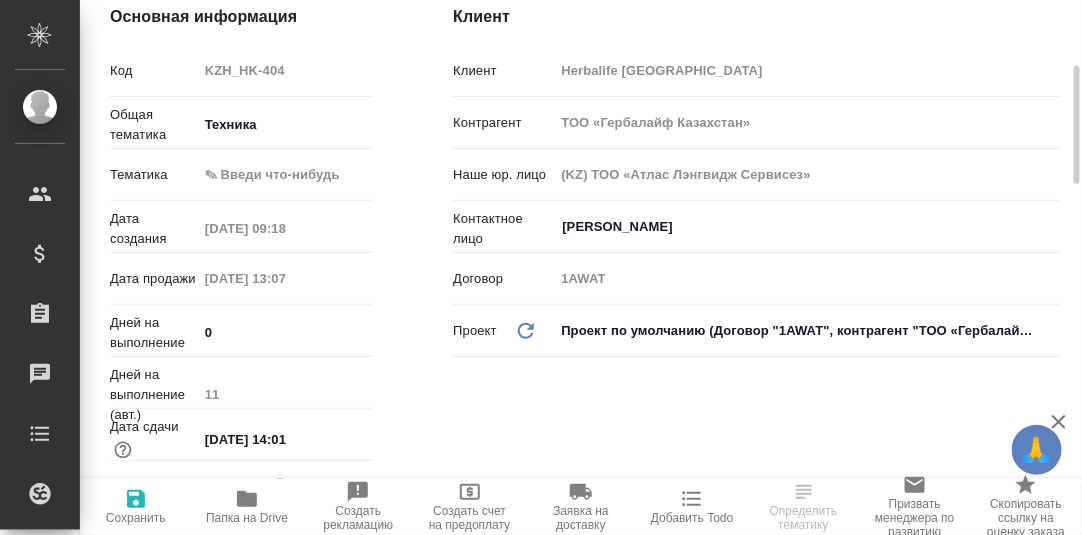 type on "x" 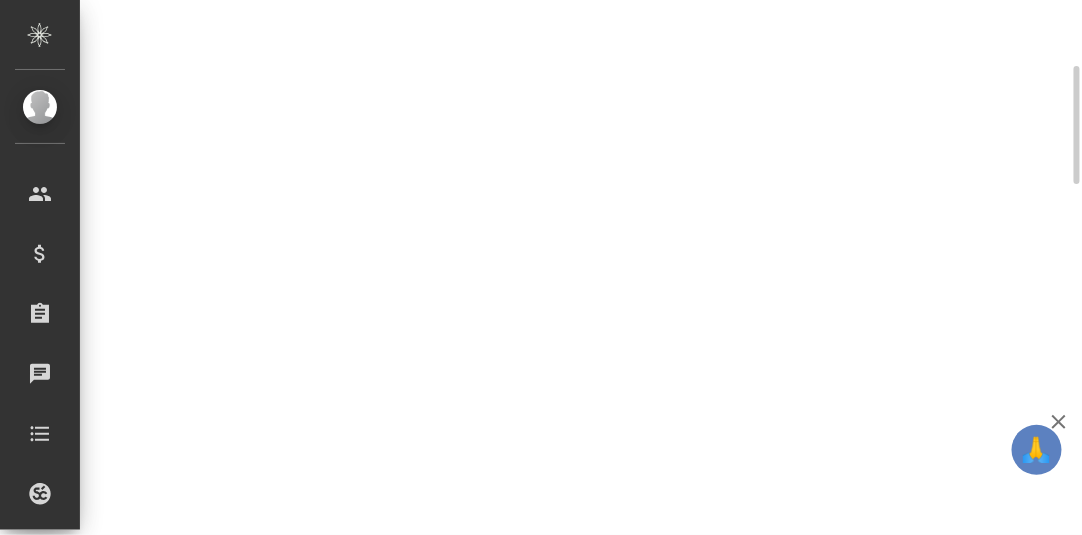 select on "RU" 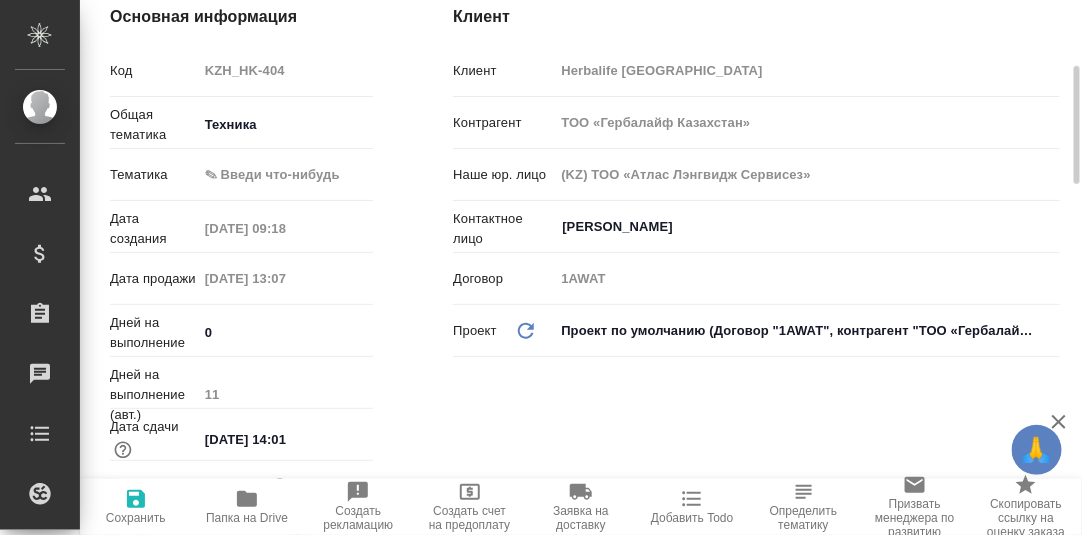 type on "x" 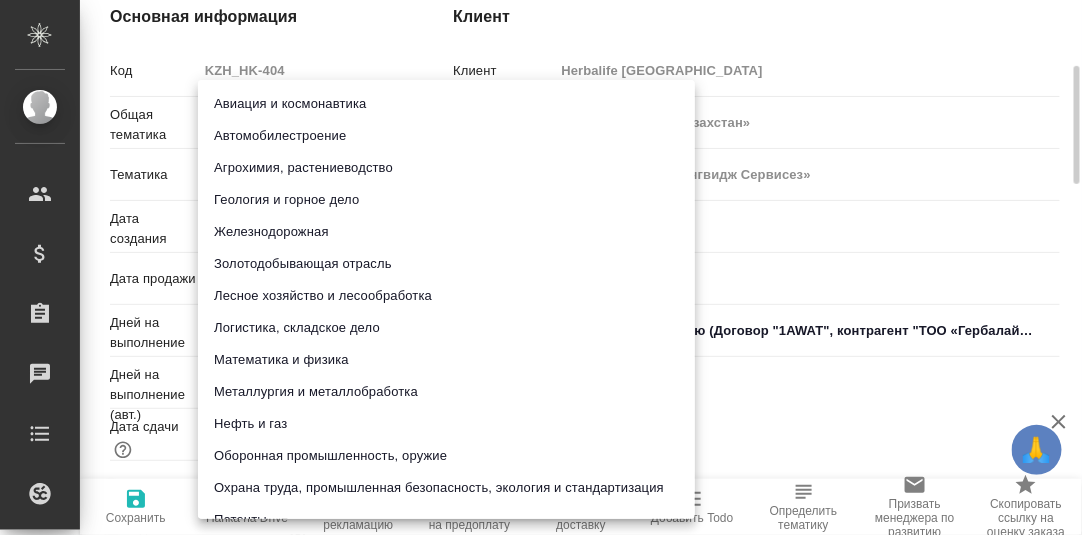 click on "🙏 .cls-1
fill:#fff;
AWATERA [PERSON_NAME] d.rumyantseva Клиенты Спецификации Заказы 0 Чаты Todo Проекты SC Исполнители Кандидаты Работы Входящие заявки Заявки на доставку Рекламации Проекты процессинга Конференции Выйти KZH_HK-404 В работе inProgress Срочный urgent Кратко детали заказа Ответственная команда: Казахстан Клиент: Herbalife Kazakhstan Договор: 1AWAT Дата создания: [DATE] 09:18 Дата сдачи: [DATE] 14:01 Итого: 273 752,28 KZT К оплате: 273 752,28 KZT Маржинальность: 91% #на раздаче Детали Услуги Работы Файлы Smartcat Чат Отправить финальные файлы на email Отправить КП Основная информация Код tech" at bounding box center [541, 267] 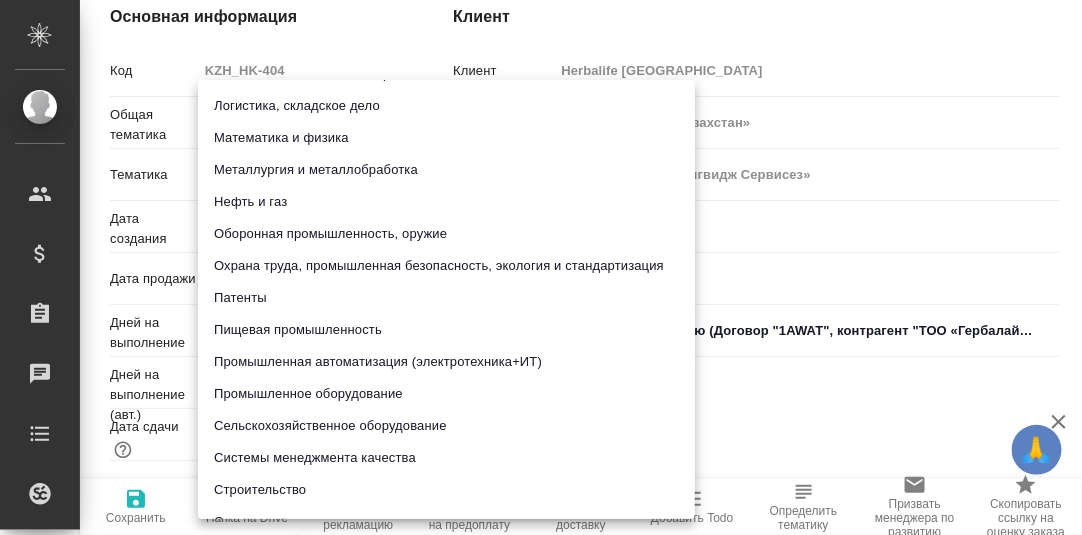 scroll, scrollTop: 400, scrollLeft: 0, axis: vertical 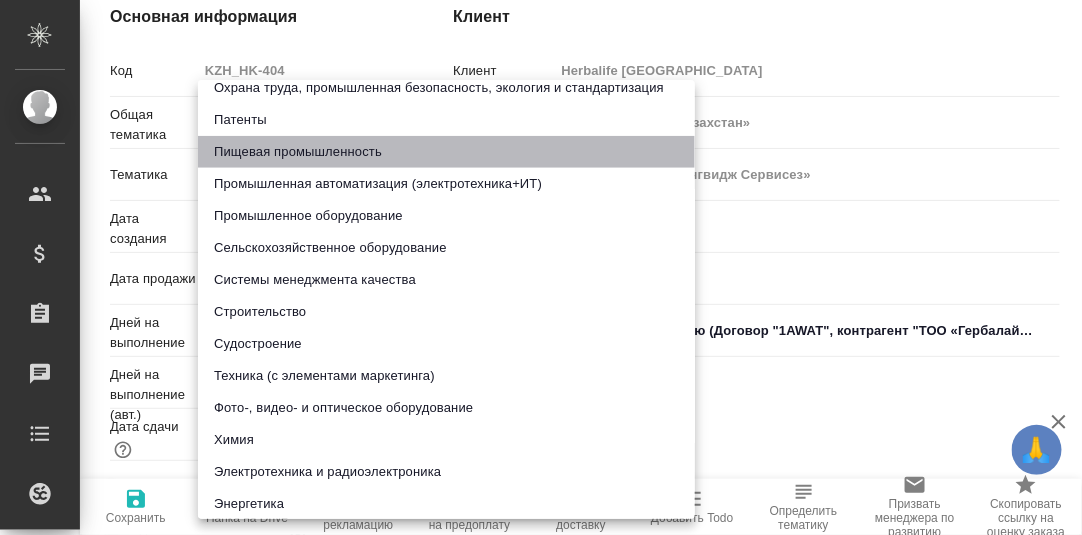 click on "Пищевая промышленность" at bounding box center [446, 152] 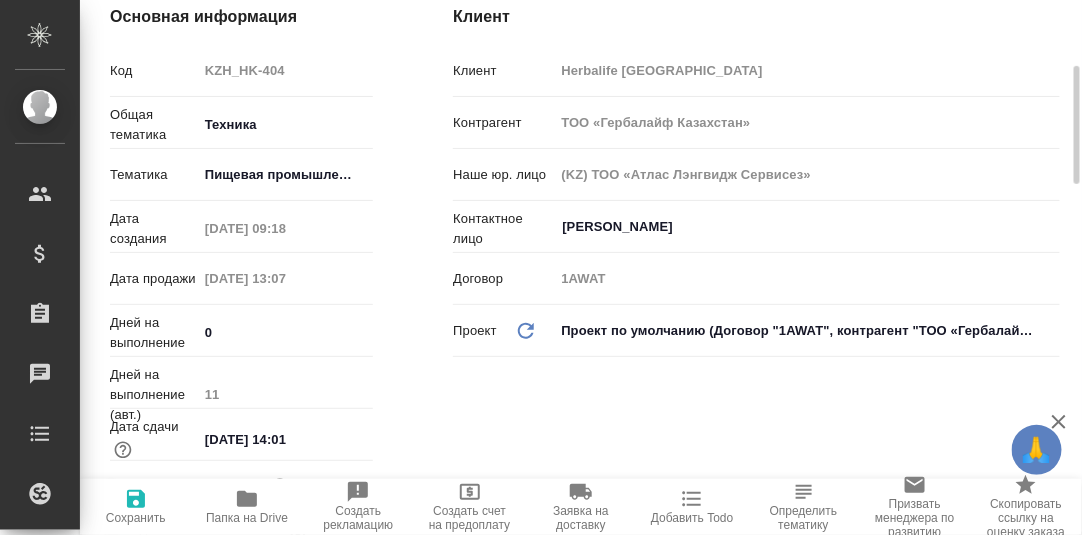 drag, startPoint x: 142, startPoint y: 500, endPoint x: 154, endPoint y: 490, distance: 15.6205 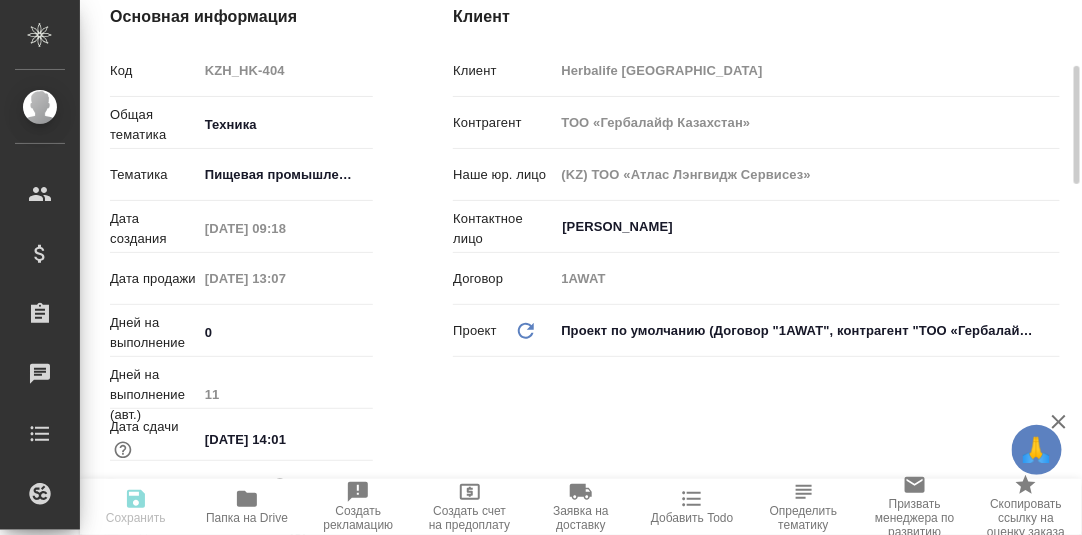 type on "x" 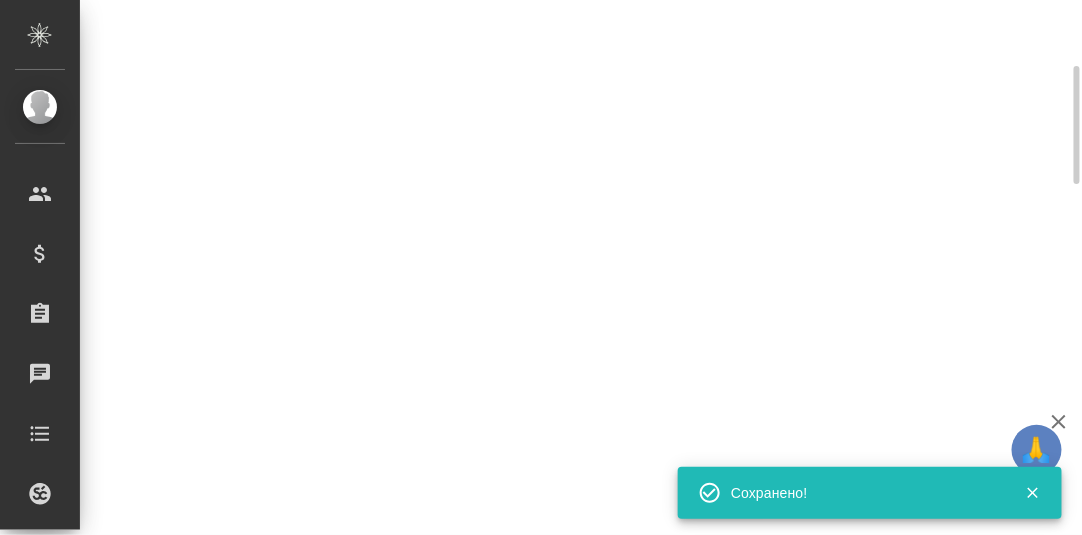 select on "RU" 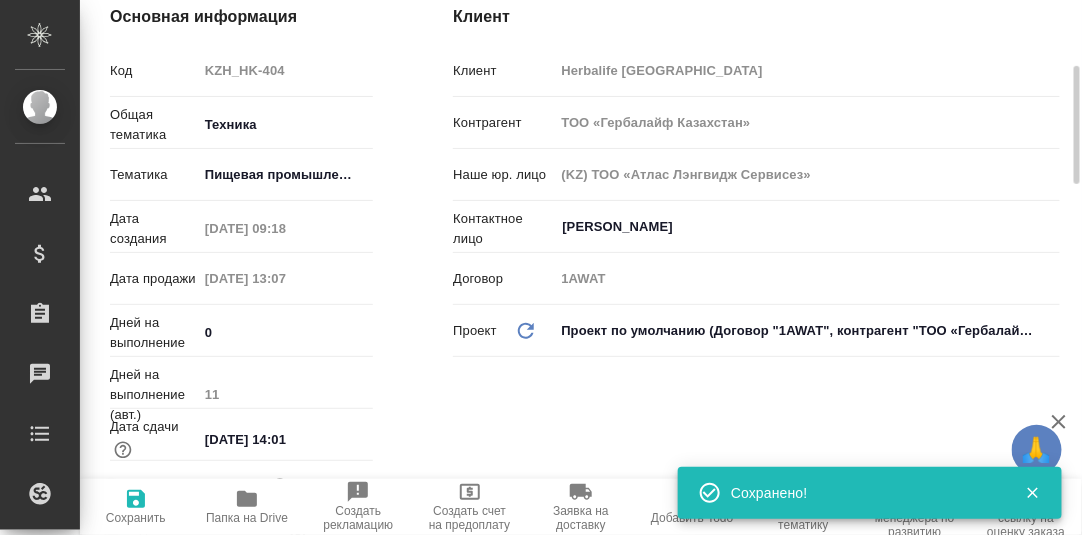 type on "x" 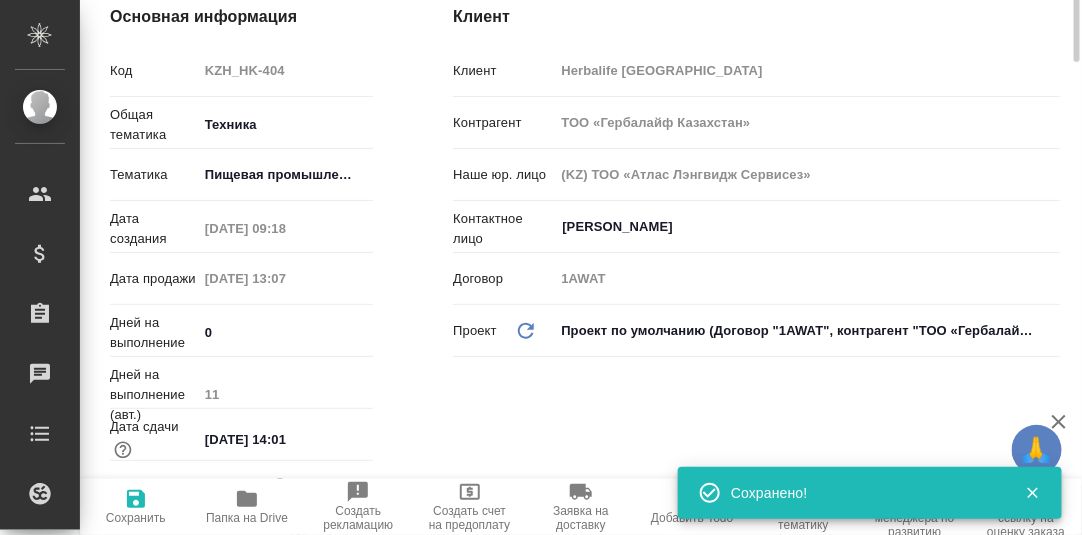 scroll, scrollTop: 0, scrollLeft: 0, axis: both 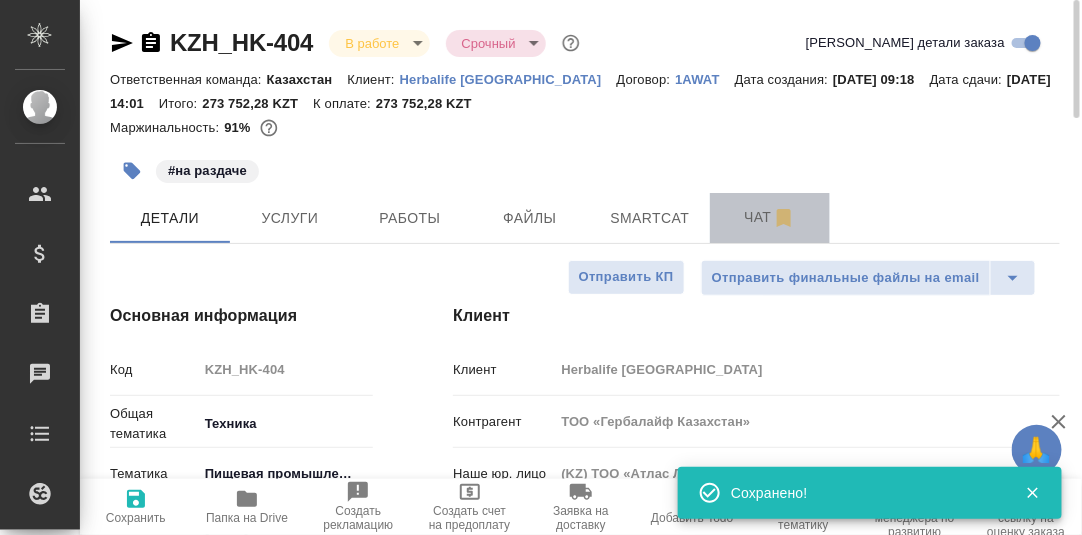 click on "Чат" at bounding box center [770, 217] 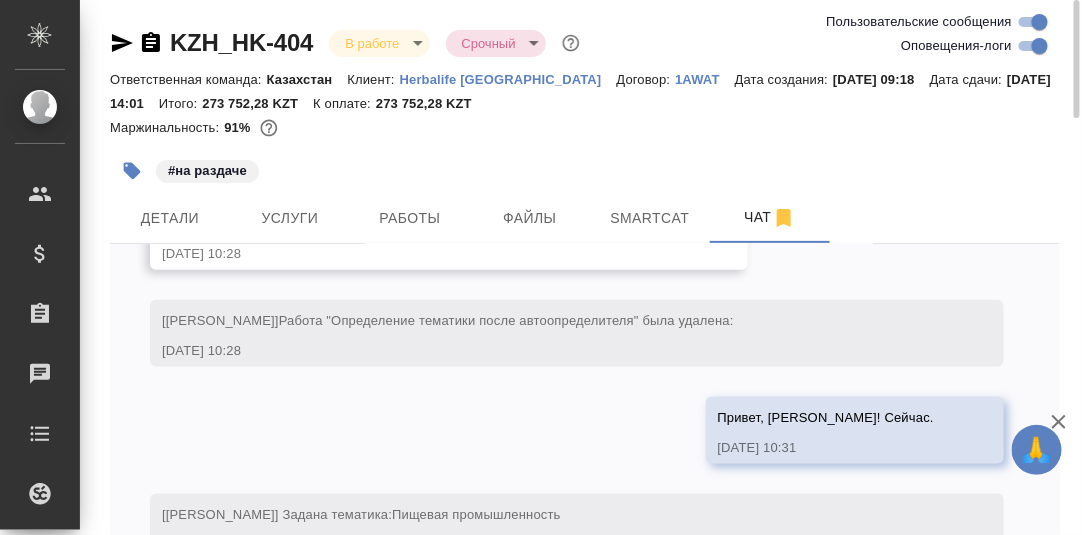 scroll, scrollTop: 10803, scrollLeft: 0, axis: vertical 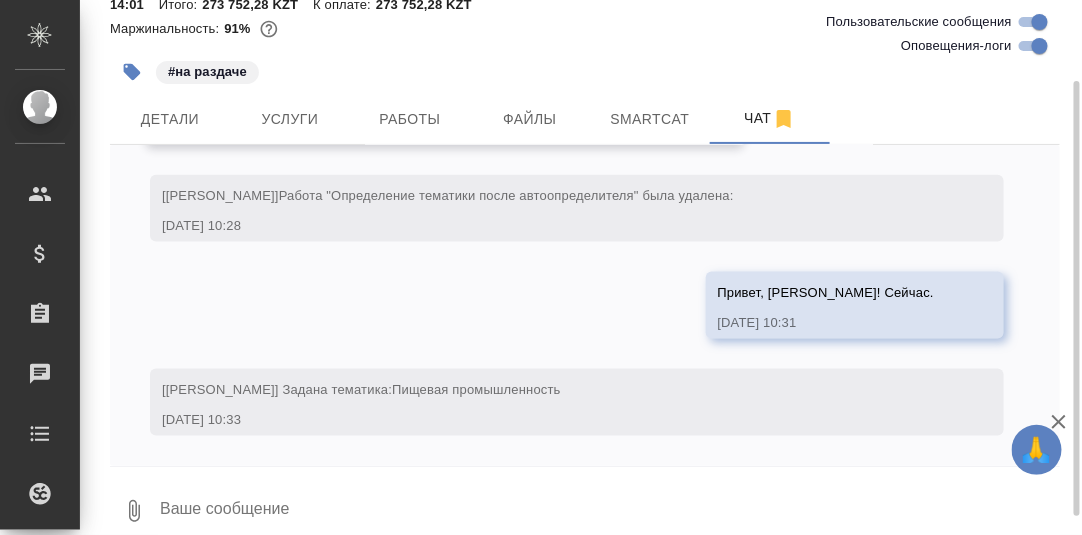click at bounding box center [609, 511] 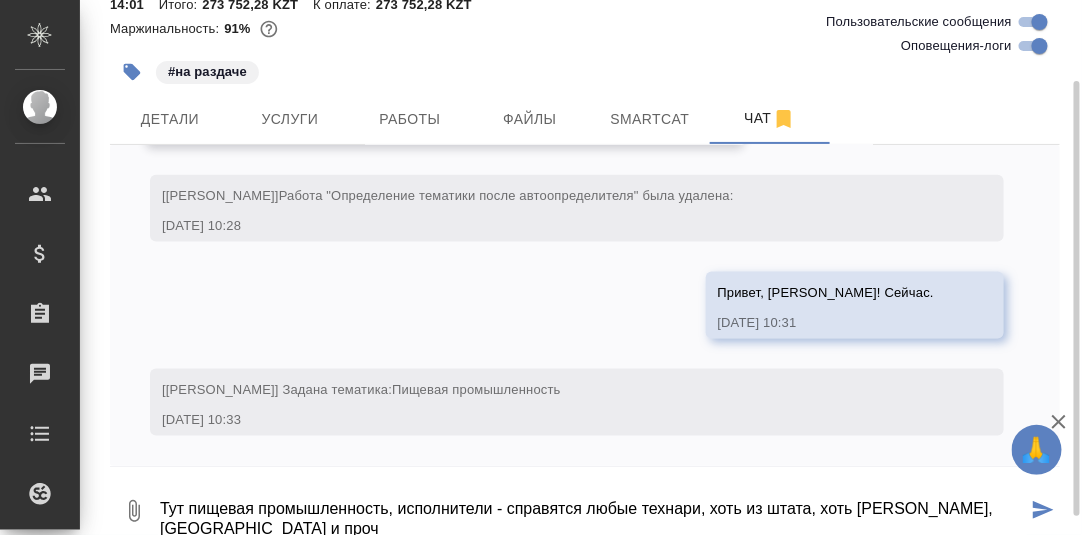 scroll, scrollTop: 102, scrollLeft: 0, axis: vertical 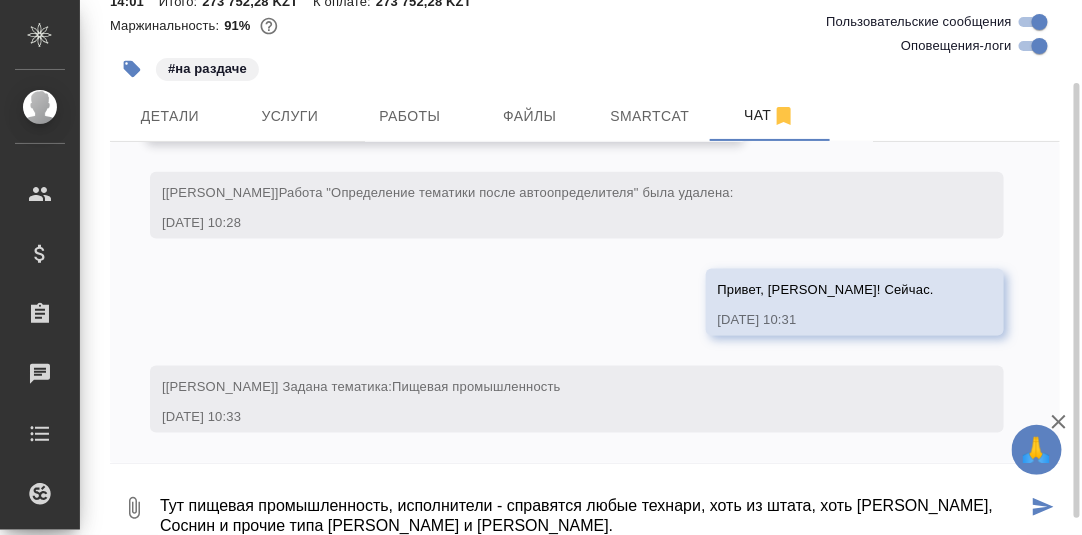 type on "Тут пищевая промышленность, исполнители - справятся любые технари, хоть из штата, хоть Быргин, Соснин и прочие типа Млечко и Заименко." 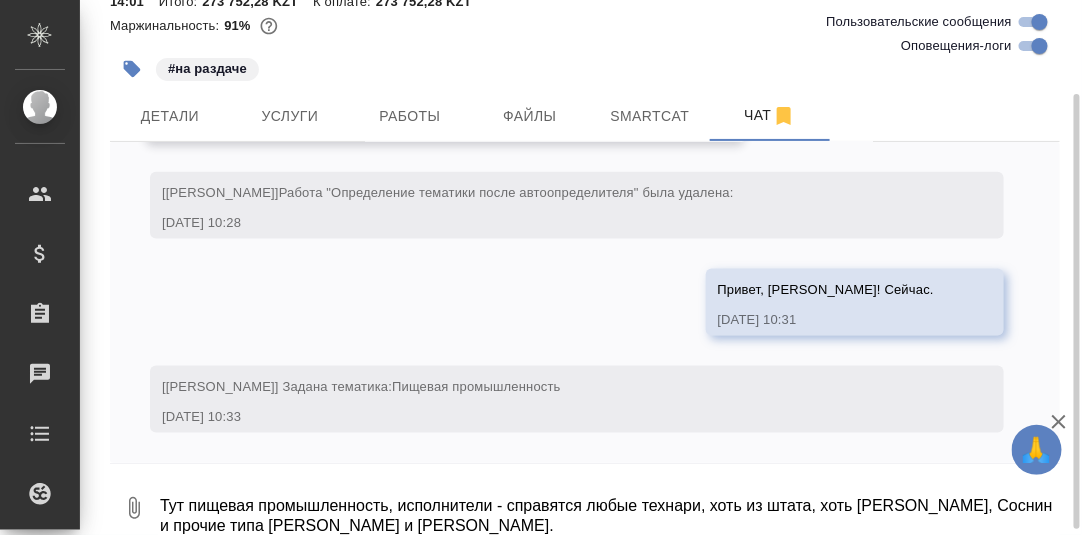 scroll, scrollTop: 0, scrollLeft: 0, axis: both 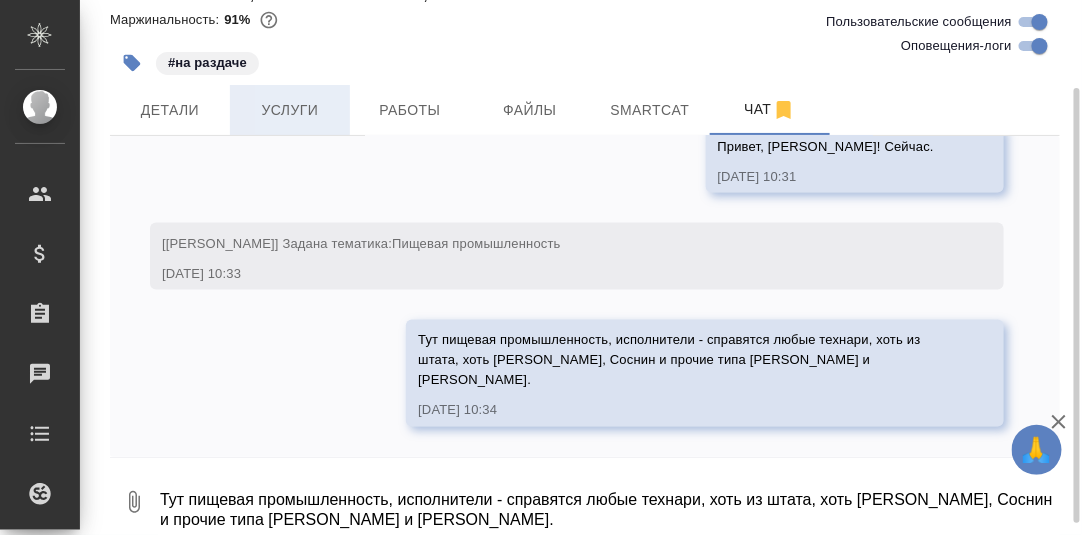click on "Услуги" at bounding box center (290, 110) 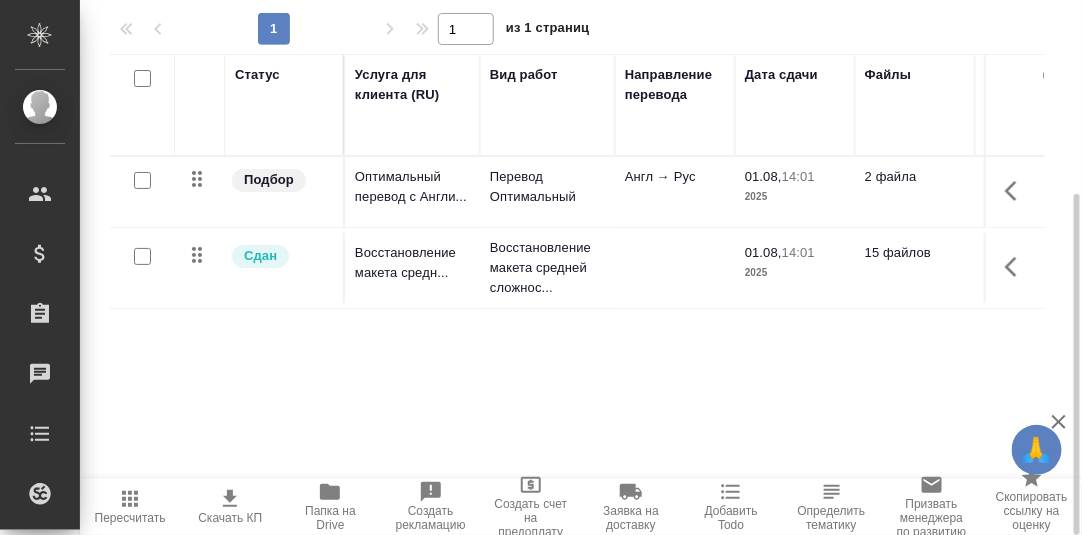 scroll, scrollTop: 104, scrollLeft: 0, axis: vertical 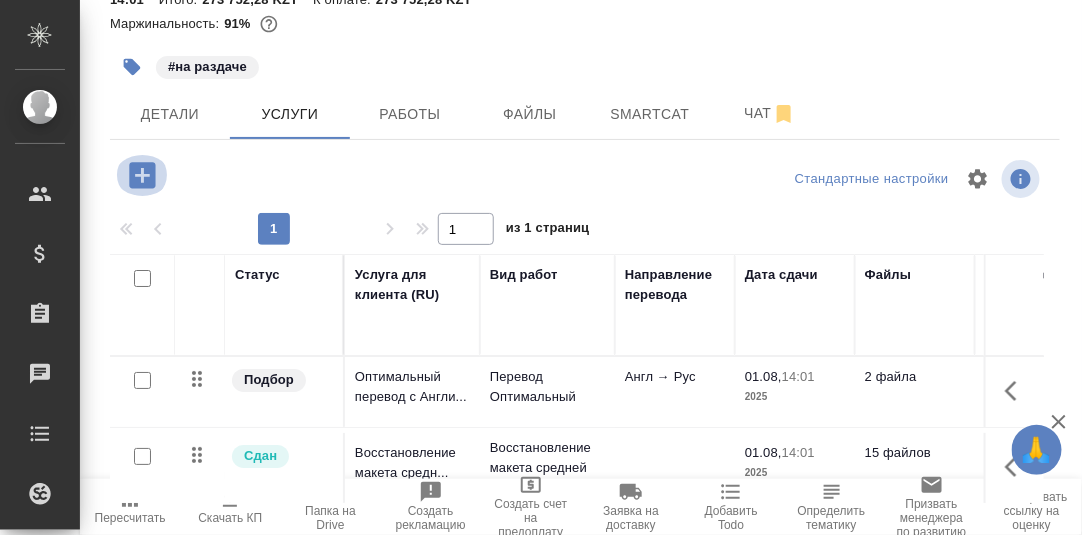 click 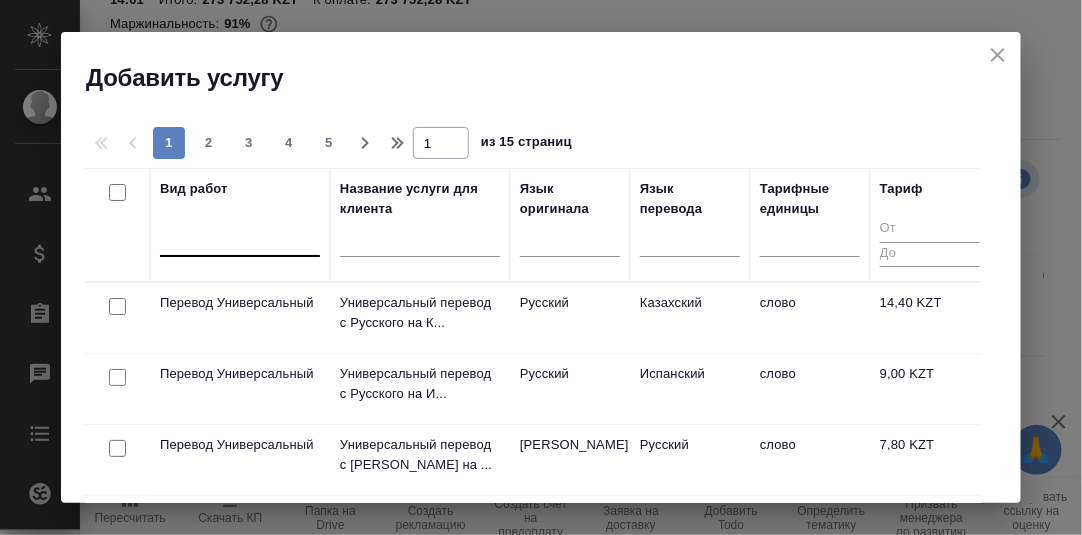 click at bounding box center [240, 236] 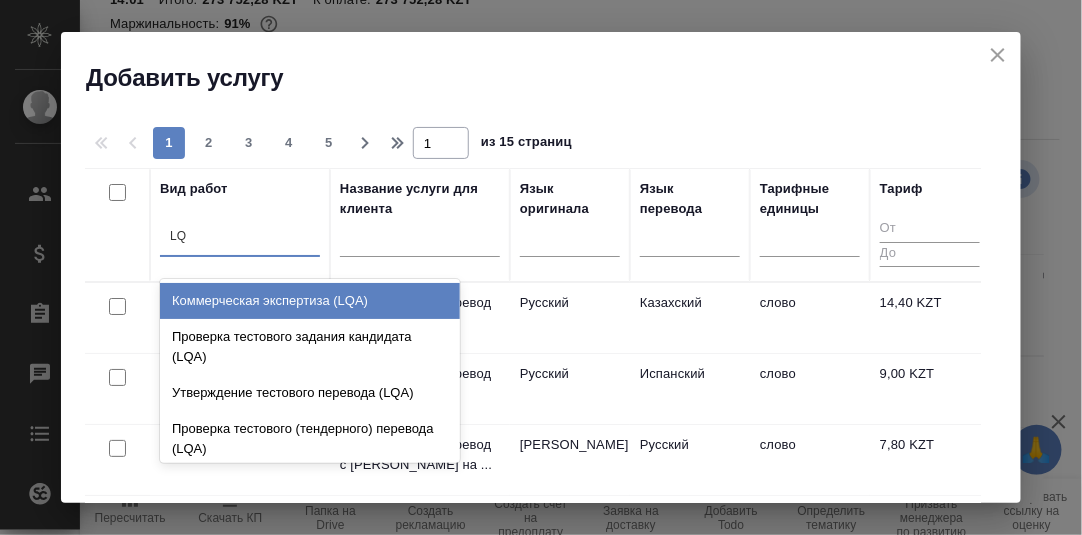 type on "L" 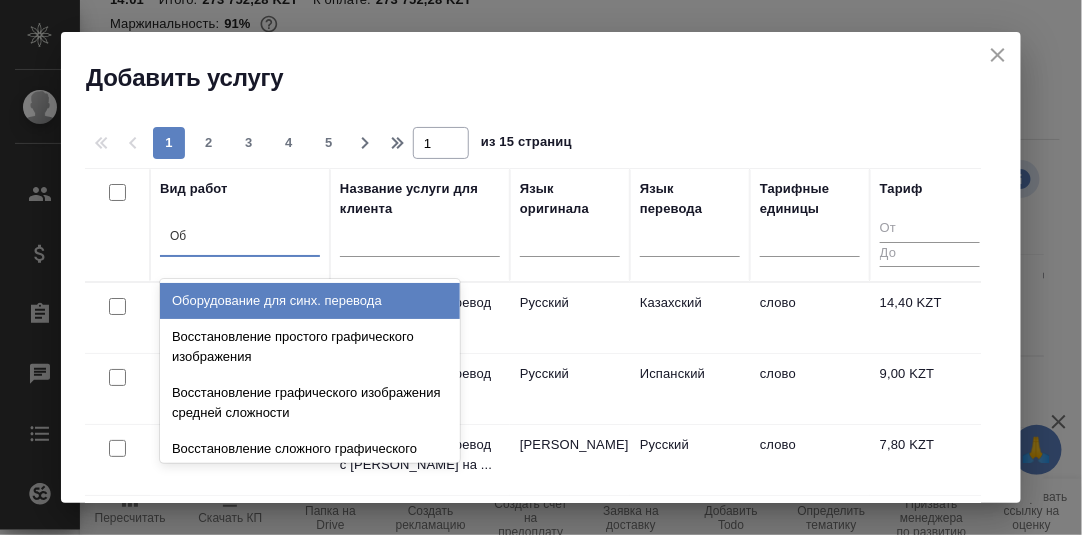 type on "Общ" 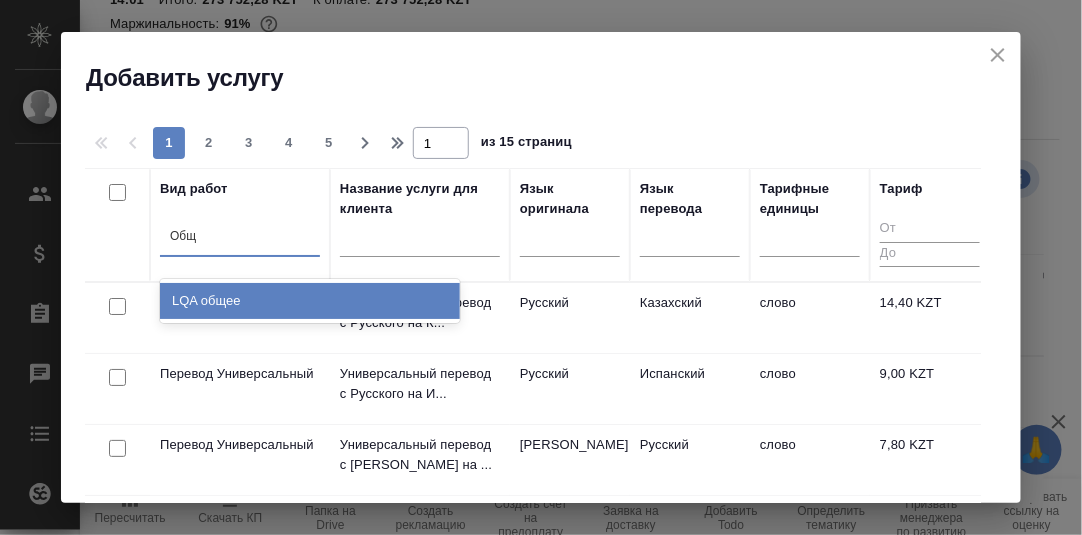 click on "LQA общее" at bounding box center [310, 301] 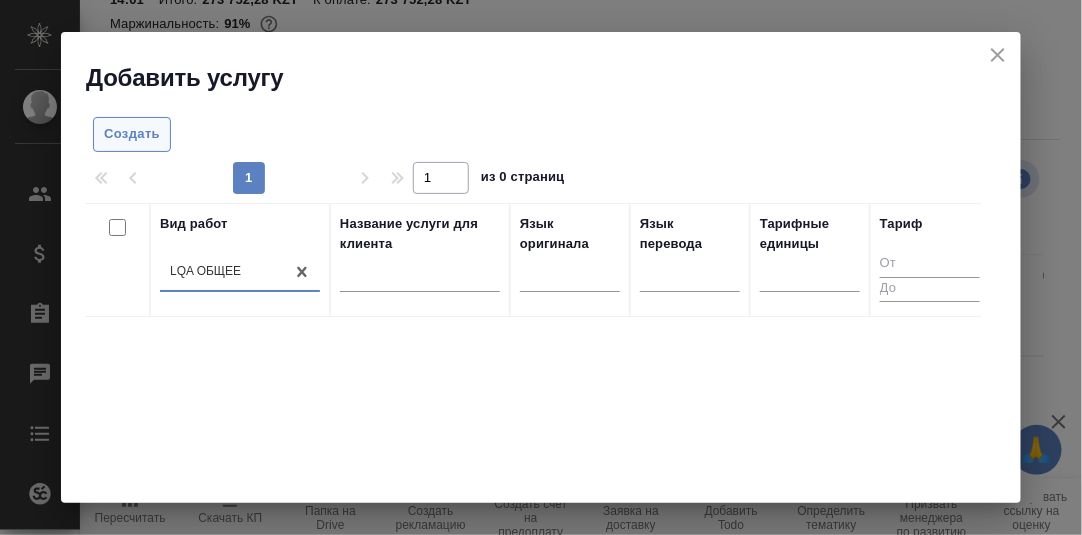 click on "Создать" at bounding box center (132, 134) 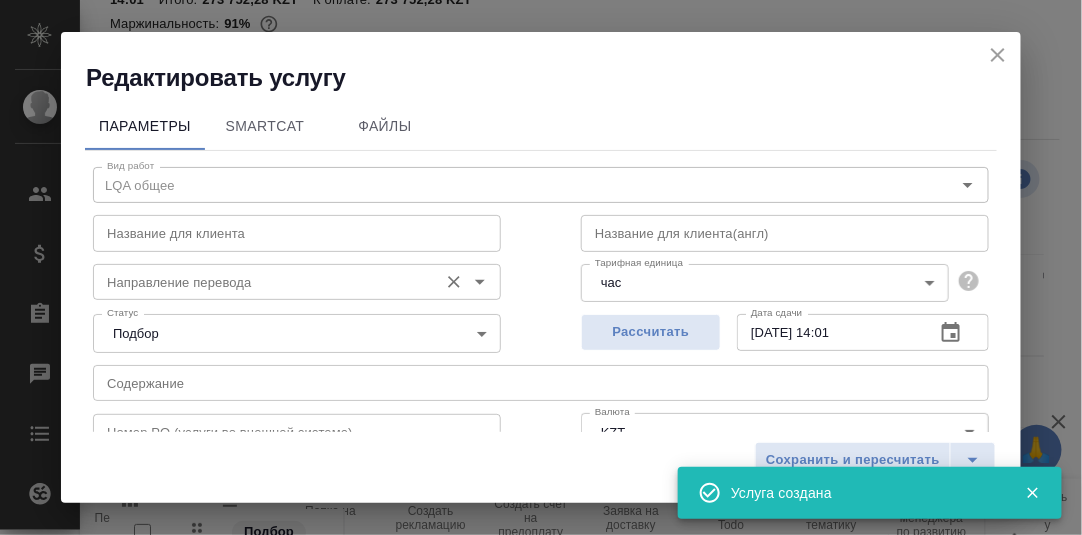 click on "Направление перевода" at bounding box center (263, 282) 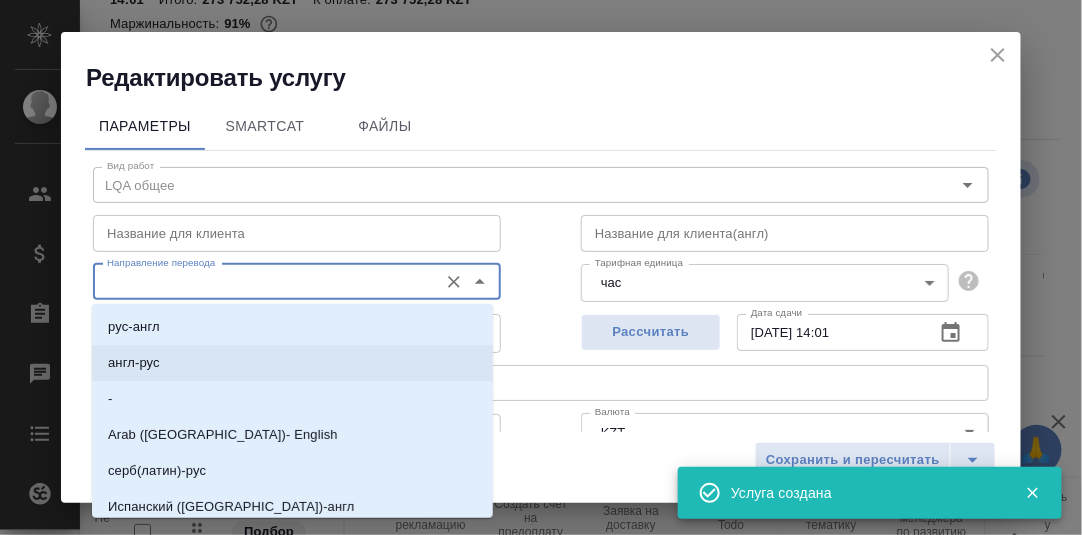 click on "англ-рус" at bounding box center [134, 363] 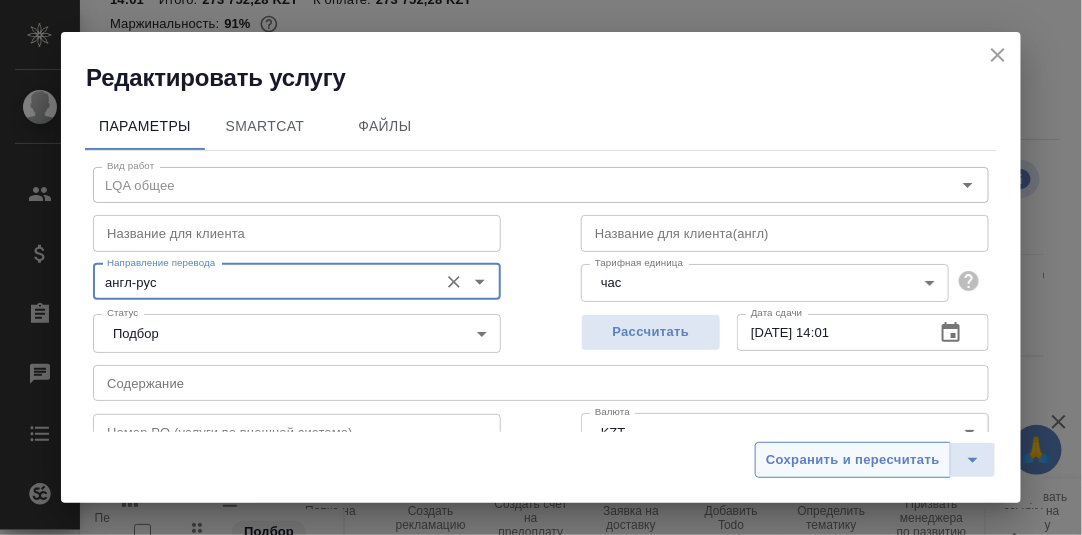 click on "Сохранить и пересчитать" at bounding box center (853, 460) 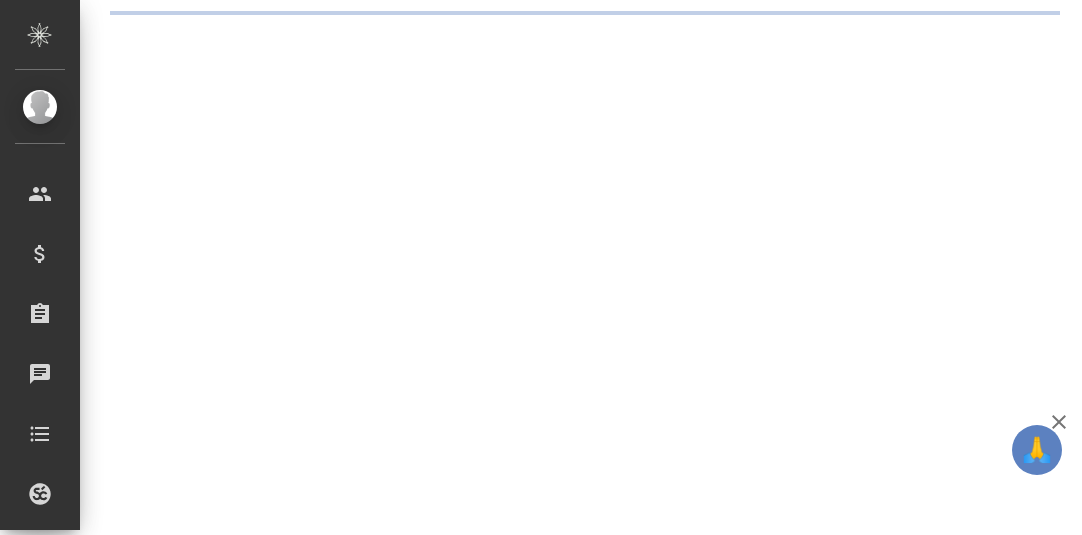 scroll, scrollTop: 0, scrollLeft: 0, axis: both 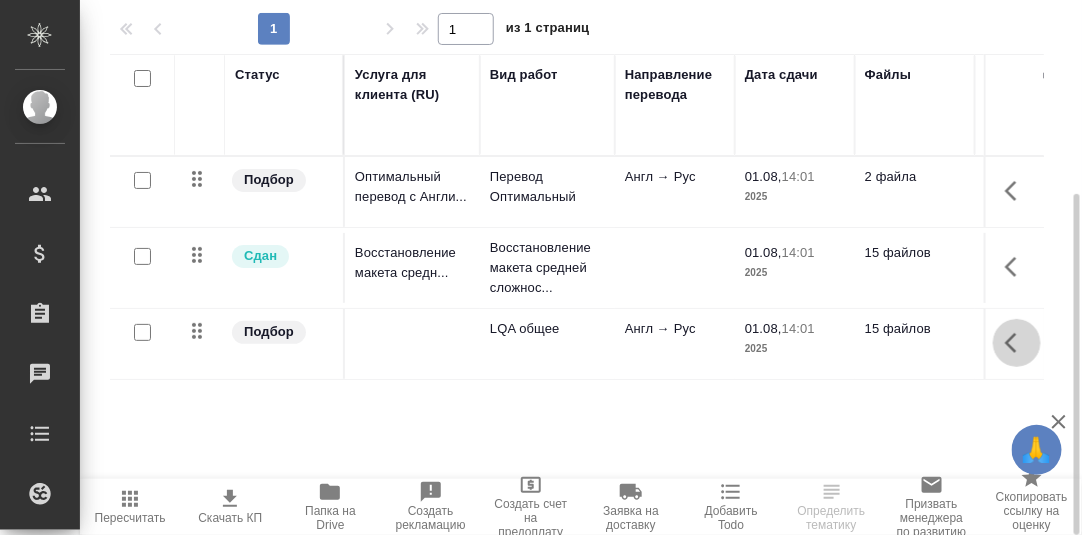 click 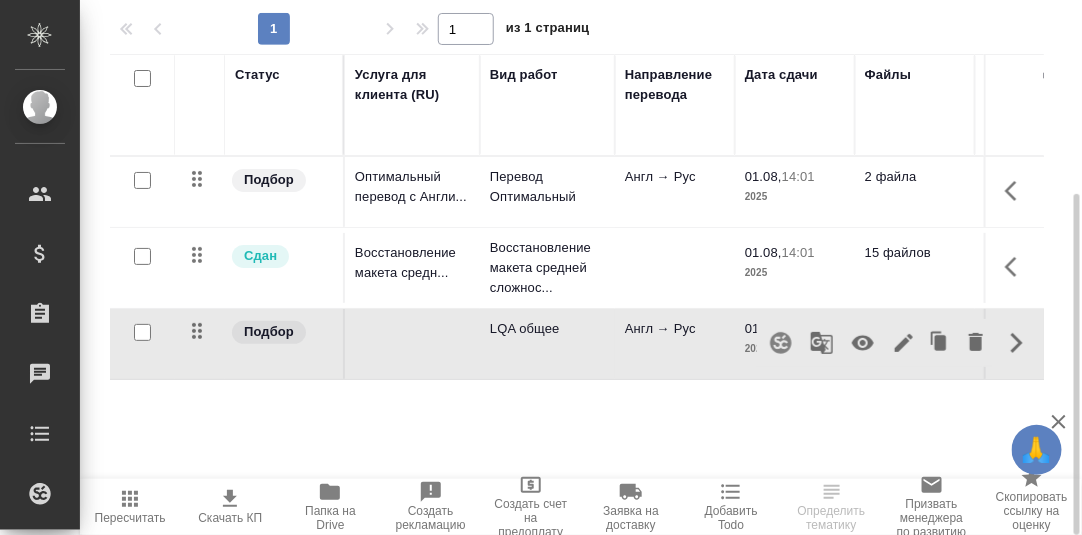 click 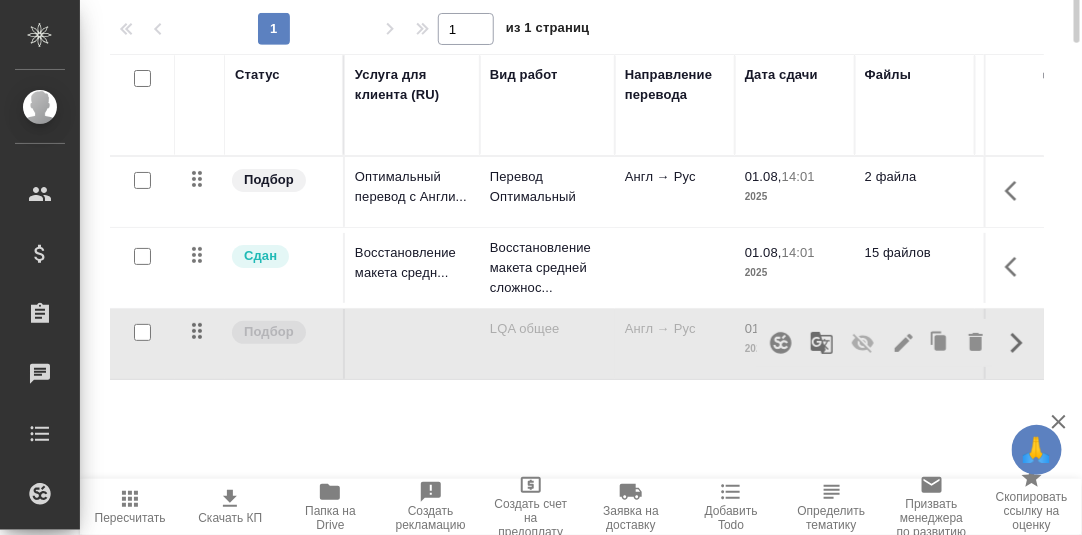 scroll, scrollTop: 4, scrollLeft: 0, axis: vertical 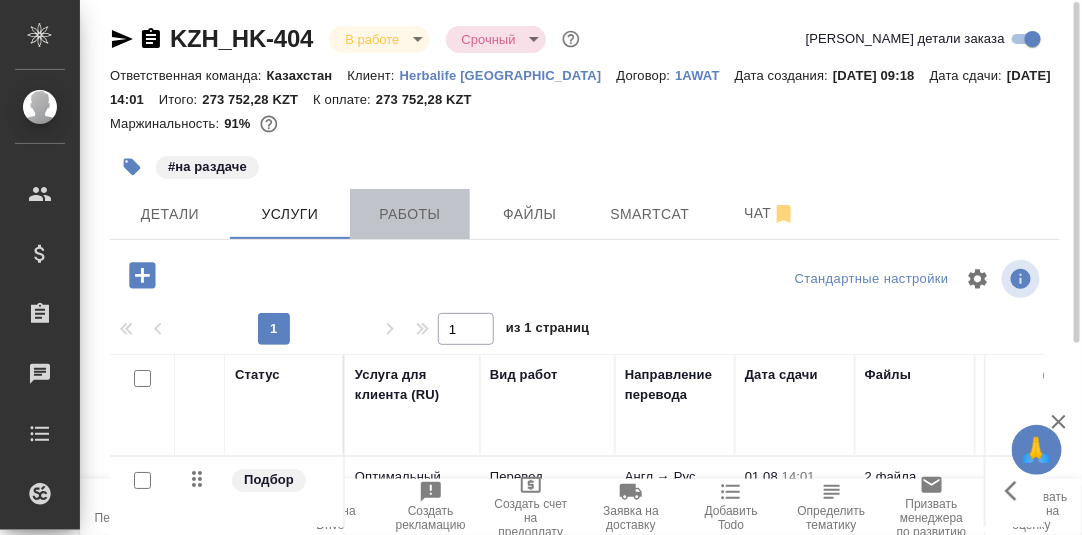 click on "Работы" at bounding box center [410, 214] 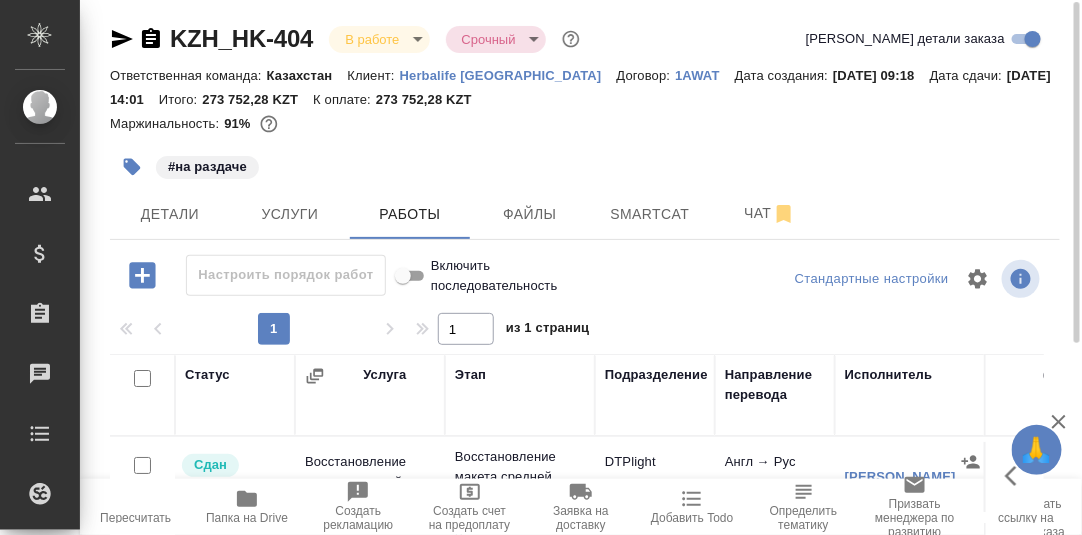 scroll, scrollTop: 324, scrollLeft: 0, axis: vertical 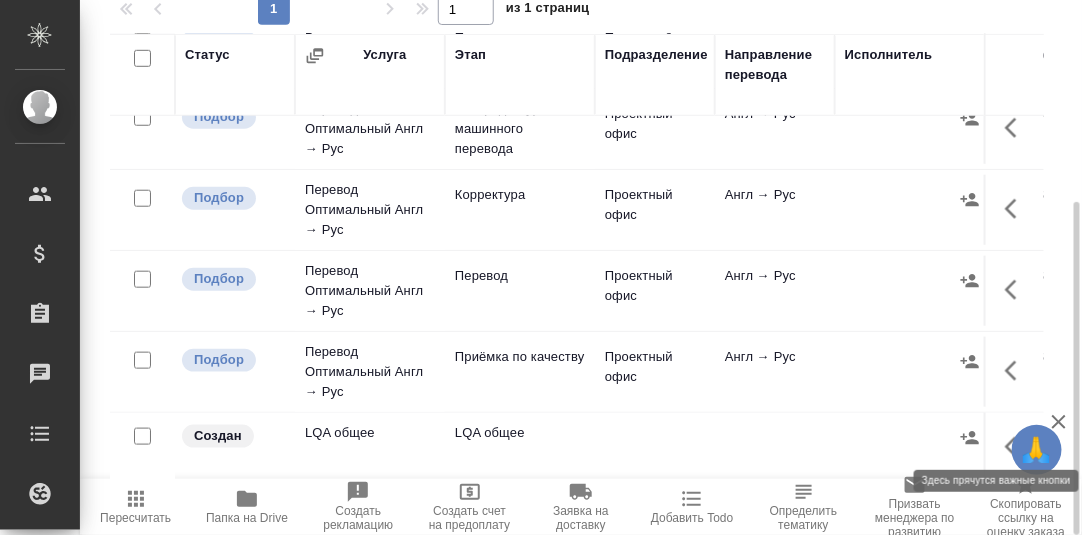 click 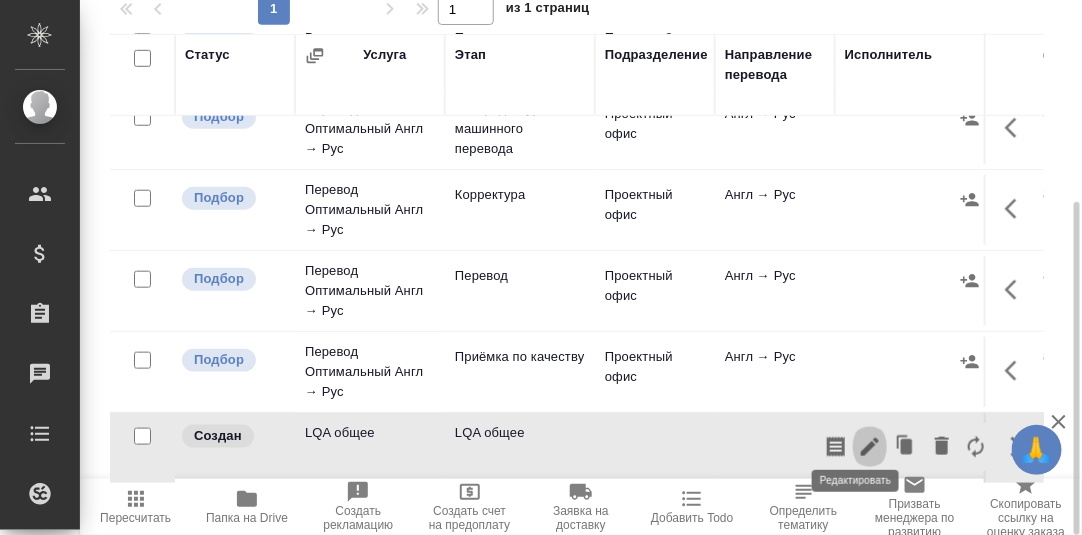 click 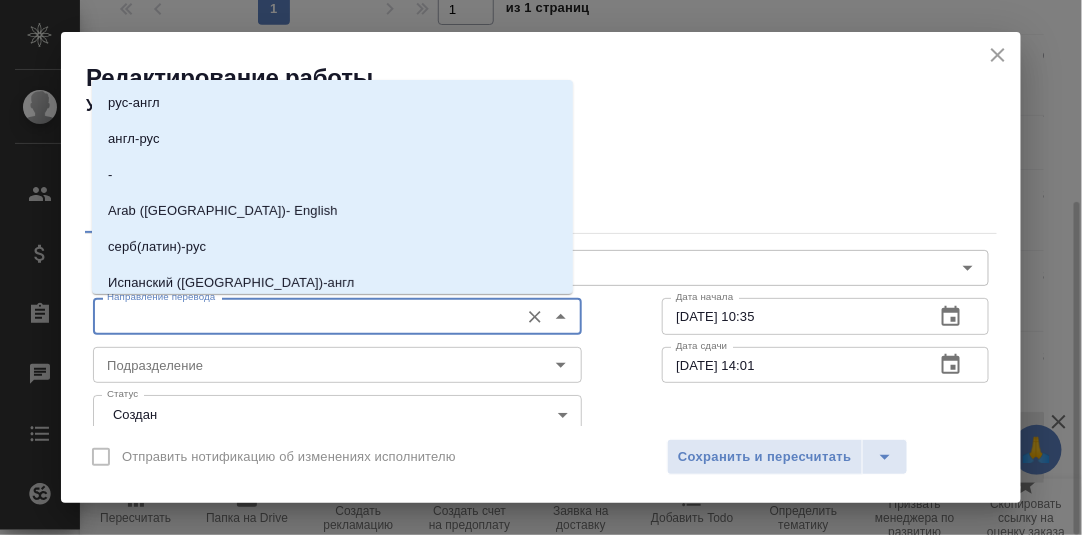 click on "Направление перевода" at bounding box center [304, 316] 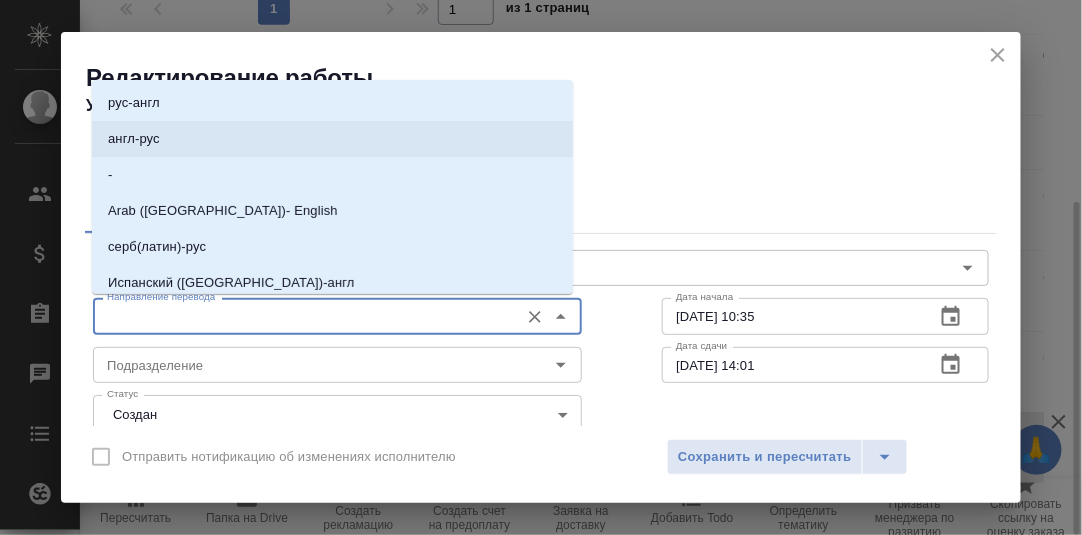 click on "англ-рус" at bounding box center [134, 139] 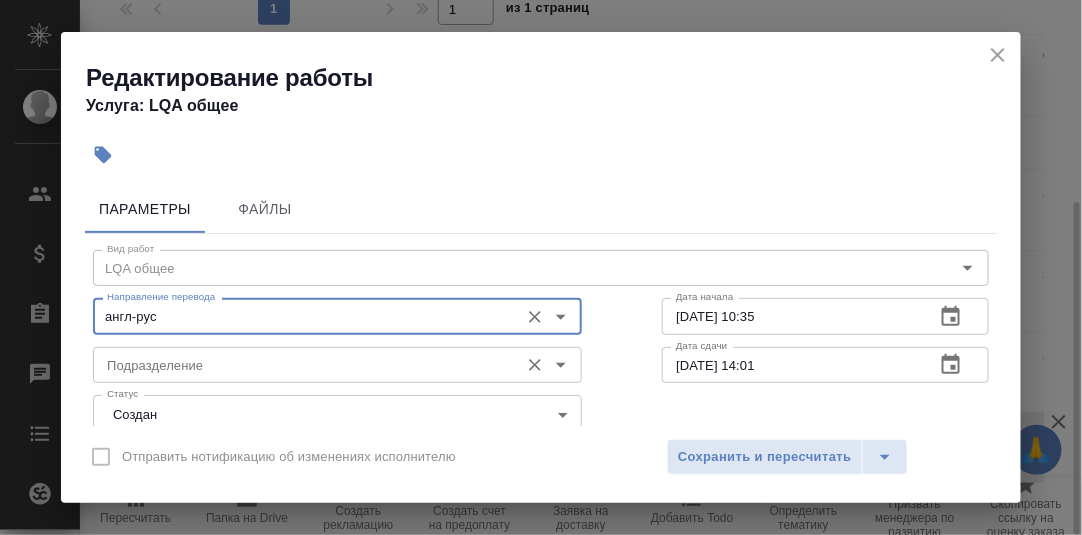 click on "Подразделение" at bounding box center (304, 365) 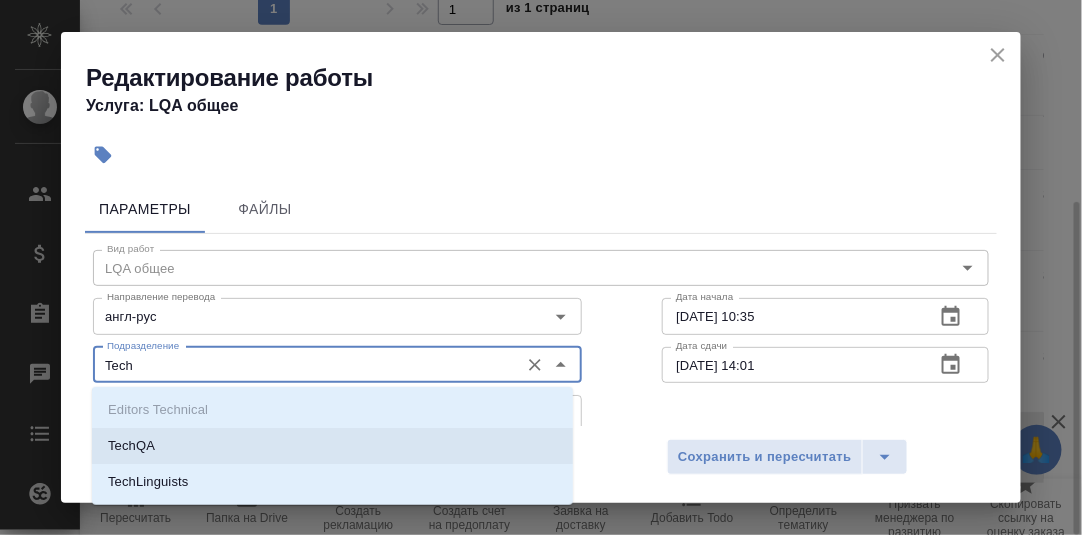 drag, startPoint x: 146, startPoint y: 442, endPoint x: 241, endPoint y: 420, distance: 97.5141 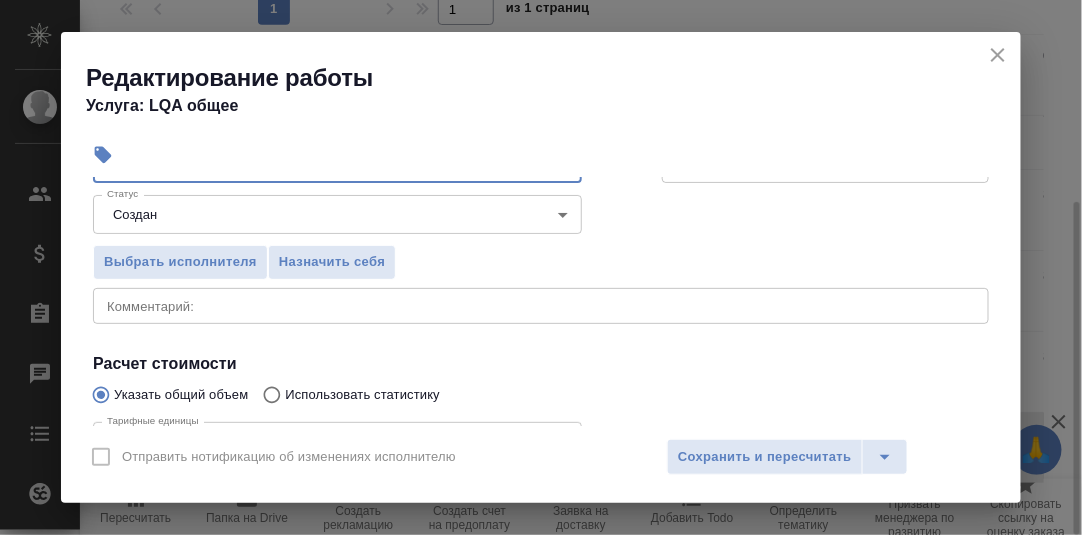 scroll, scrollTop: 300, scrollLeft: 0, axis: vertical 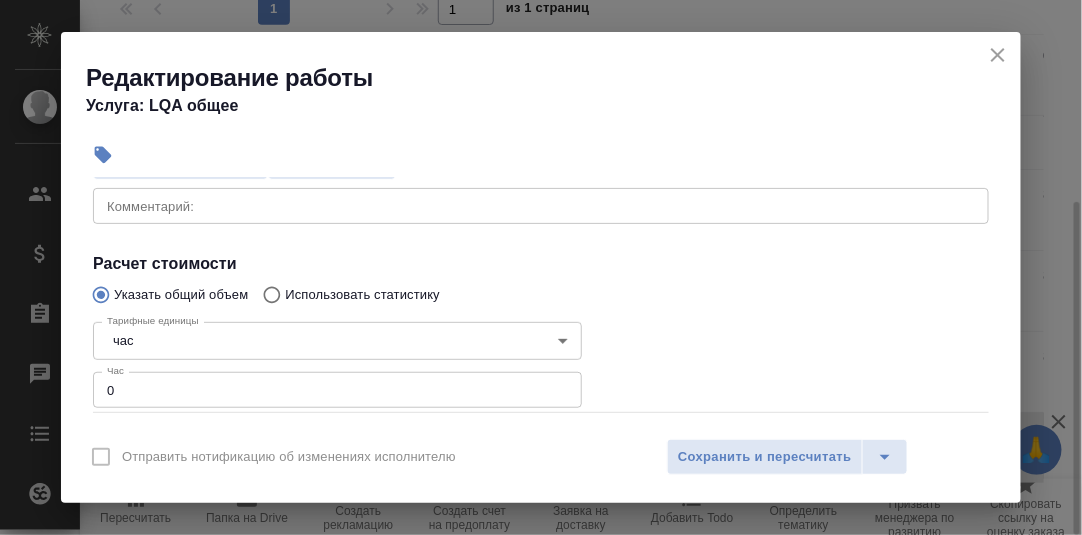 type on "TechQA" 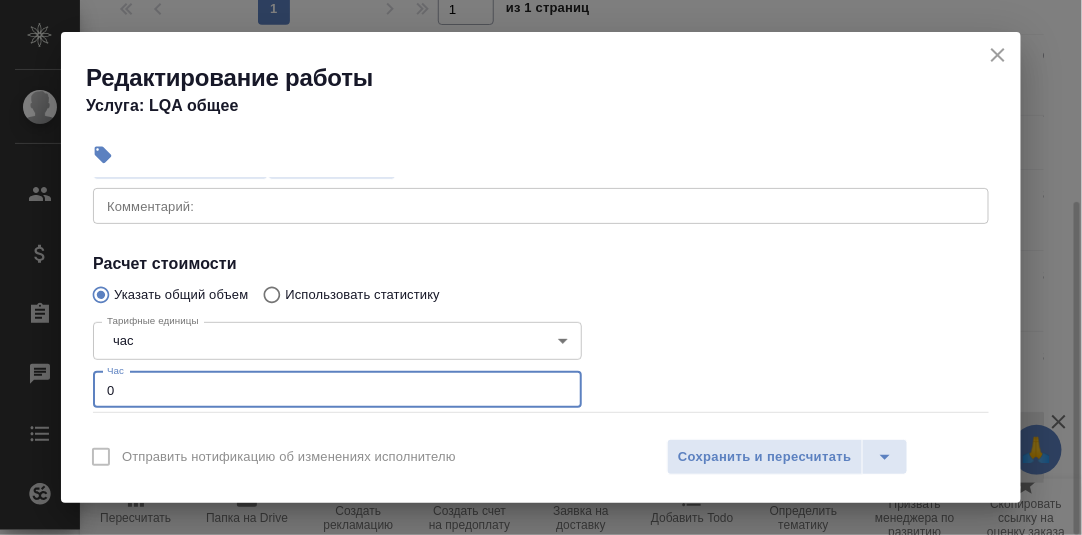 click on "0" at bounding box center [337, 390] 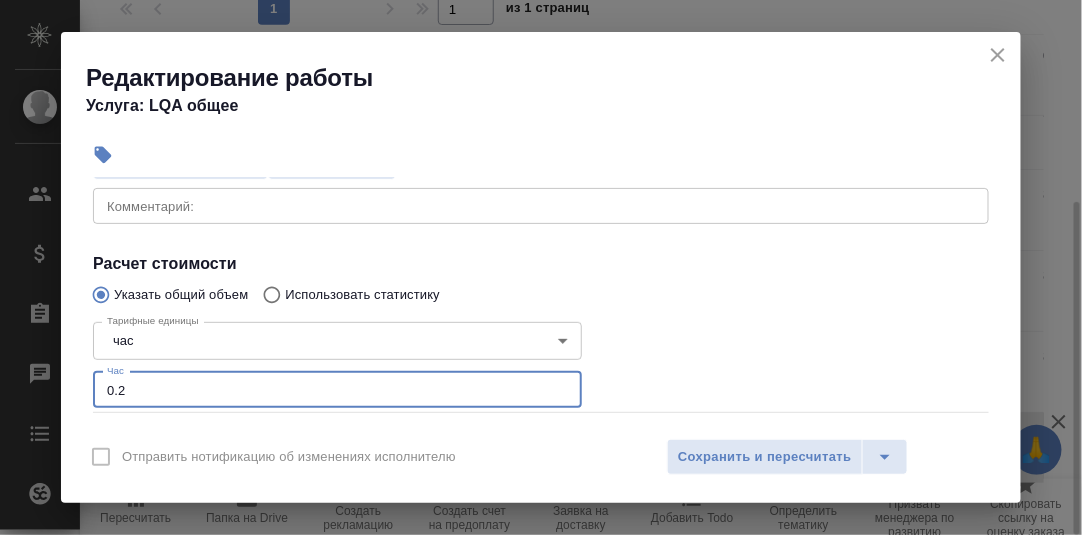 type on "0.2" 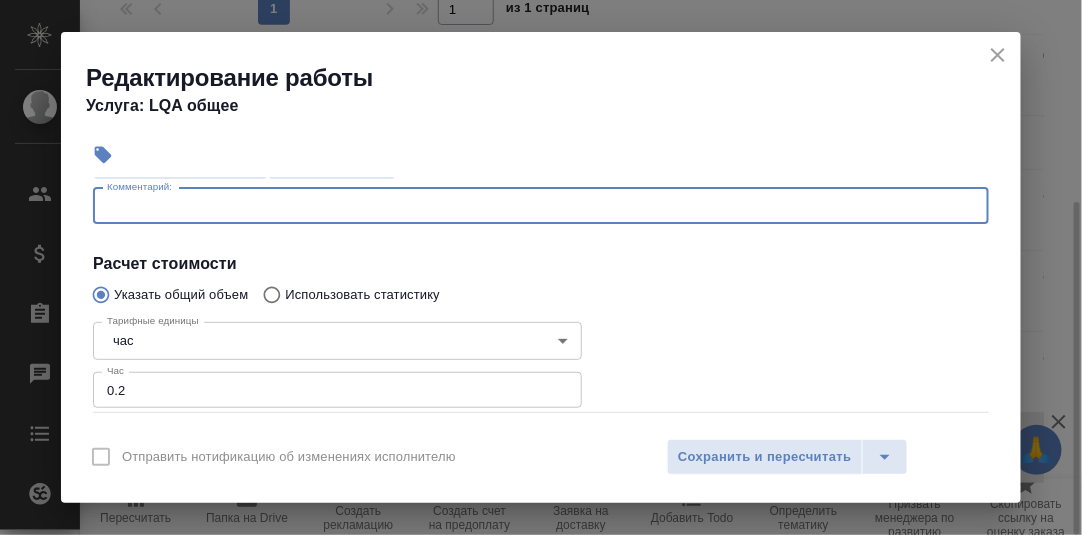 click at bounding box center [541, 205] 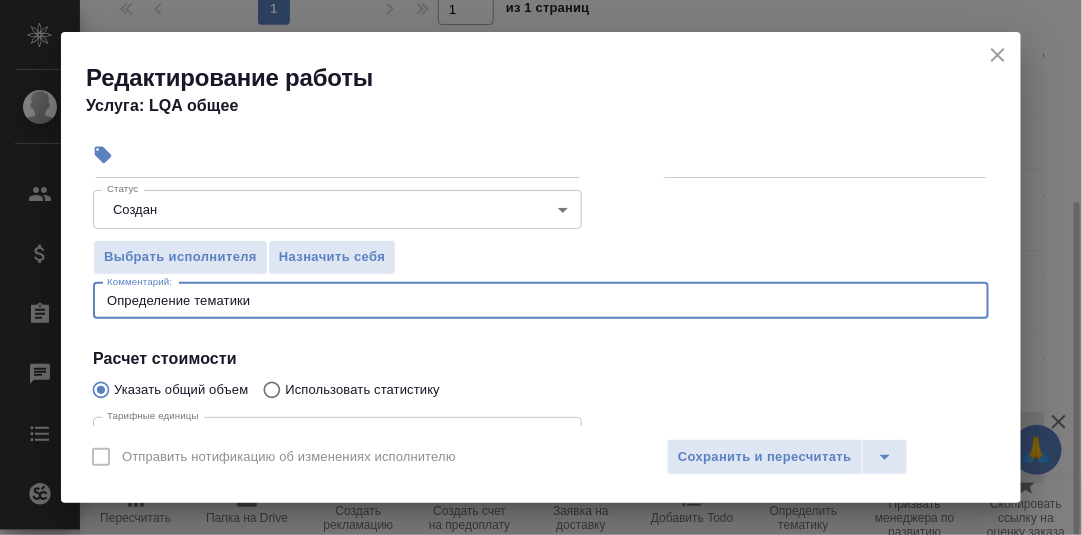 scroll, scrollTop: 99, scrollLeft: 0, axis: vertical 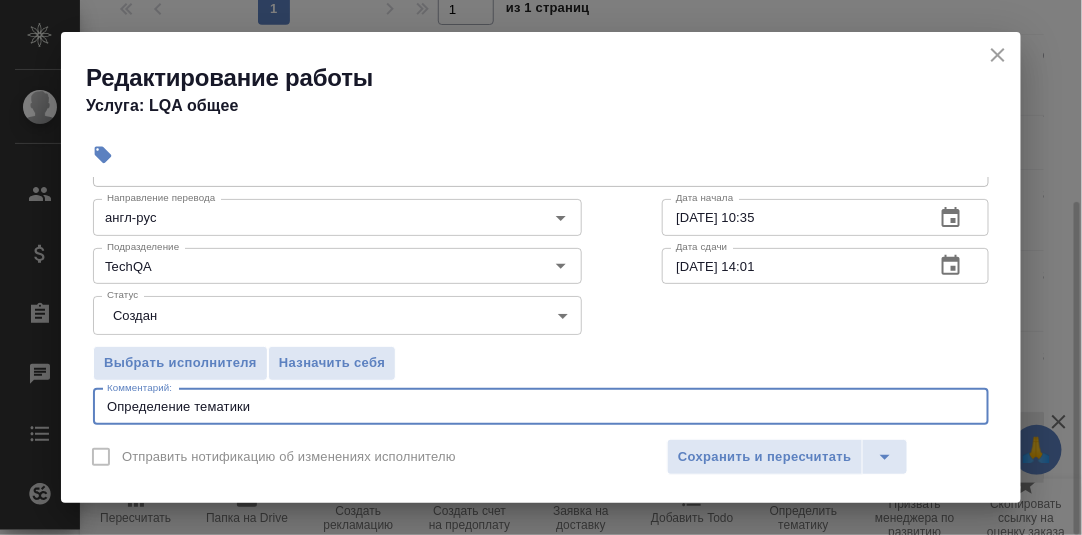 type on "Определение тематики" 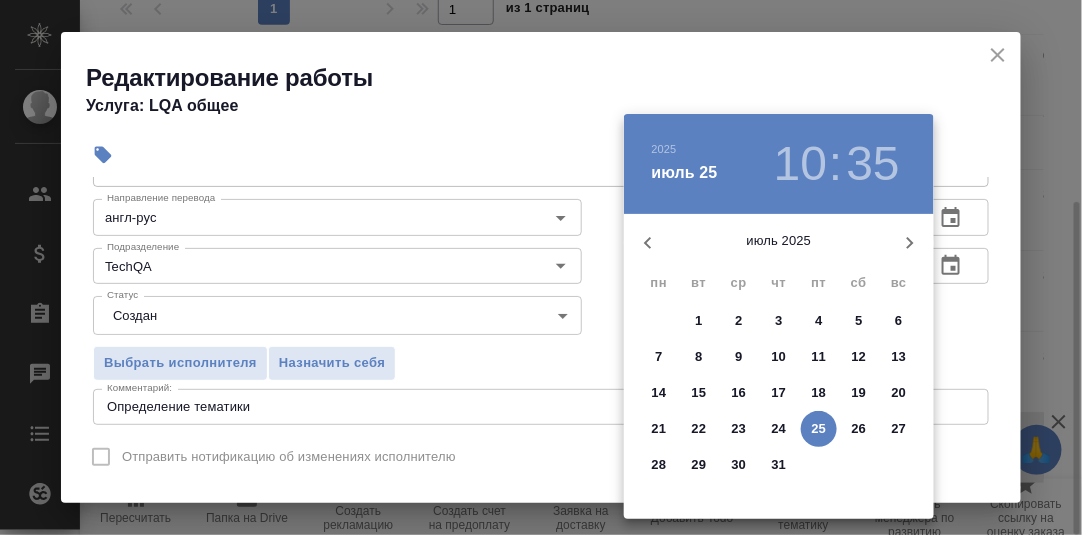 click on "25" at bounding box center [819, 429] 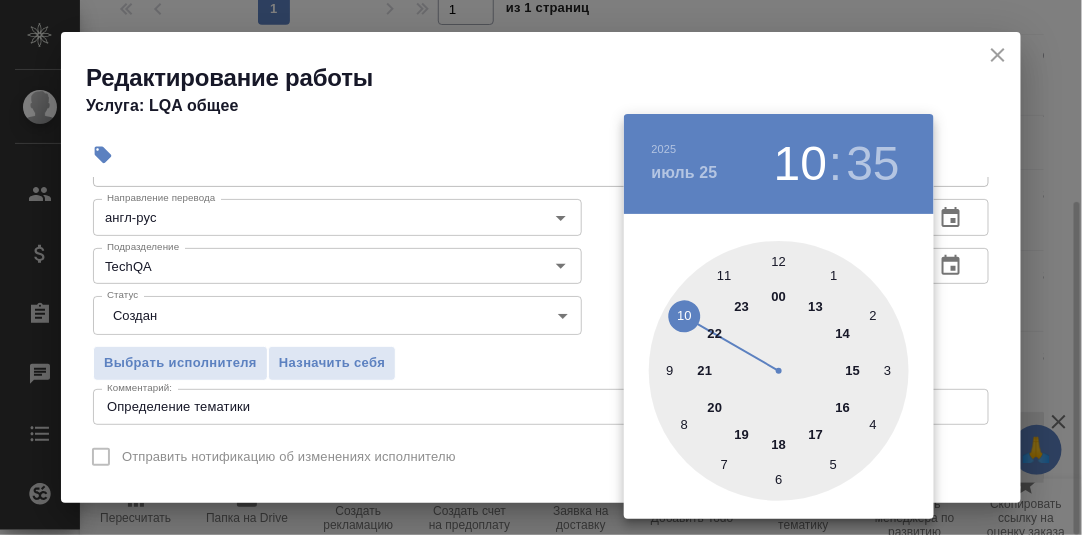 drag, startPoint x: 688, startPoint y: 313, endPoint x: 710, endPoint y: 299, distance: 26.076809 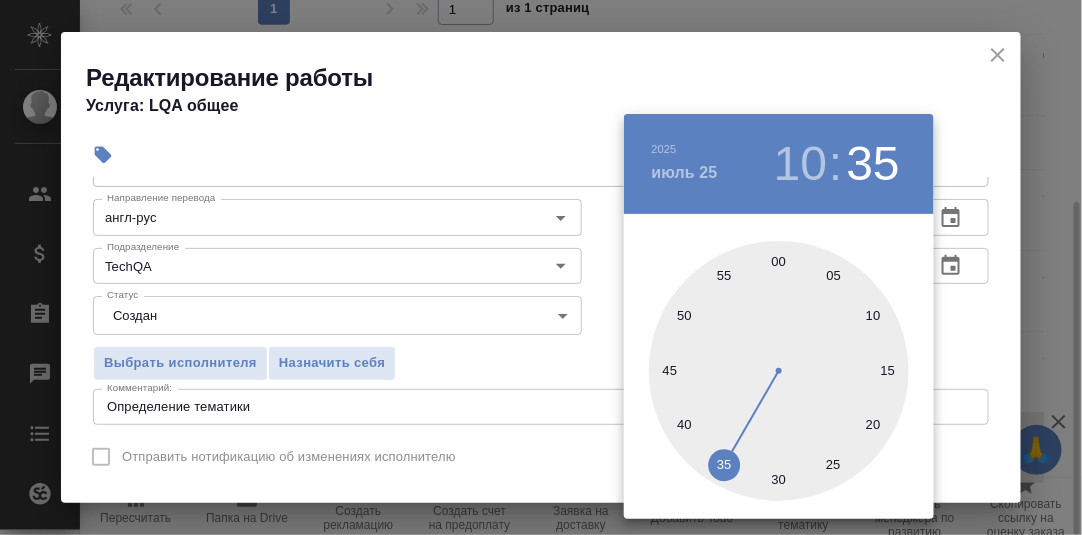drag, startPoint x: 780, startPoint y: 264, endPoint x: 908, endPoint y: 290, distance: 130.61394 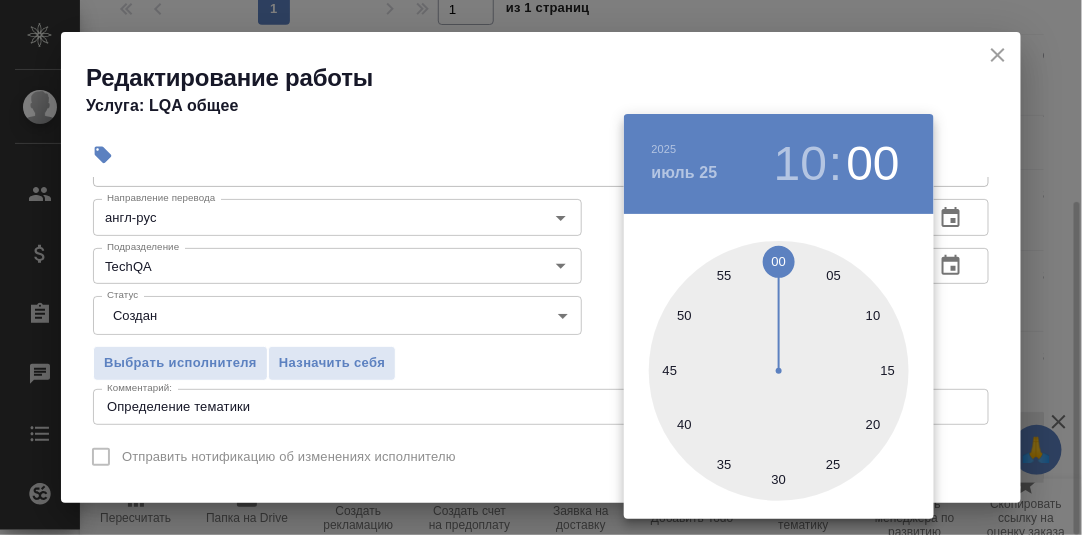 drag, startPoint x: 985, startPoint y: 326, endPoint x: 958, endPoint y: 290, distance: 45 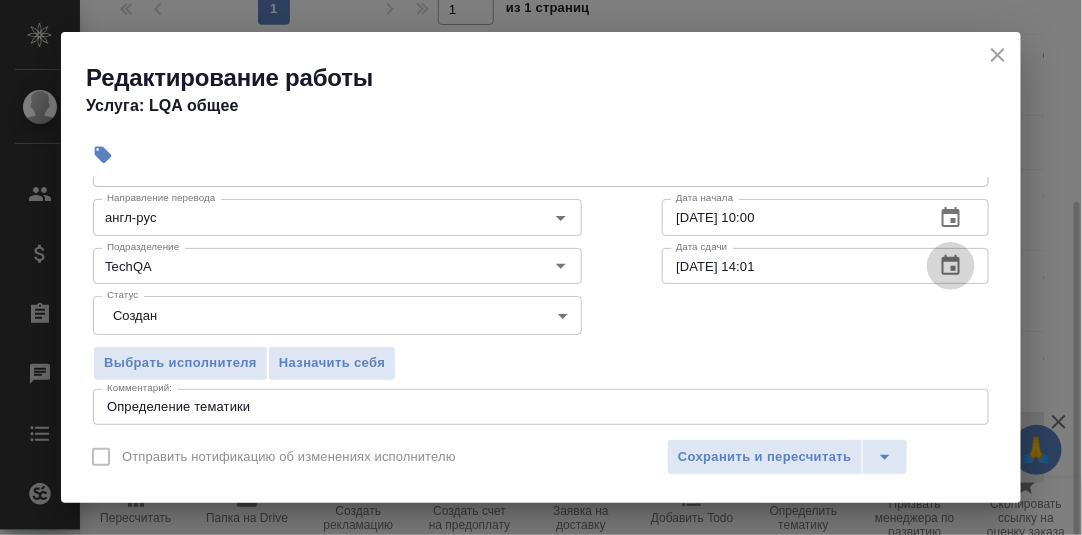 click 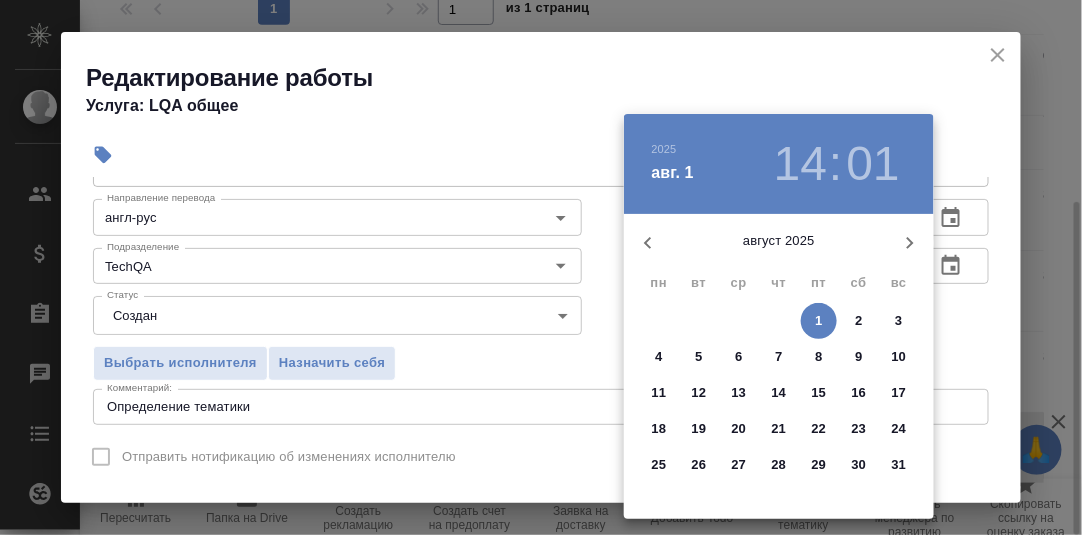 click 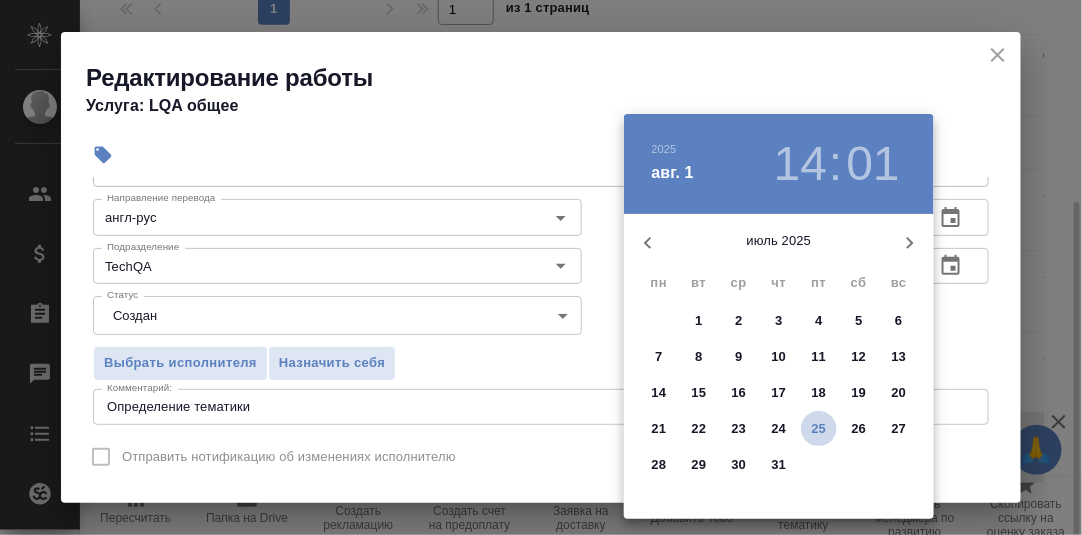 click on "25" at bounding box center [819, 429] 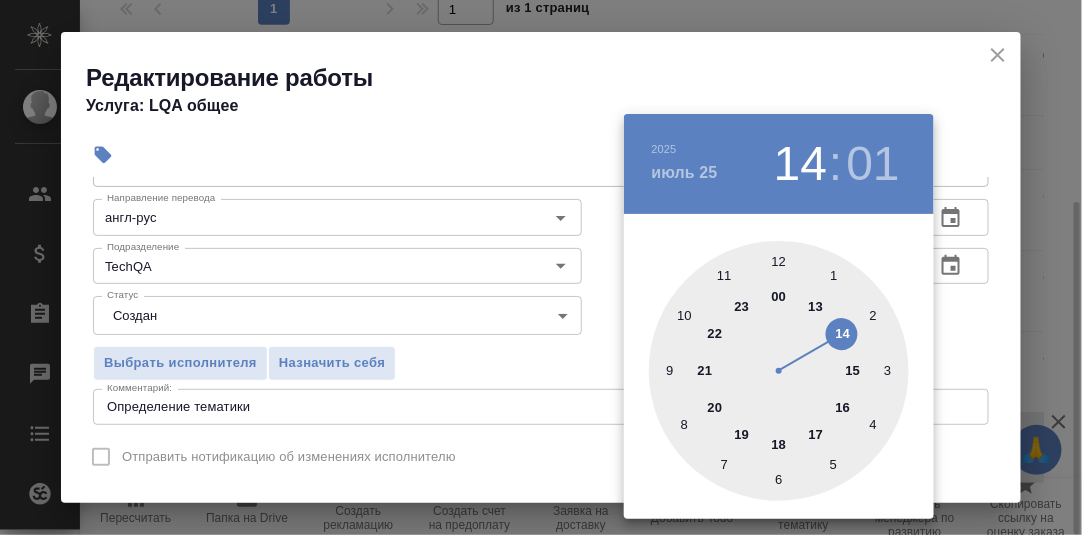 click at bounding box center (779, 371) 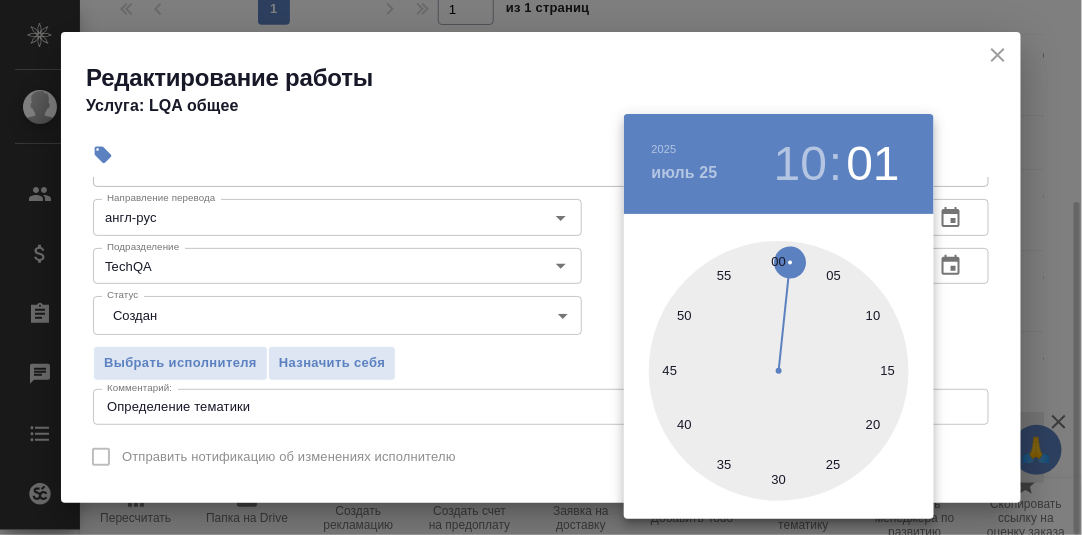 click at bounding box center (779, 371) 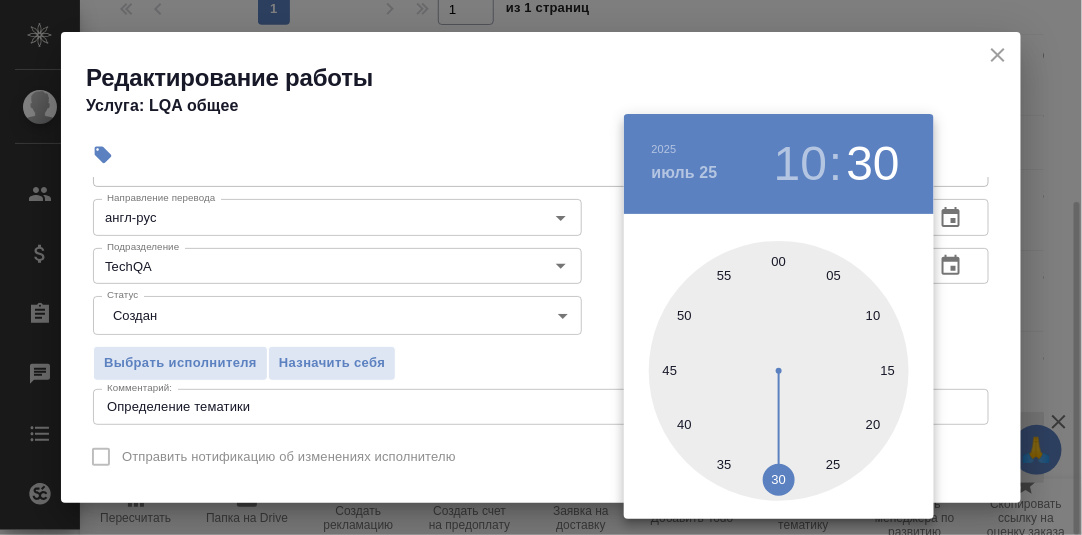 click at bounding box center [541, 267] 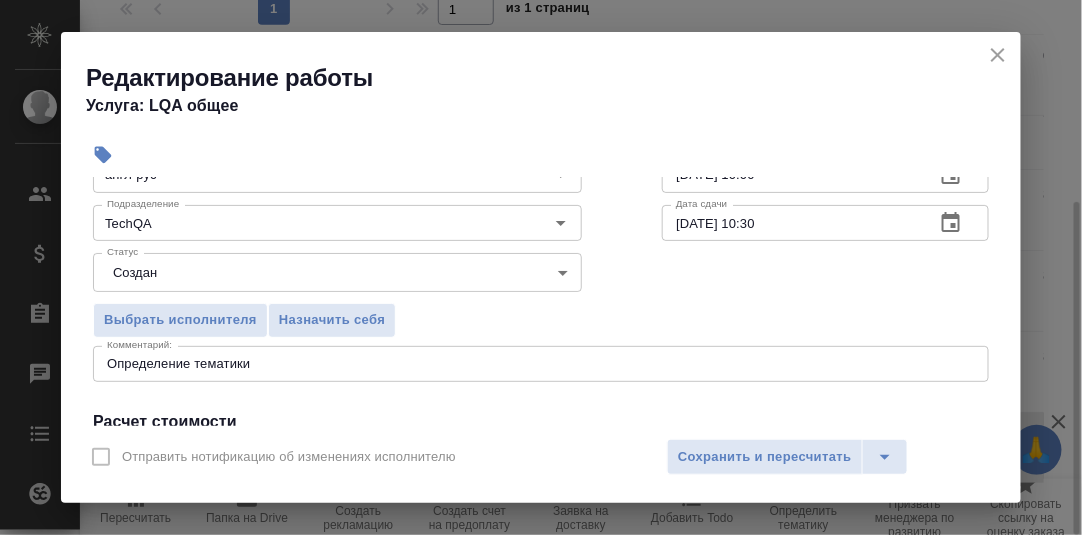 scroll, scrollTop: 200, scrollLeft: 0, axis: vertical 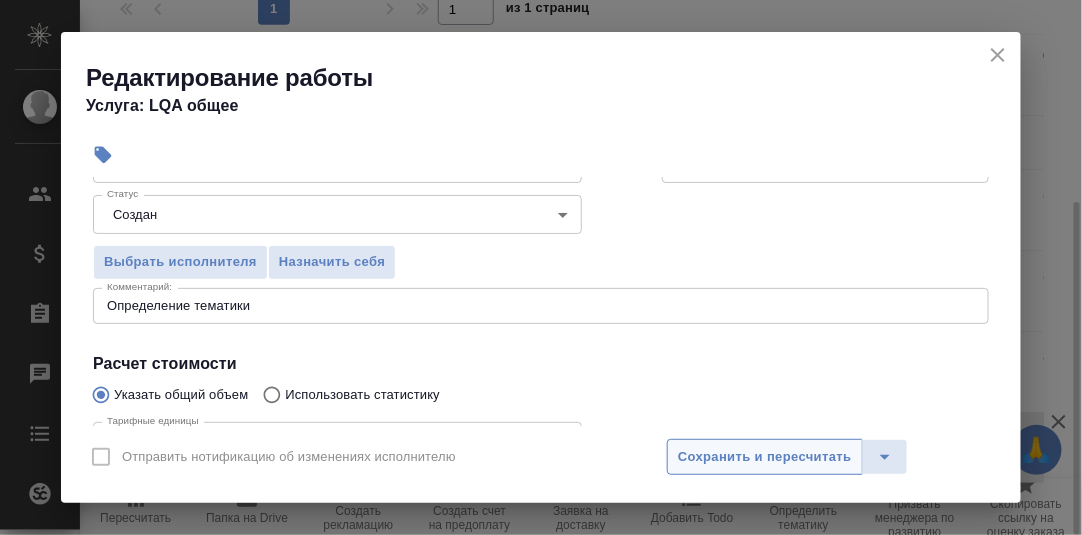 click on "Сохранить и пересчитать" at bounding box center [765, 457] 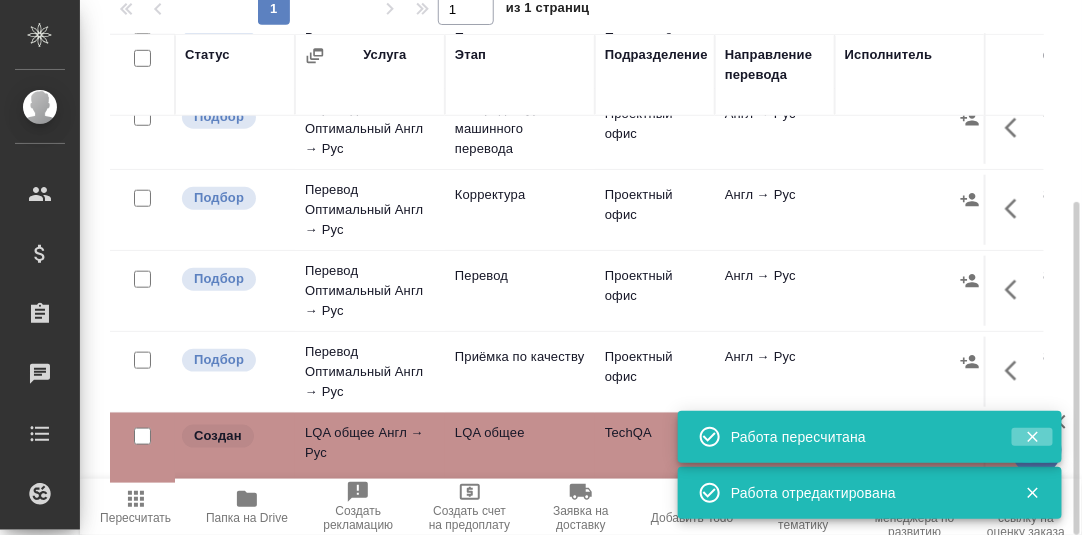 click 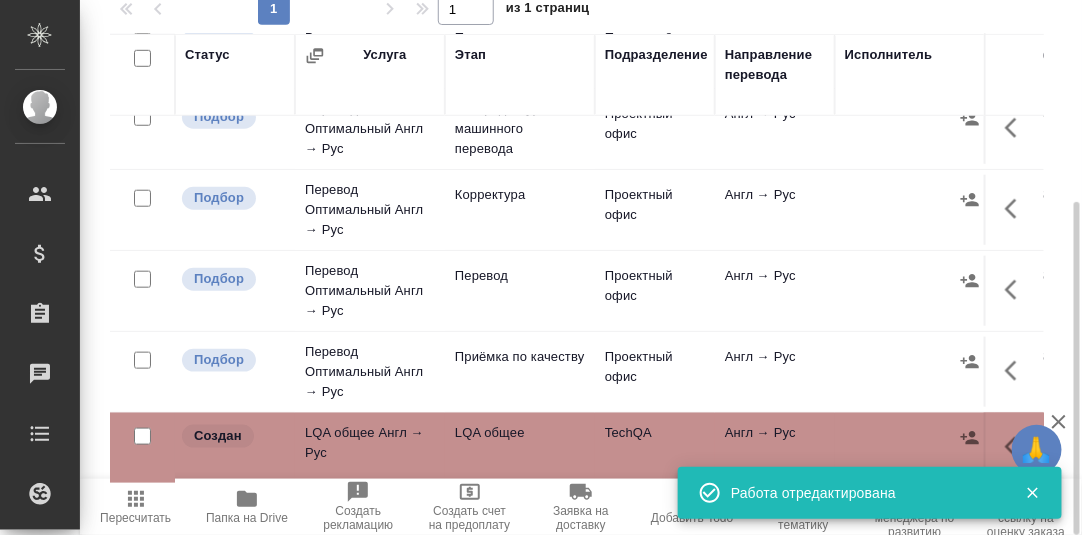 click 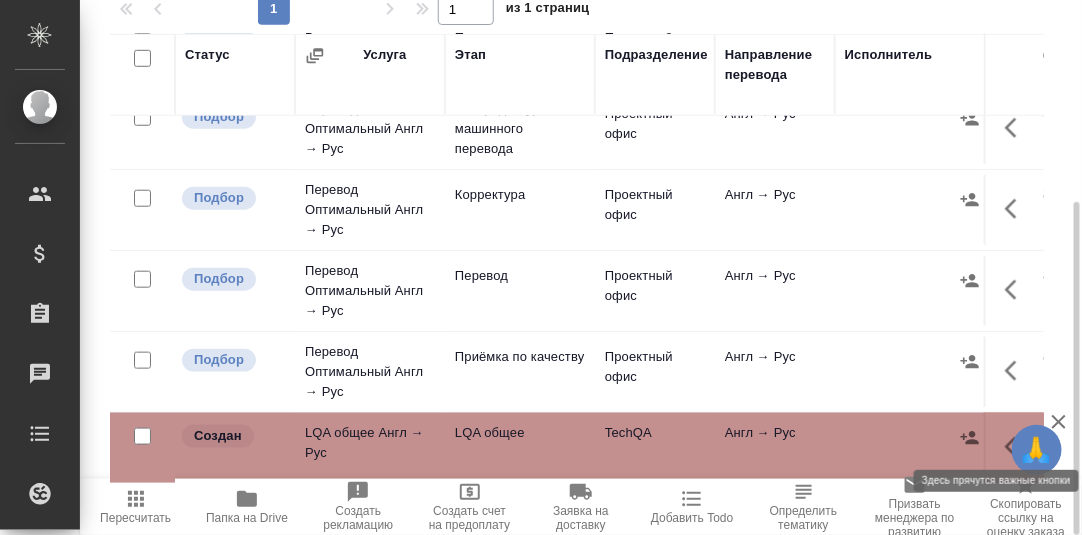 click 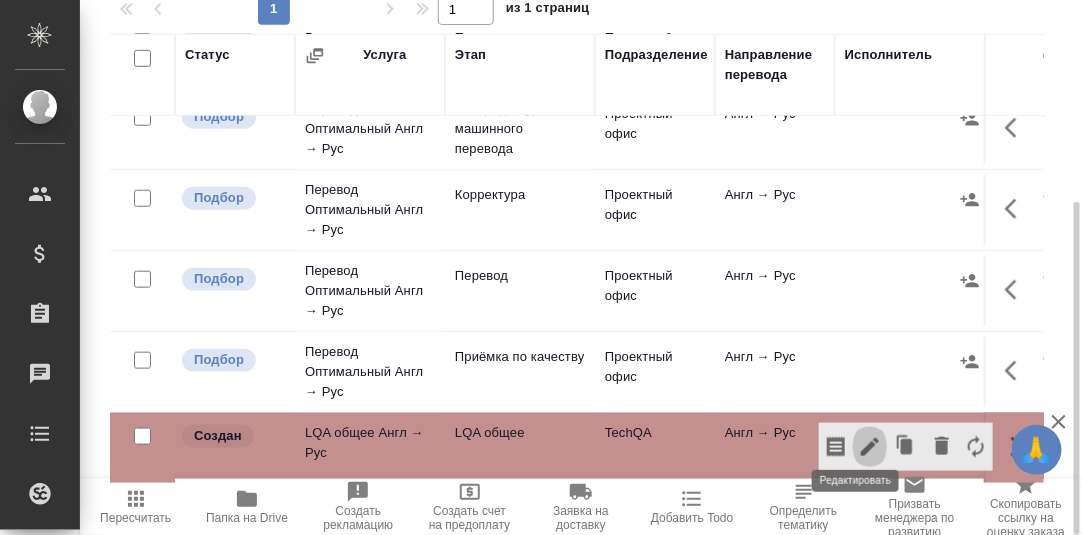 click 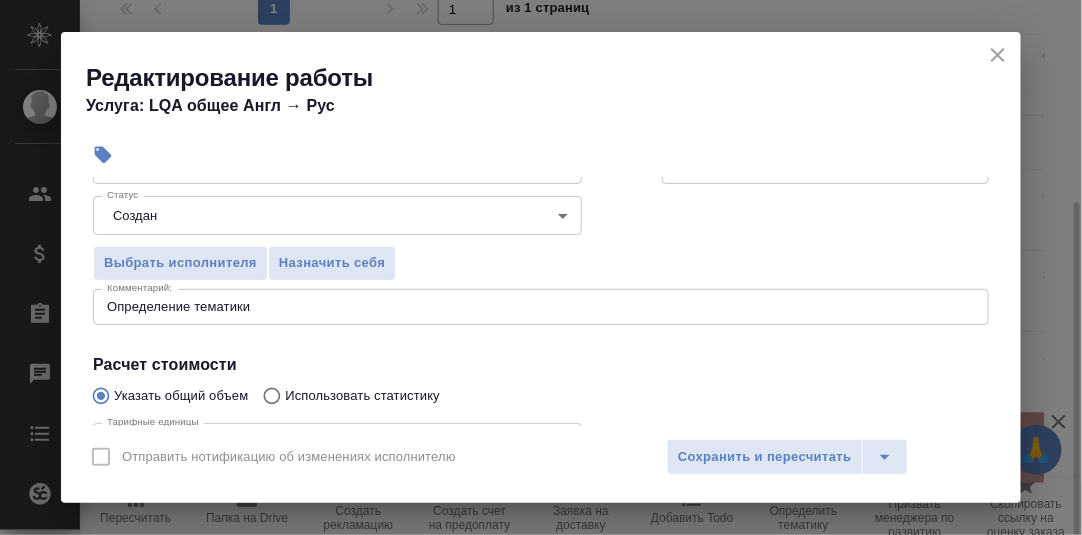 scroll, scrollTop: 200, scrollLeft: 0, axis: vertical 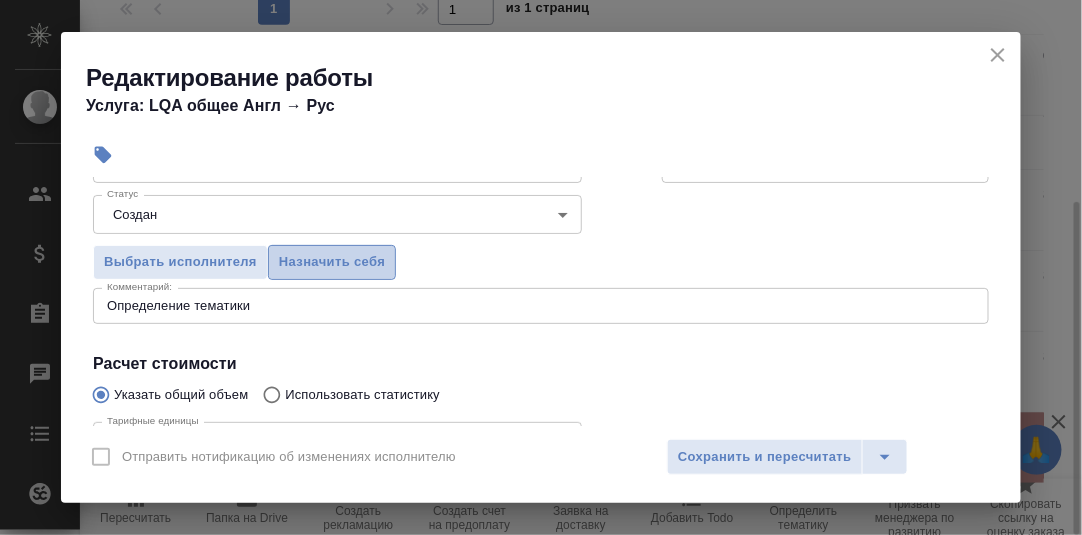 click on "Назначить себя" at bounding box center (332, 262) 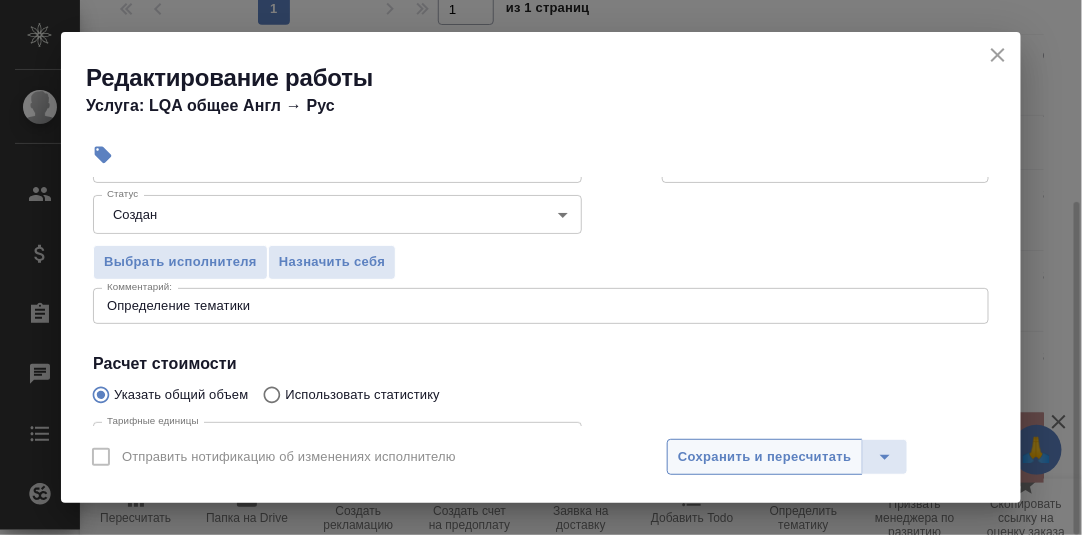click on "Сохранить и пересчитать" at bounding box center (765, 457) 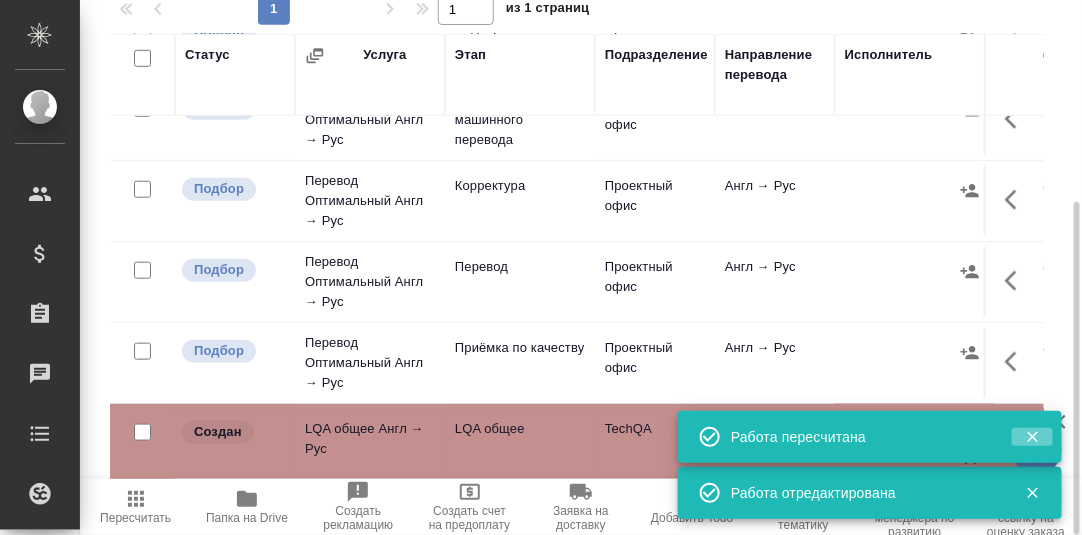 click 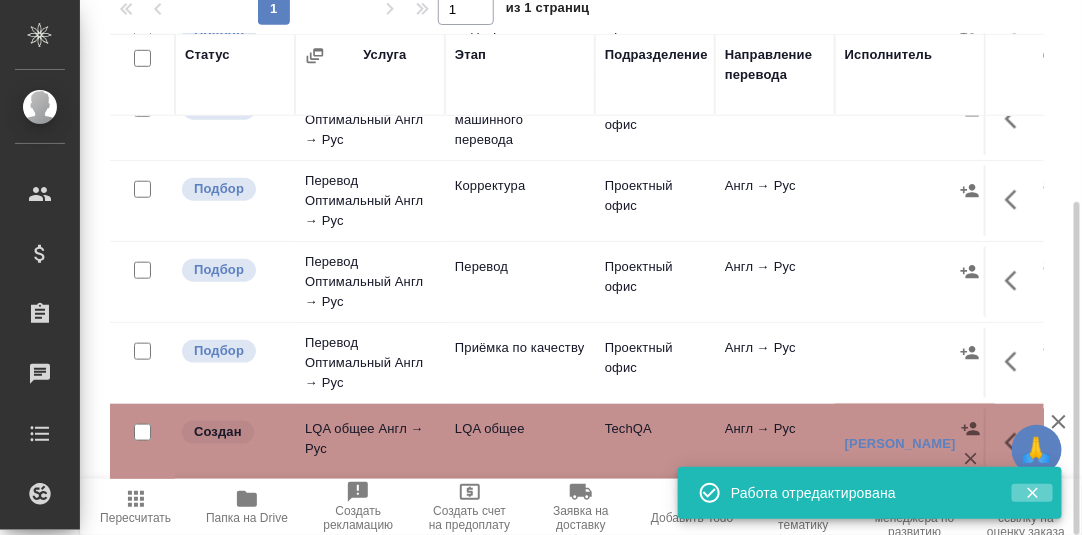 click 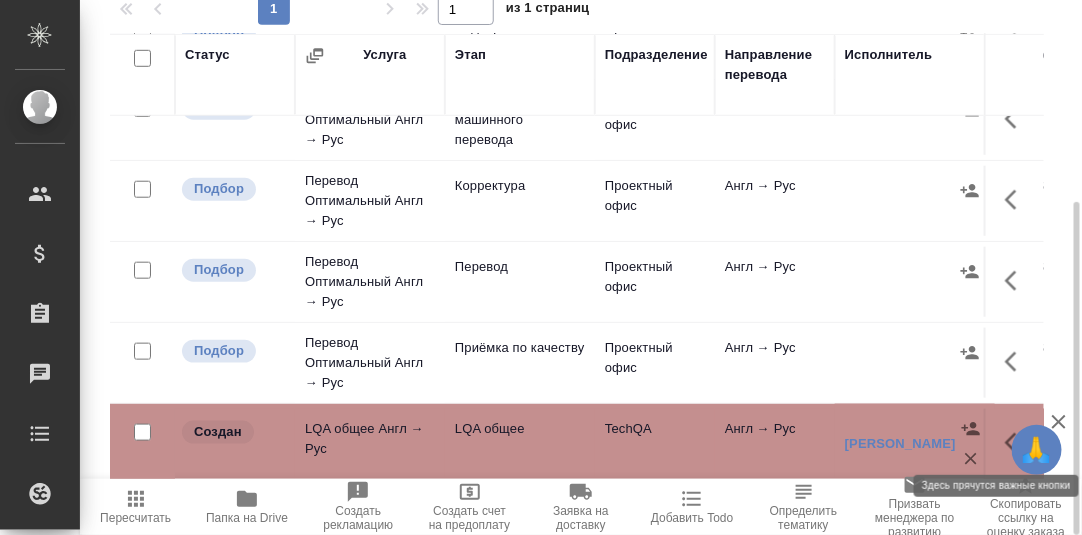 click 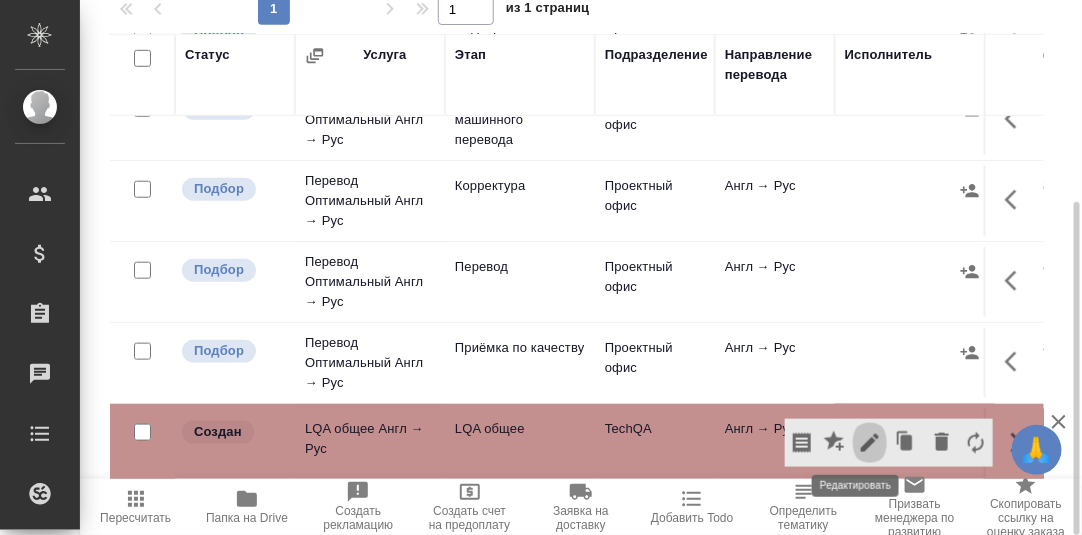 click 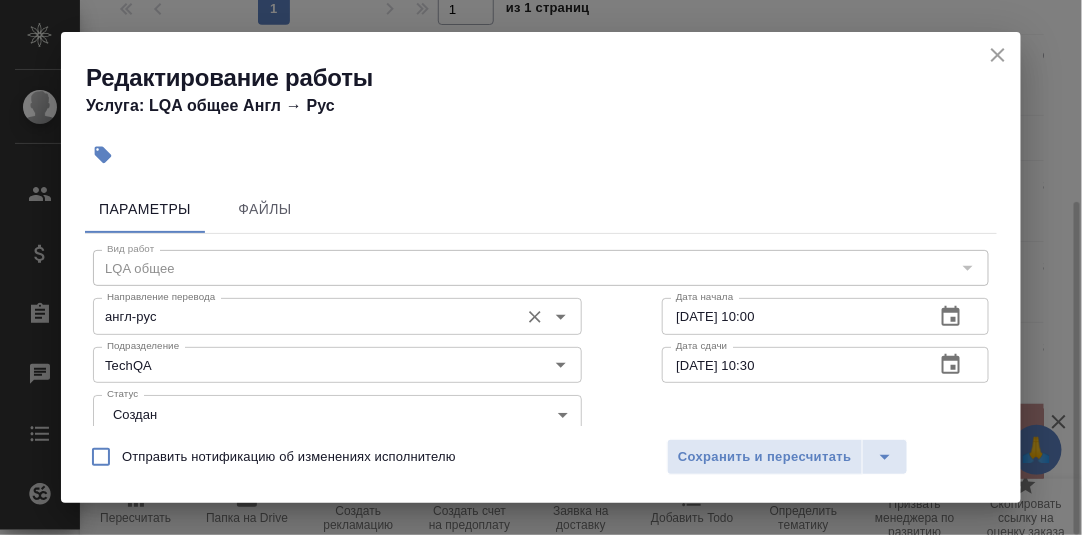 scroll, scrollTop: 99, scrollLeft: 0, axis: vertical 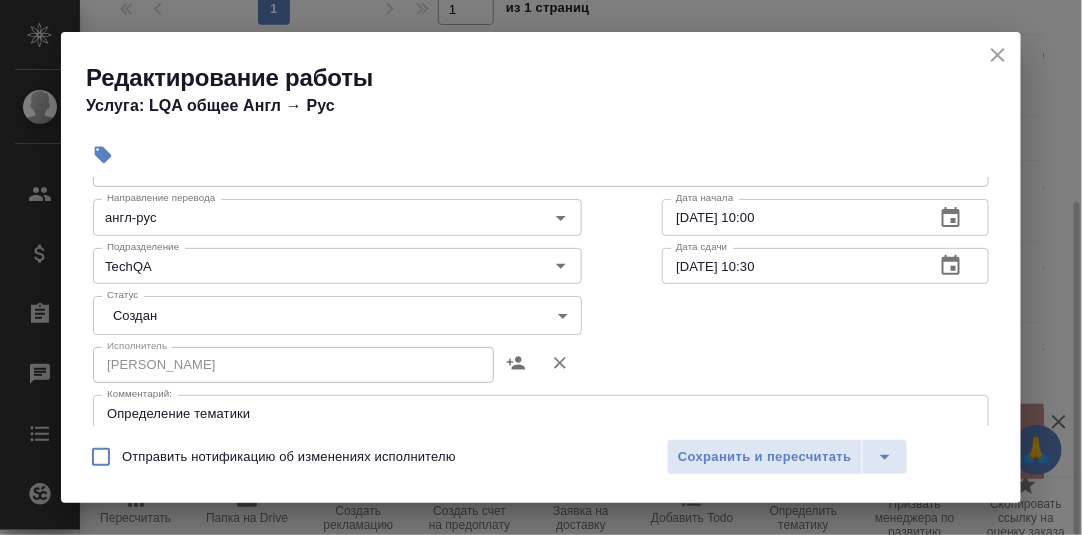 click on "🙏 .cls-1
fill:#fff;
AWATERA Румянцева Дарья d.rumyantseva Клиенты Спецификации Заказы 0 Чаты Todo Проекты SC Исполнители Кандидаты Работы Входящие заявки Заявки на доставку Рекламации Проекты процессинга Конференции Выйти KZH_HK-404 В работе inProgress Срочный urgent Кратко детали заказа Ответственная команда: Казахстан Клиент: Herbalife Kazakhstan Договор: 1AWAT Дата создания: 23.07.2025, 09:18 Дата сдачи: 01.08.2025, 14:01 Итого: 273 752,28 KZT К оплате: 273 752,28 KZT Маржинальность: 91% #на раздаче Детали Услуги Работы Файлы Smartcat Чат Настроить порядок работ Включить последовательность 1 1 из 1 страниц Этап" at bounding box center [541, 267] 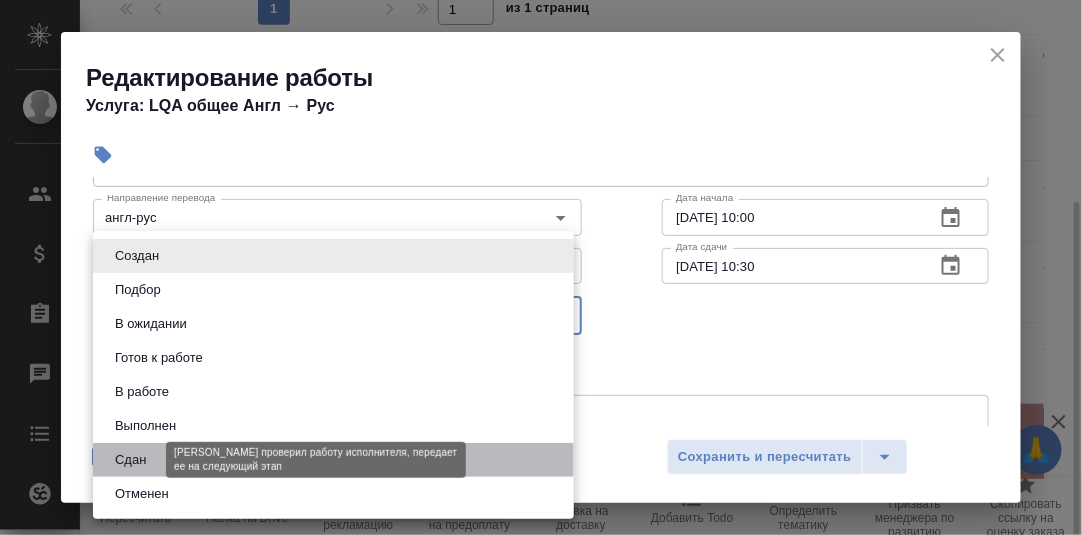 click on "Сдан" at bounding box center [130, 460] 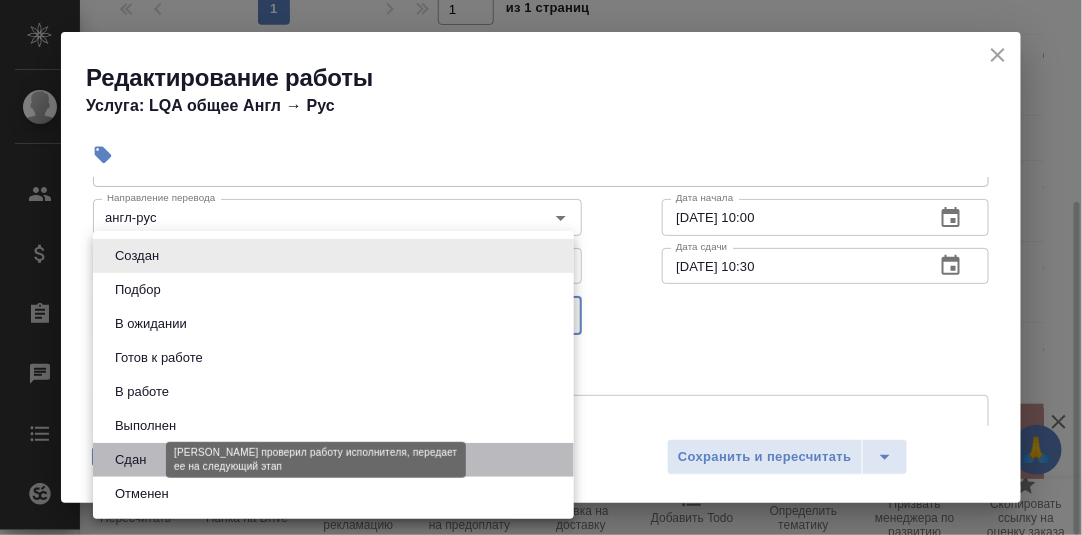 type on "closed" 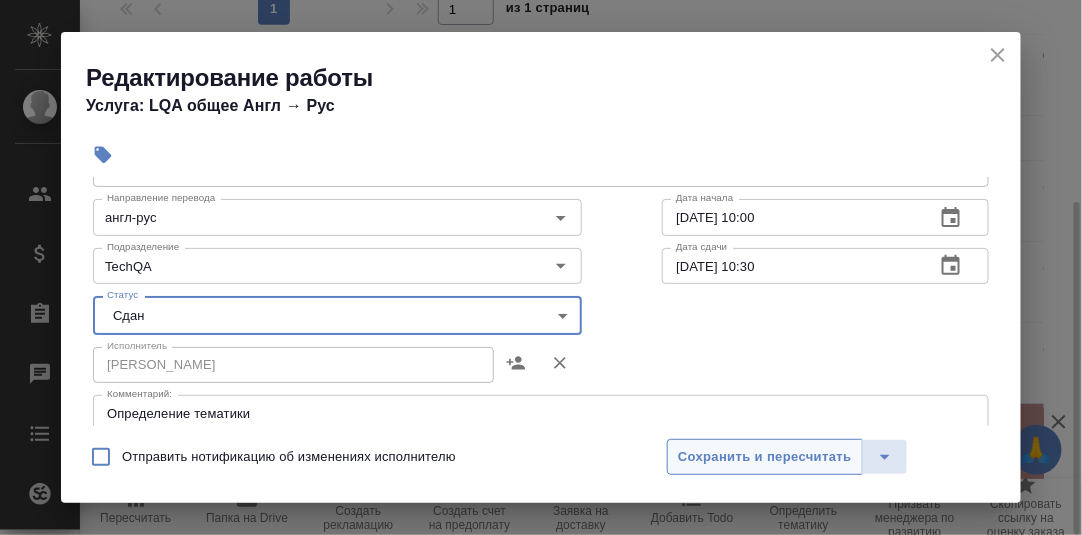 drag, startPoint x: 758, startPoint y: 457, endPoint x: 761, endPoint y: 427, distance: 30.149628 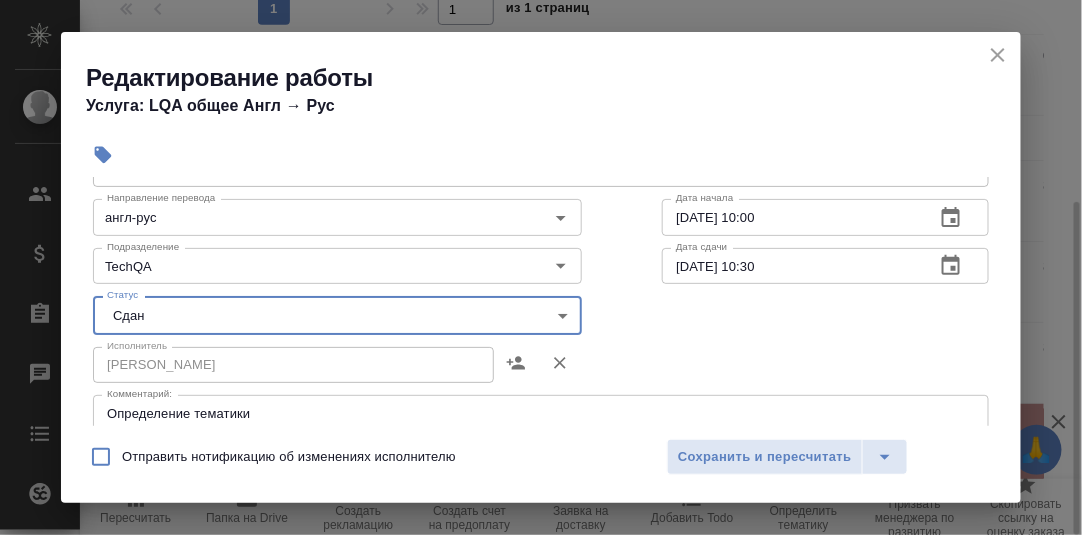 click on "Сохранить и пересчитать" at bounding box center [765, 457] 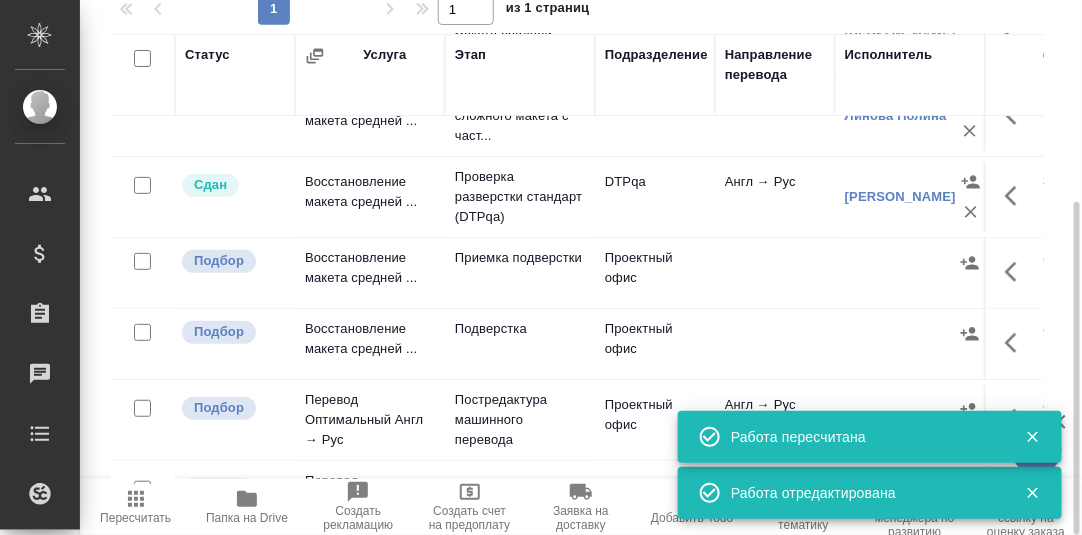 scroll, scrollTop: 22, scrollLeft: 0, axis: vertical 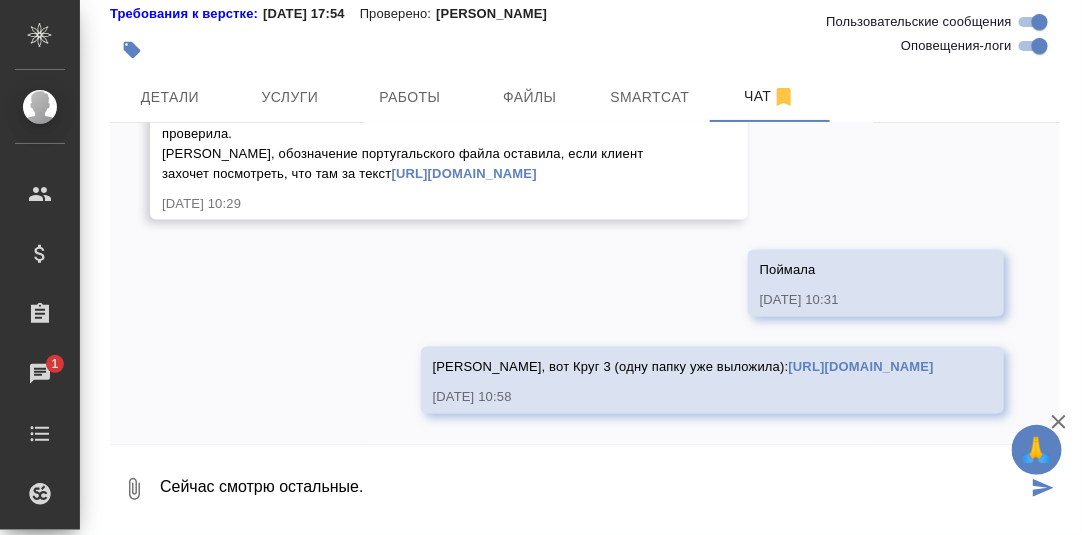type on "Сейчас смотрю остальные." 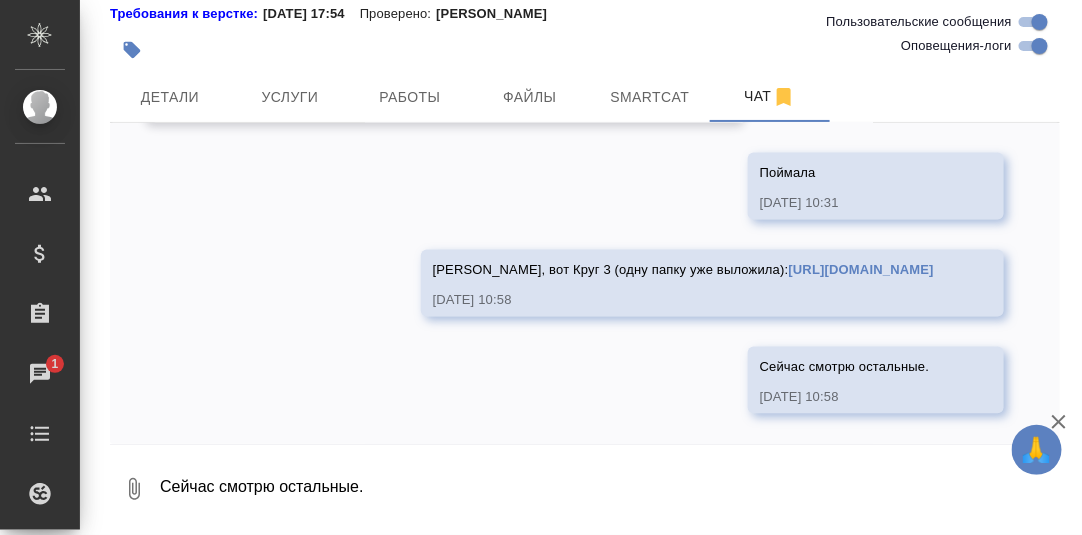 scroll, scrollTop: 23460, scrollLeft: 0, axis: vertical 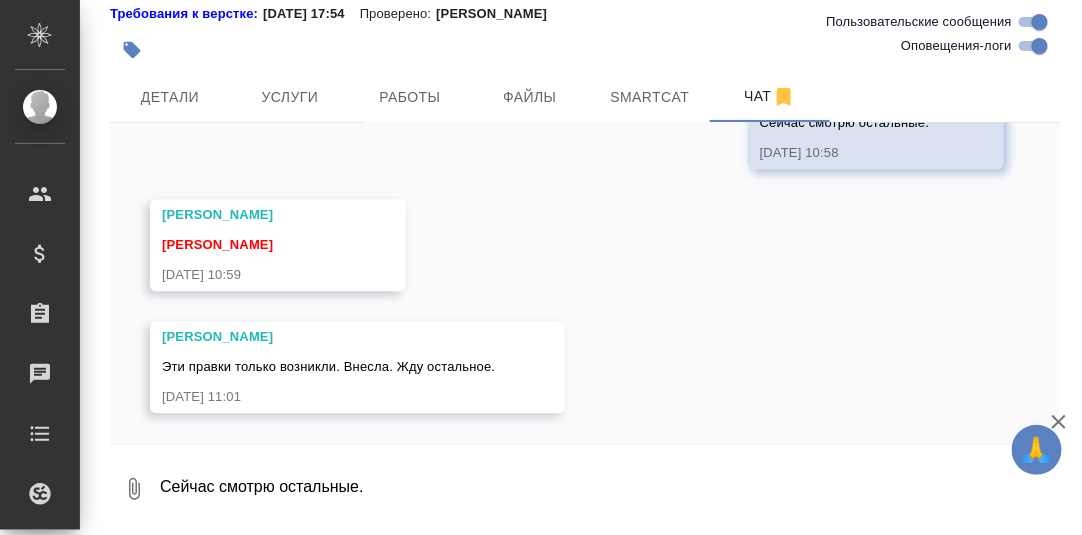 click on "Сейчас смотрю остальные." at bounding box center (609, 489) 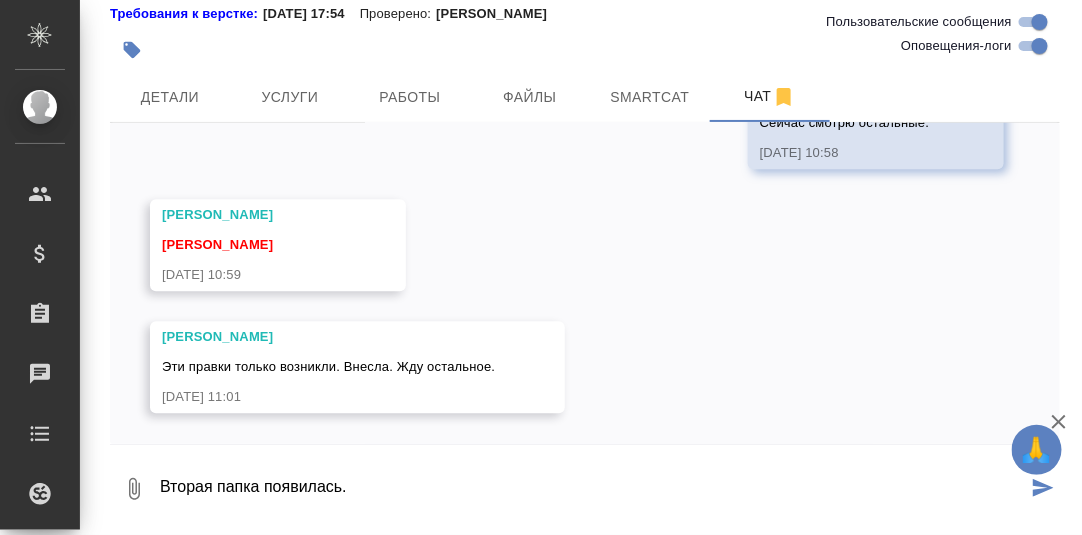type on "Вторая папка появилась." 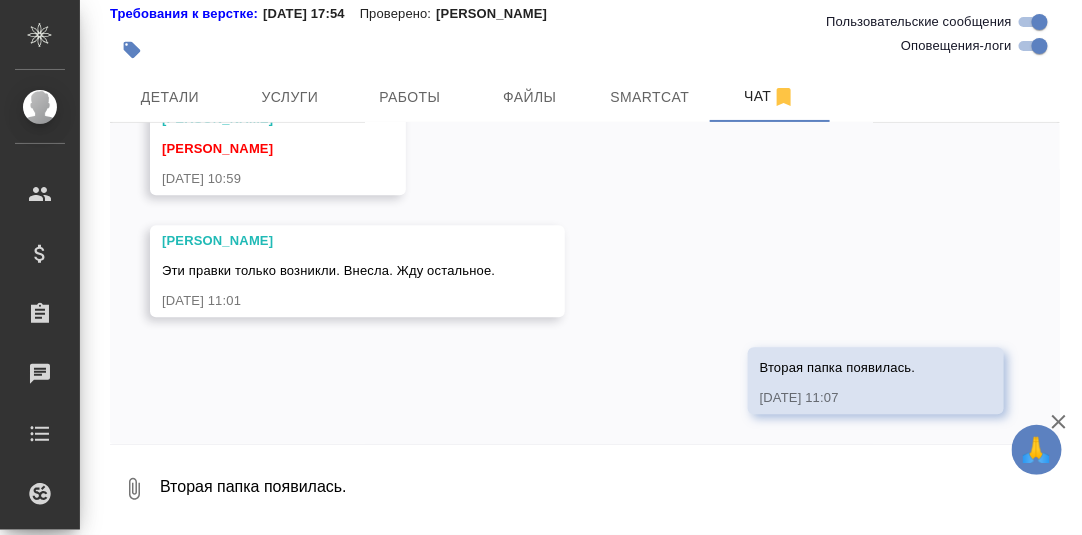 scroll, scrollTop: 23801, scrollLeft: 0, axis: vertical 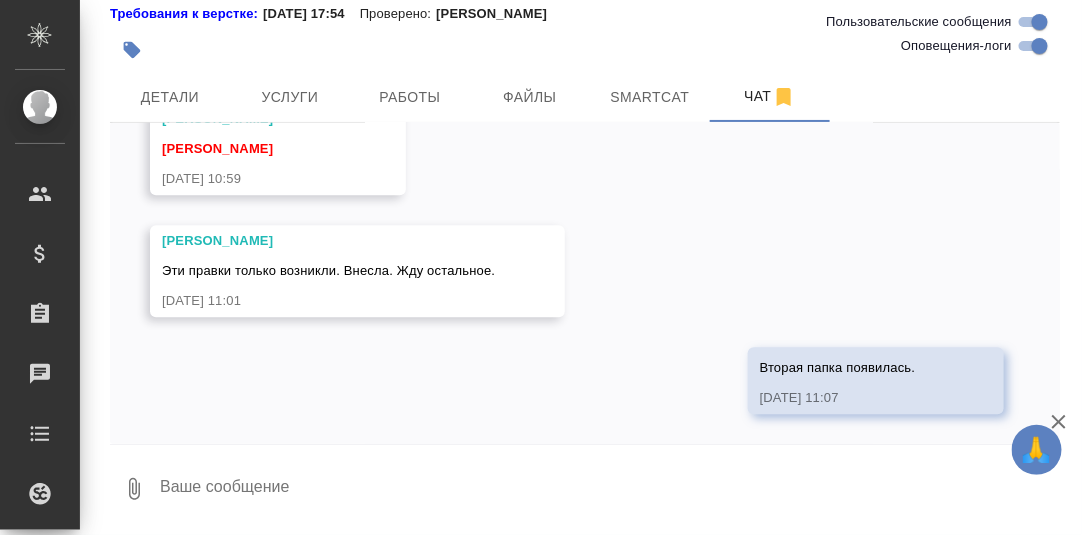 paste on "TB667DW7-Haier-HSD512S6-LABEL-自打码贴纸-V1.1_203019048_203019767(ru)" 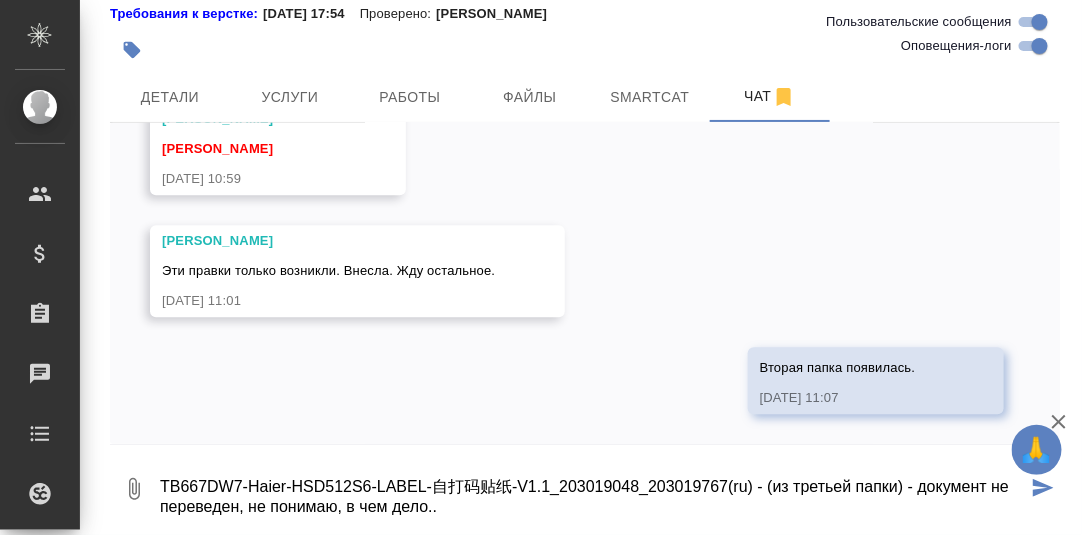 type on "TB667DW7-Haier-HSD512S6-LABEL-自打码贴纸-V1.1_203019048_203019767(ru) - (из третьей папки) - документ не переведен, не понимаю, в чем дело.." 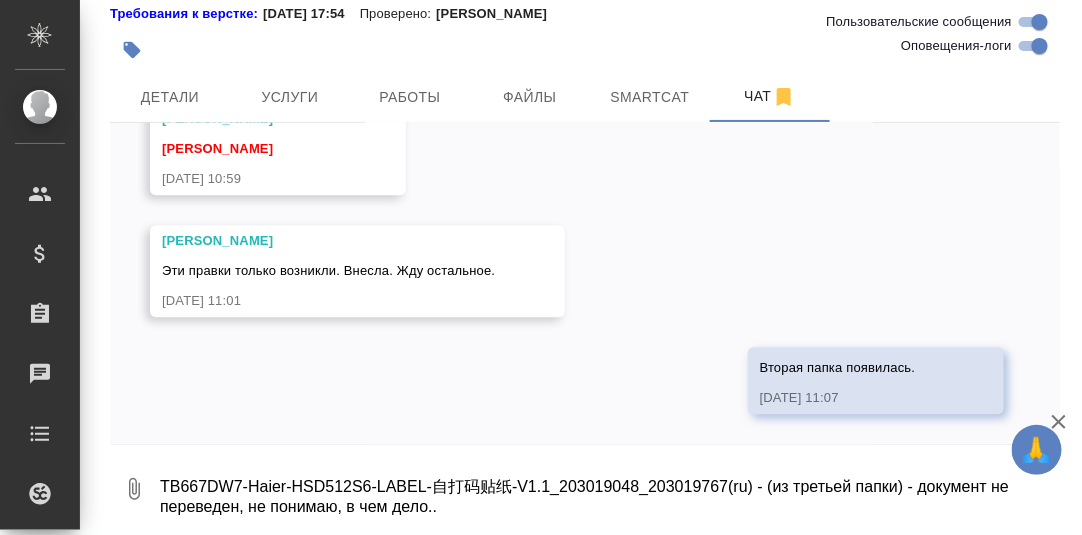 scroll, scrollTop: 0, scrollLeft: 0, axis: both 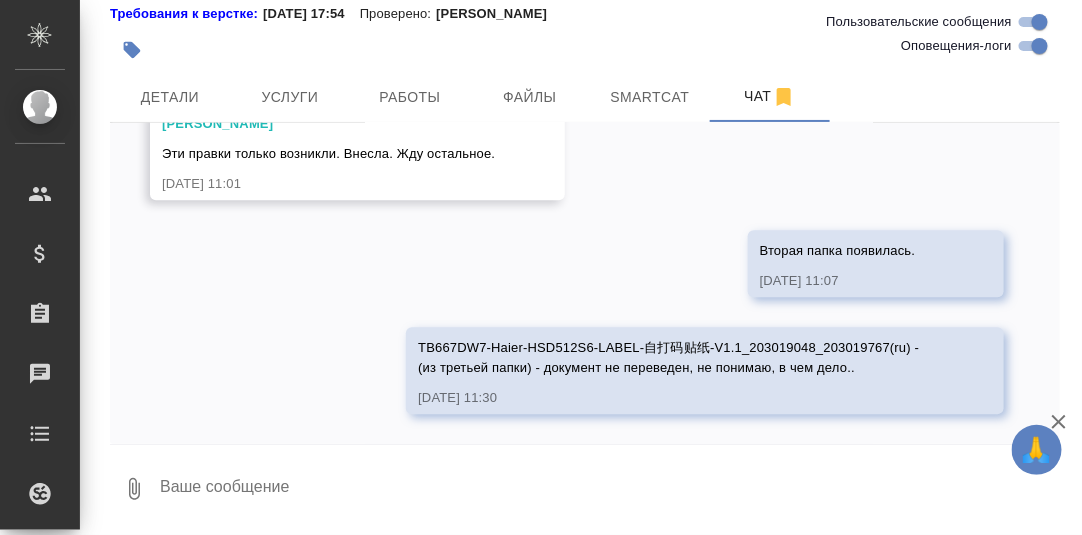 click at bounding box center [609, 489] 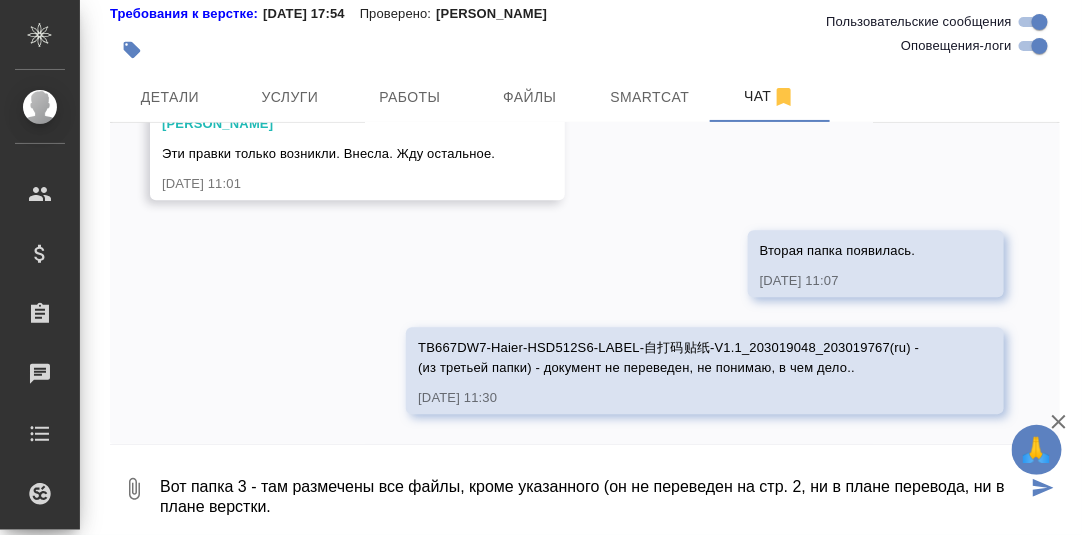 paste on "[URL][DOMAIN_NAME]" 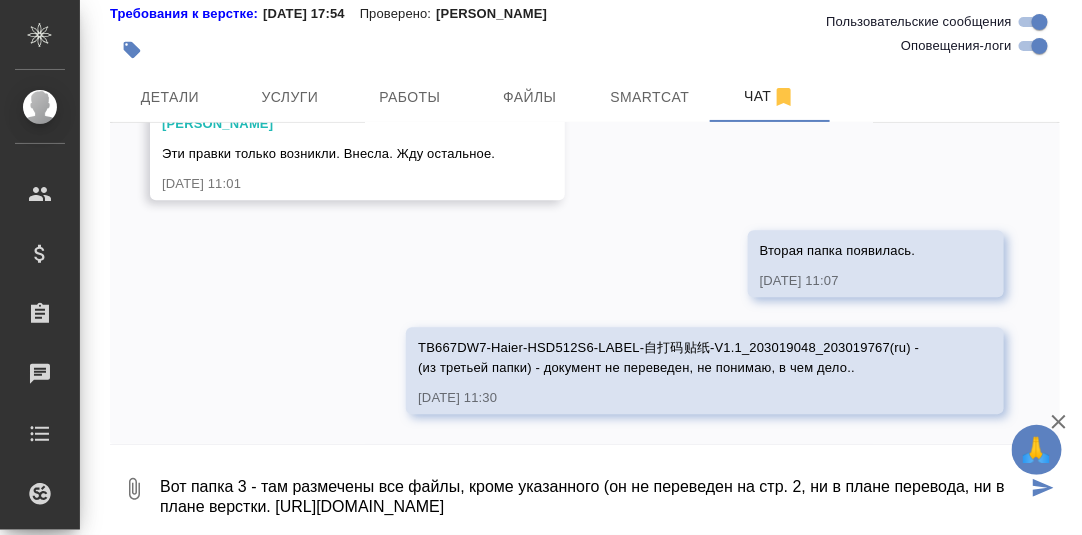 scroll, scrollTop: 72, scrollLeft: 0, axis: vertical 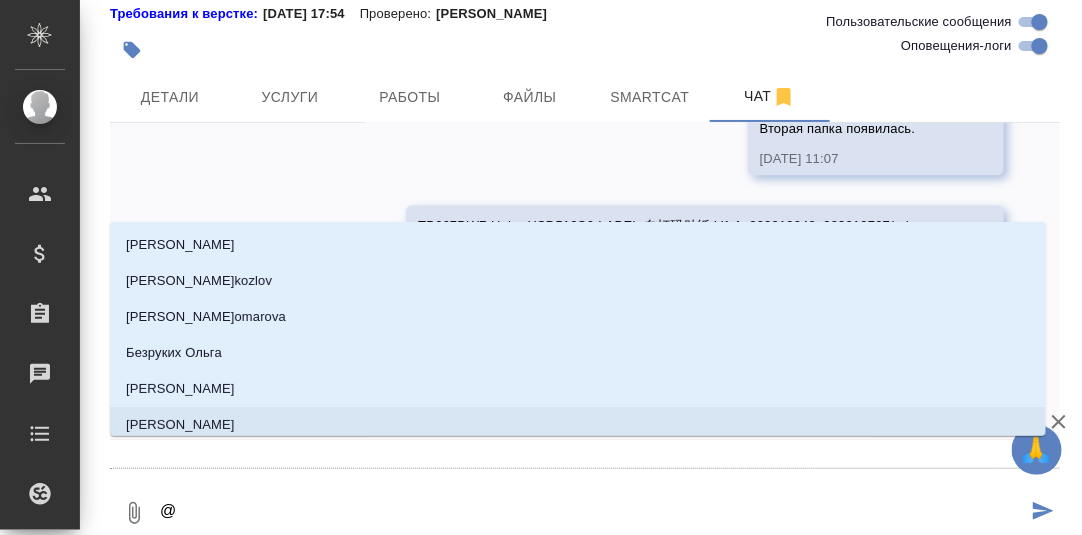type on "@М" 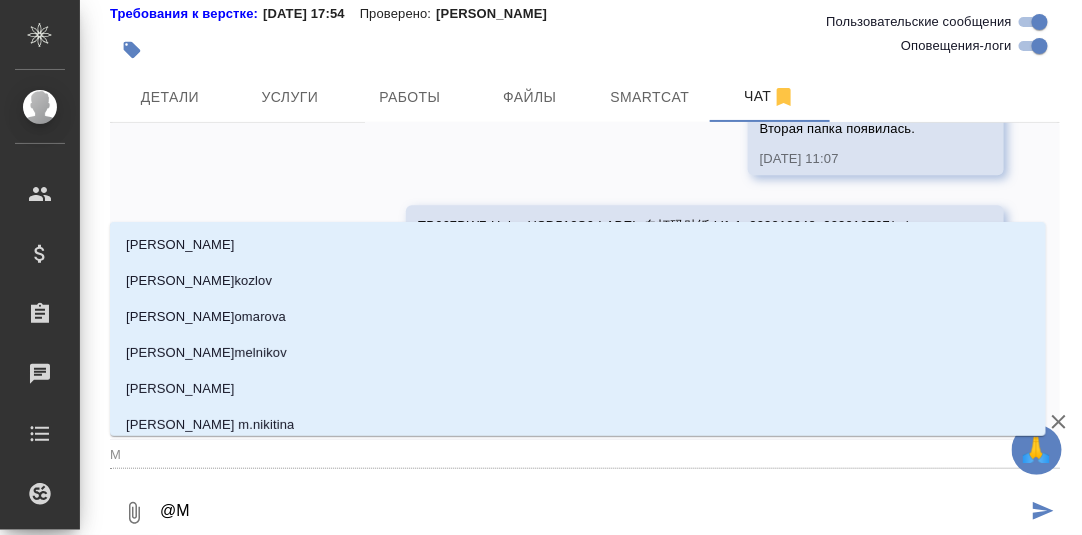 type on "@Ма" 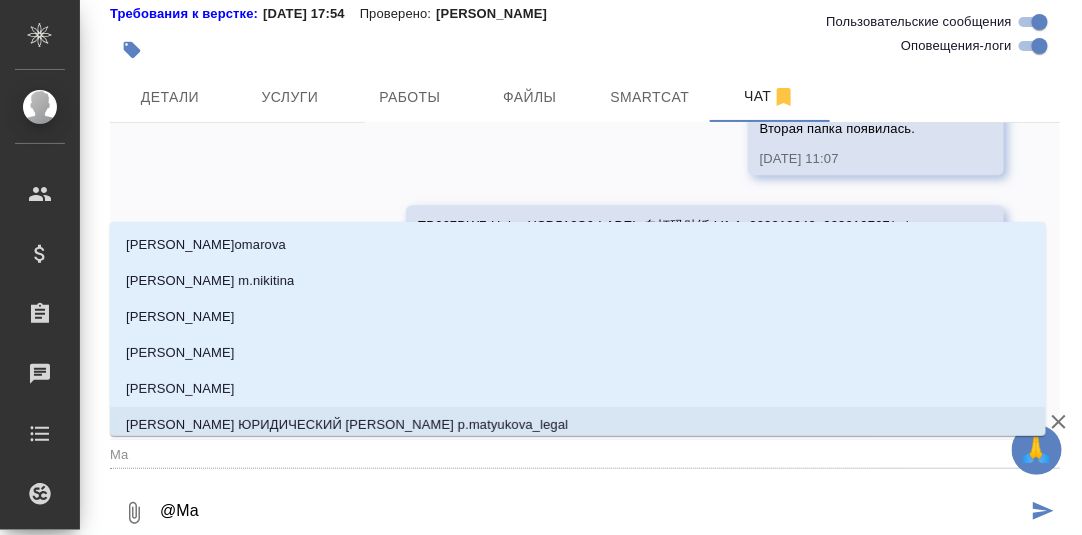 type on "@Мал" 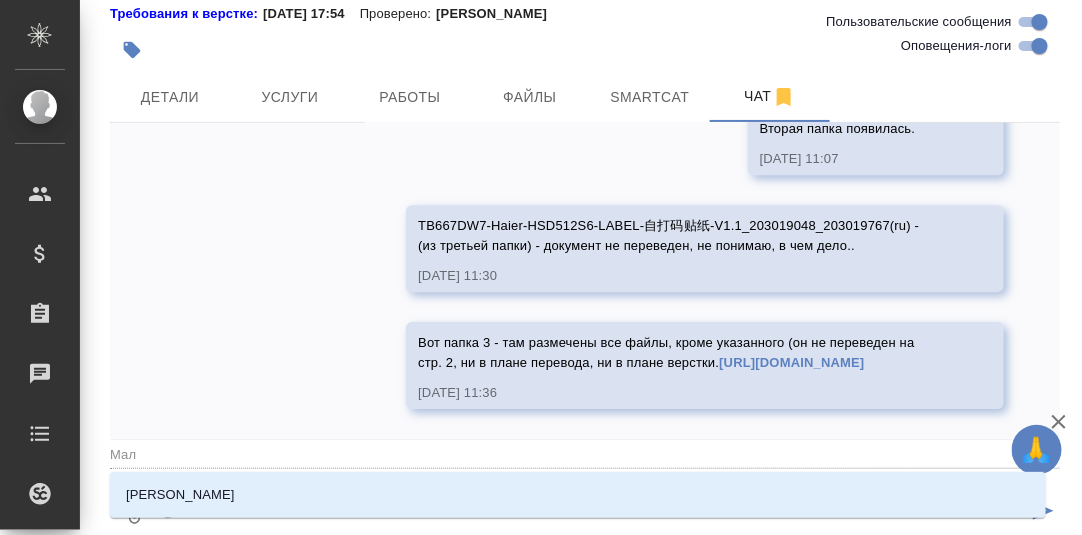 type on "@Мало" 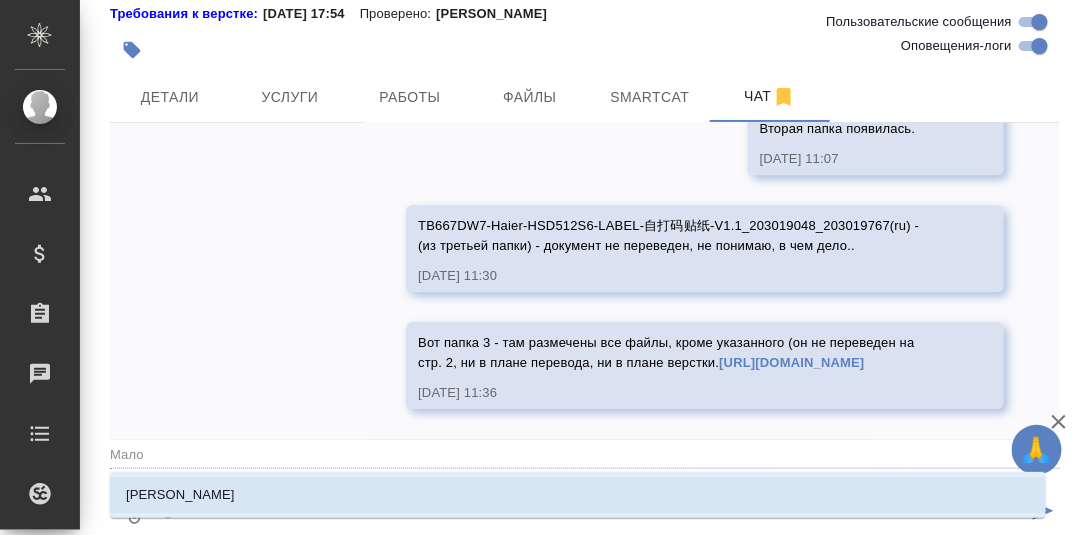 click on "[PERSON_NAME]" at bounding box center (578, 495) 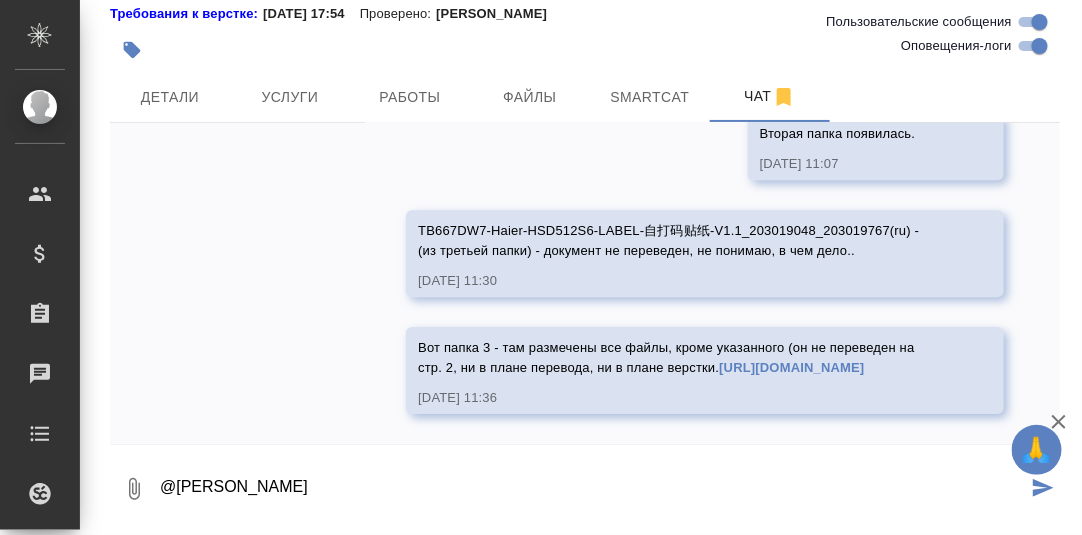 type on "@[PERSON_NAME]" 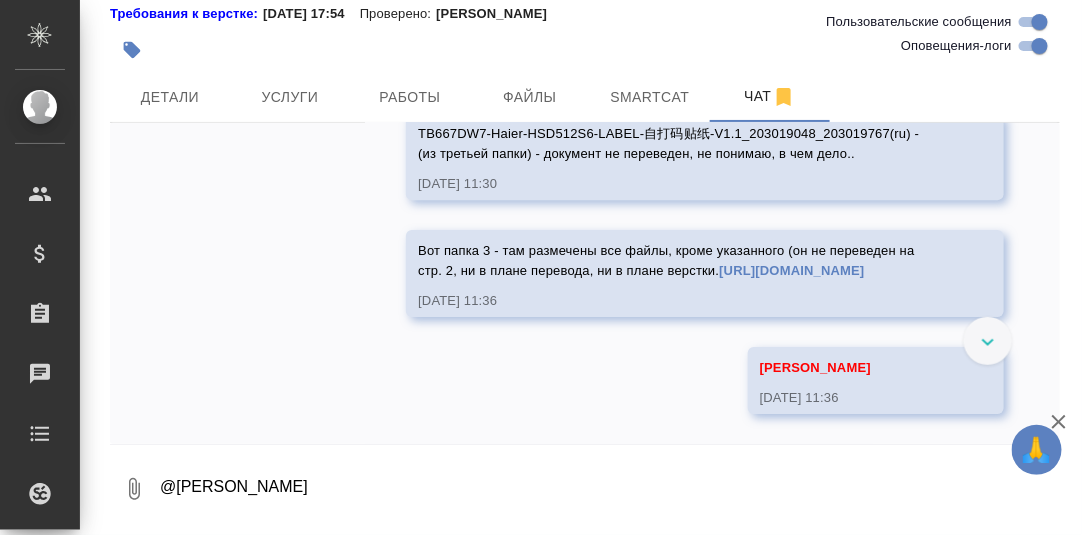 scroll, scrollTop: 24251, scrollLeft: 0, axis: vertical 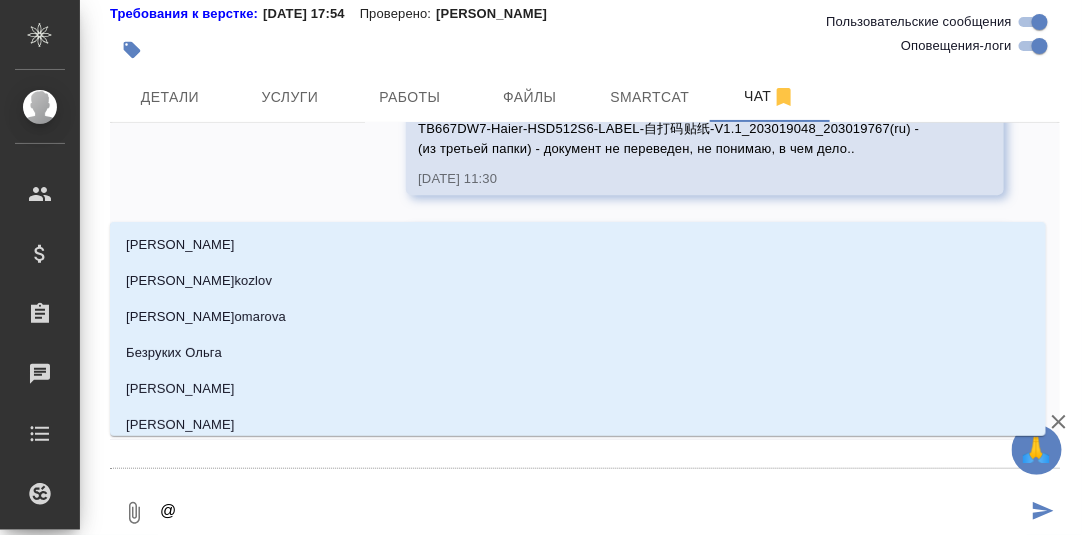 type on "@Б" 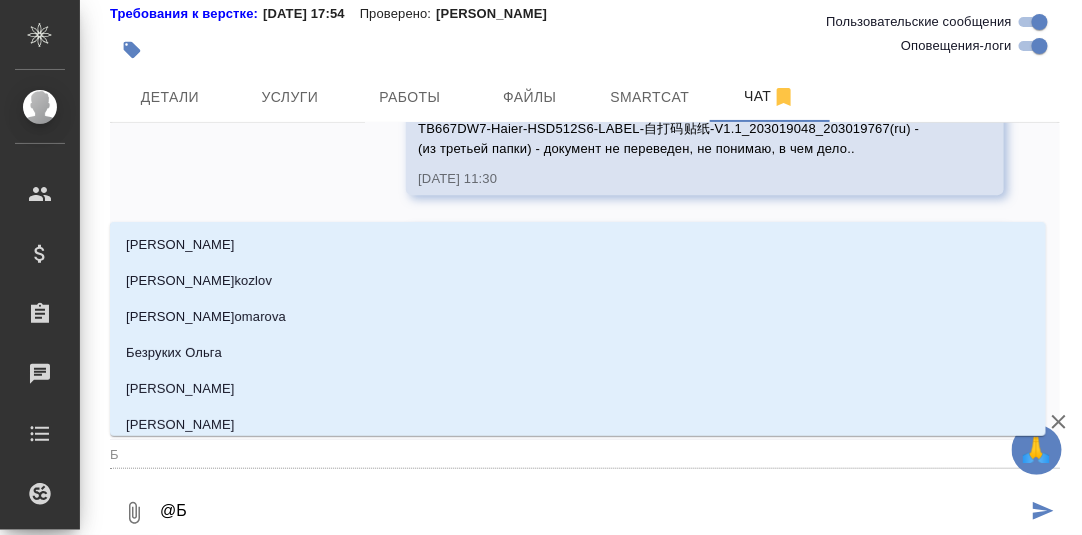 type on "@Бе" 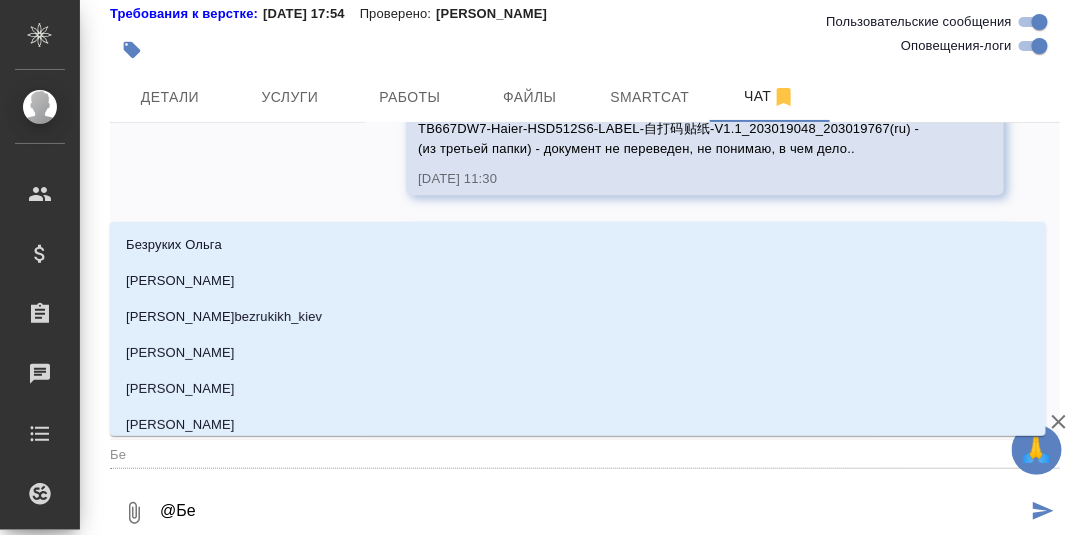 type on "@Бел" 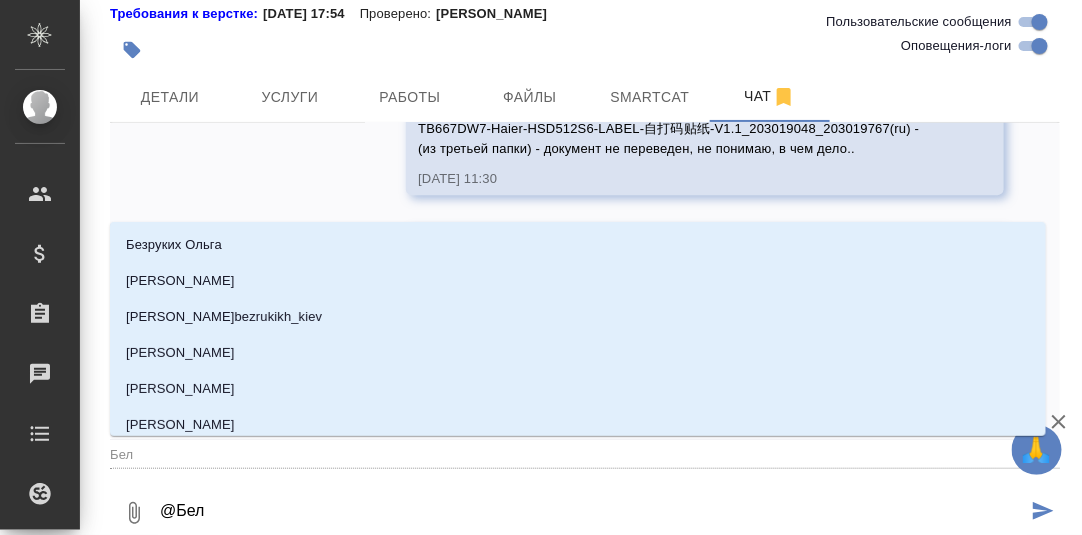 type on "@Беля" 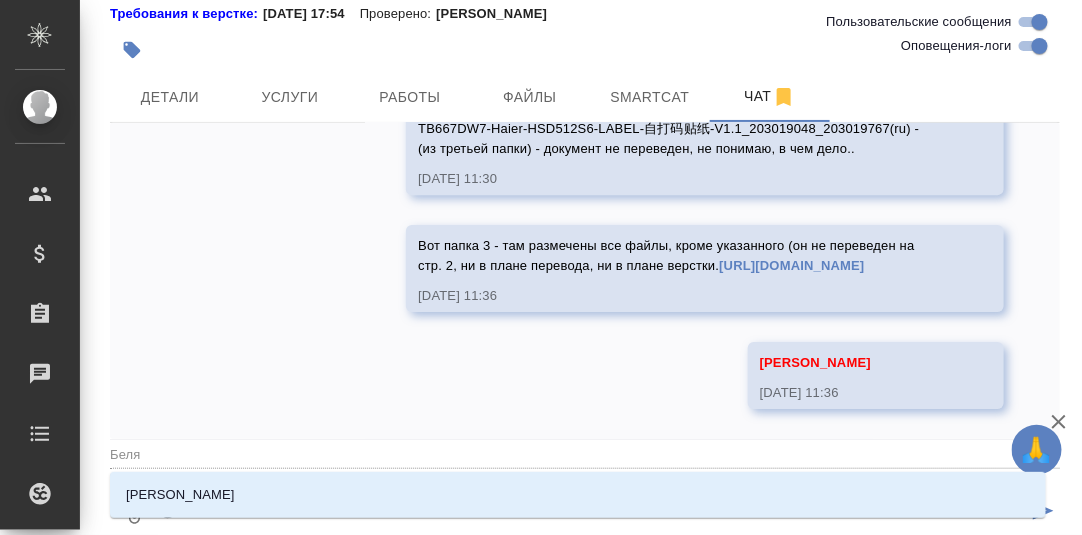 click on "[PERSON_NAME]" at bounding box center (578, 495) 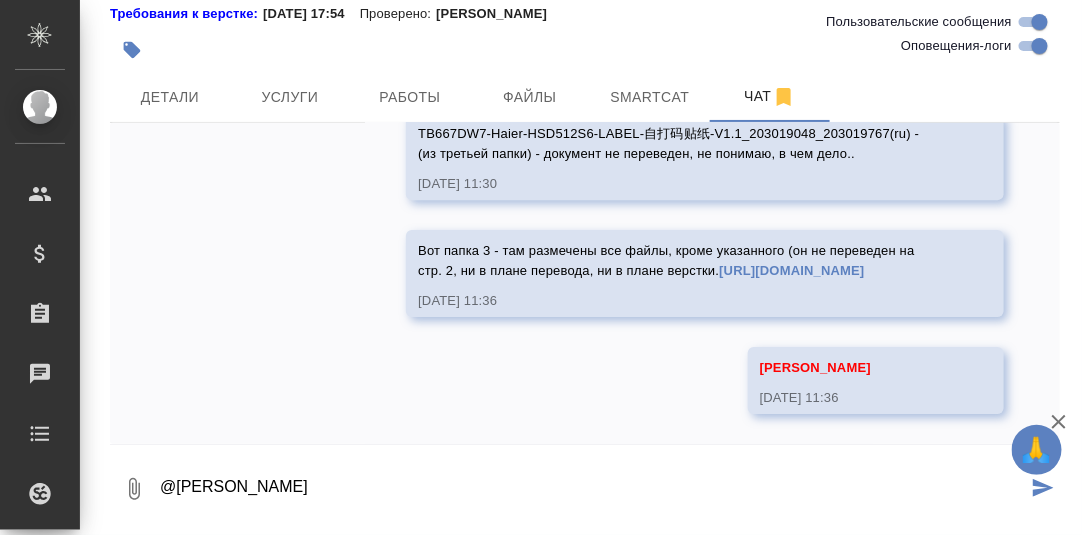type on "@[PERSON_NAME]" 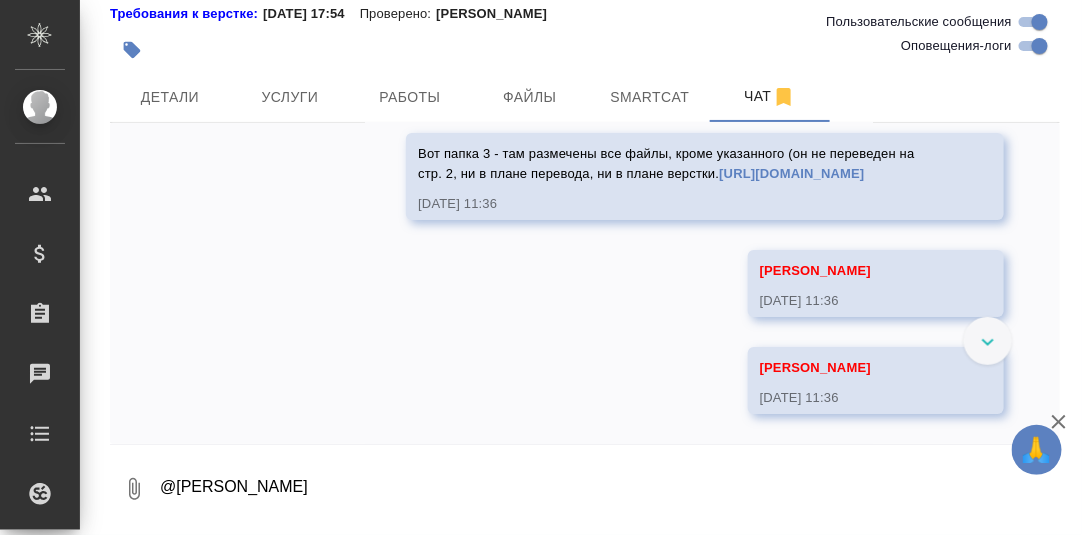 scroll, scrollTop: 24348, scrollLeft: 0, axis: vertical 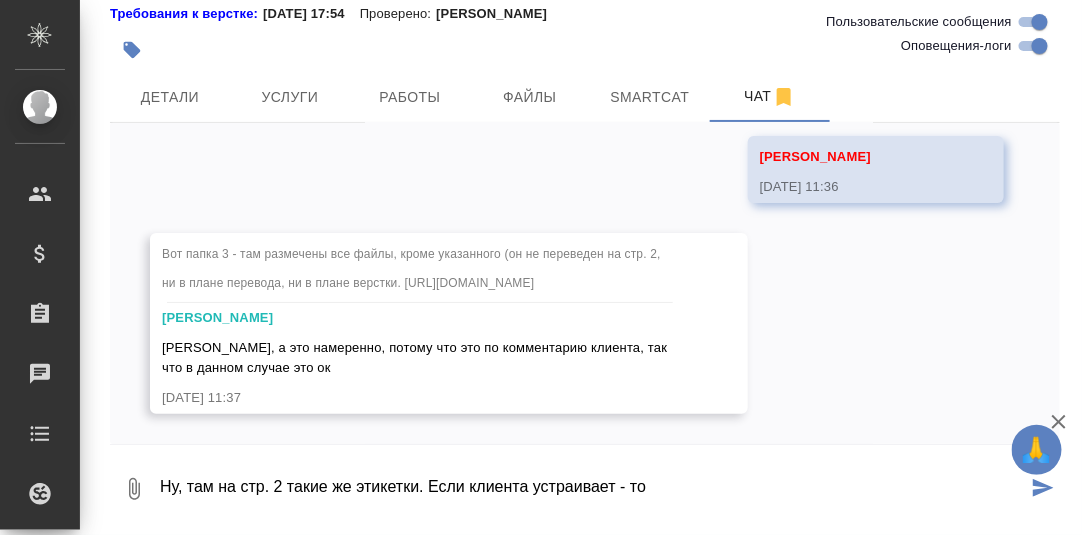 click at bounding box center [585, 450] 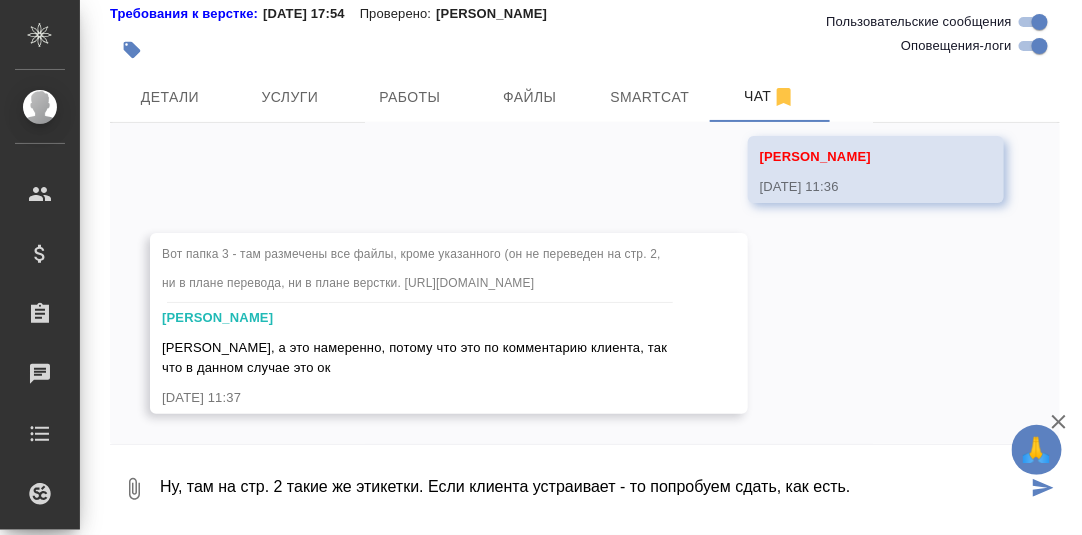 type on "Ну, там на стр. 2 такие же этикетки. Если клиента устраивает - то попробуем сдать, как есть." 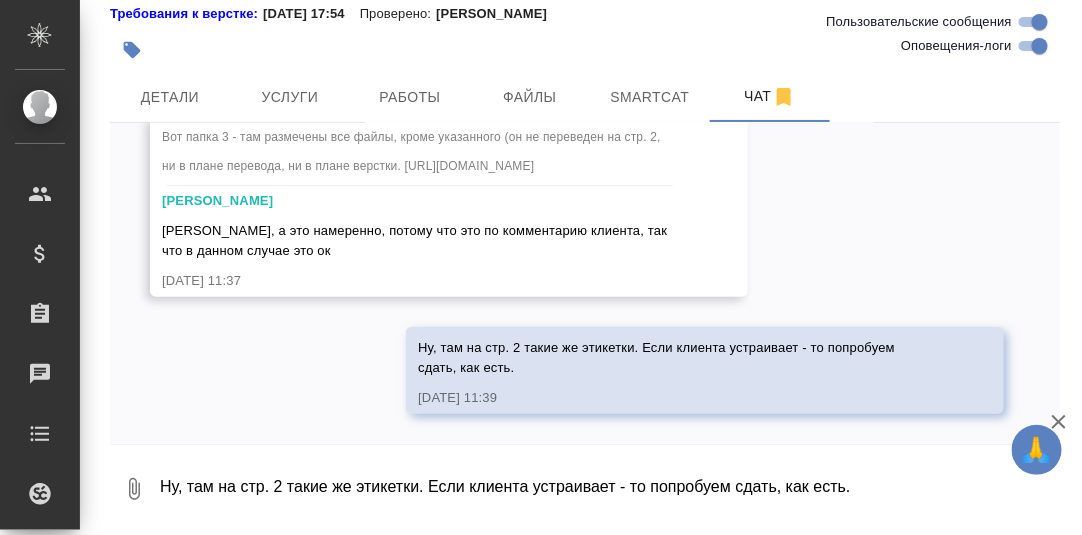 scroll, scrollTop: 24851, scrollLeft: 0, axis: vertical 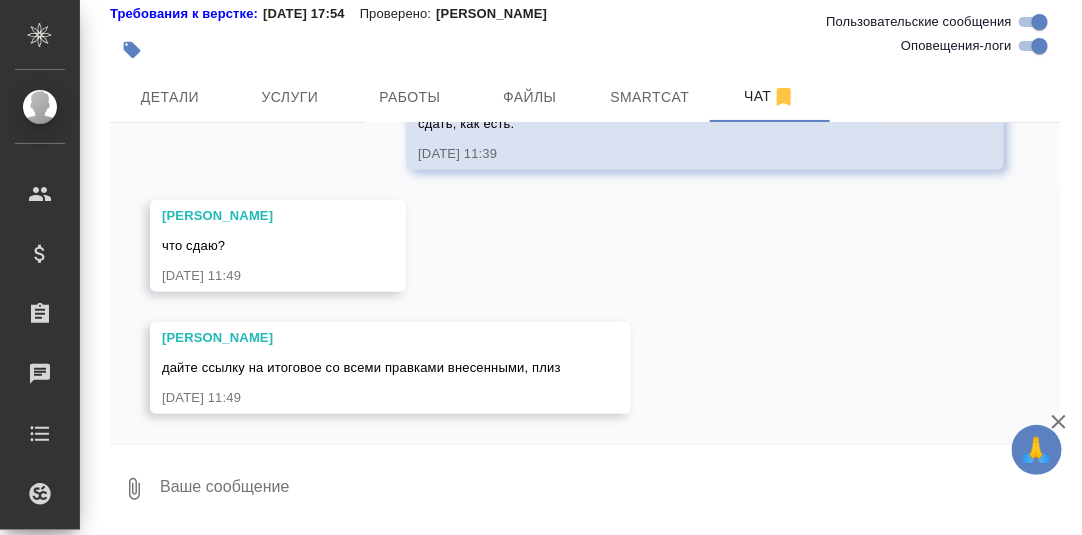 click at bounding box center [609, 489] 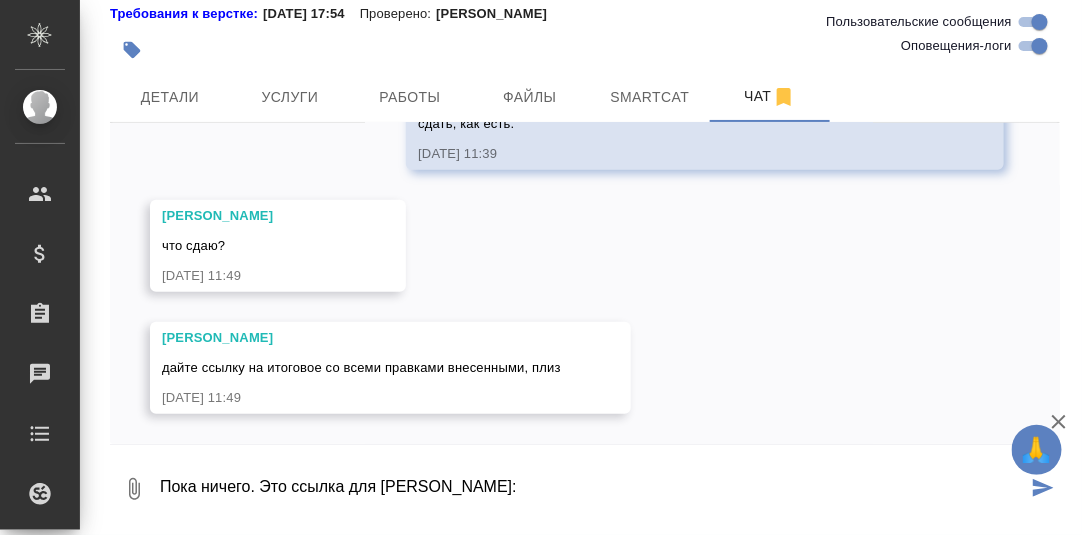 scroll, scrollTop: 41, scrollLeft: 0, axis: vertical 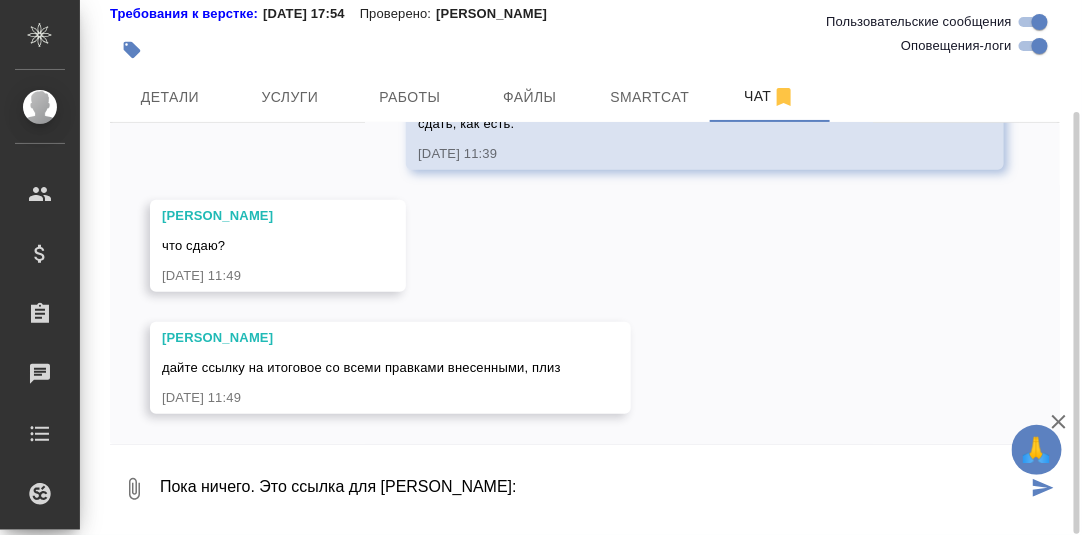 paste on "https://drive.awatera.com/apps/files/files/9928245?dir=/Shares/%D0%A5%D0%B0%D0%B9%D0%B5%D1%80%20%D0%AD%D0%BB%D0%B5%D0%BA%D1%82%D1%80%D0%B8%D0%BA%D0%B0%D0%BB%20%D0%AD%D0%BF%D0%BF%D0%BB%D0%B0%D0%B5%D0%BD%D1%81%D0%B8%D0%B7%20%D0%A0%D1%83%D1%81/Orders/C3_Haier-809/LQA/C3_Haier-809-WK-018/out/%D0%9A%D1%80%D1%83%D0%B3%203" 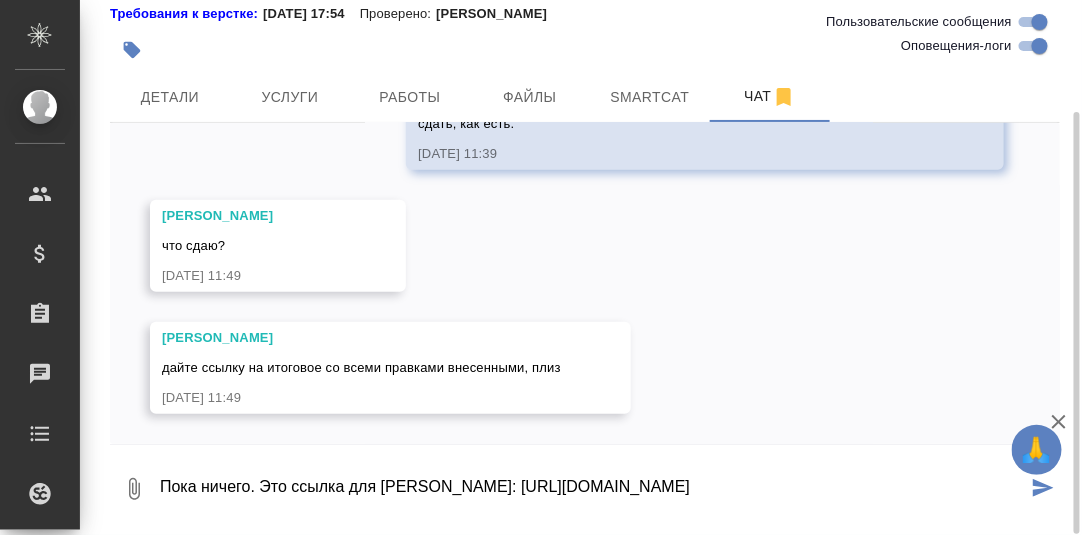 scroll, scrollTop: 52, scrollLeft: 0, axis: vertical 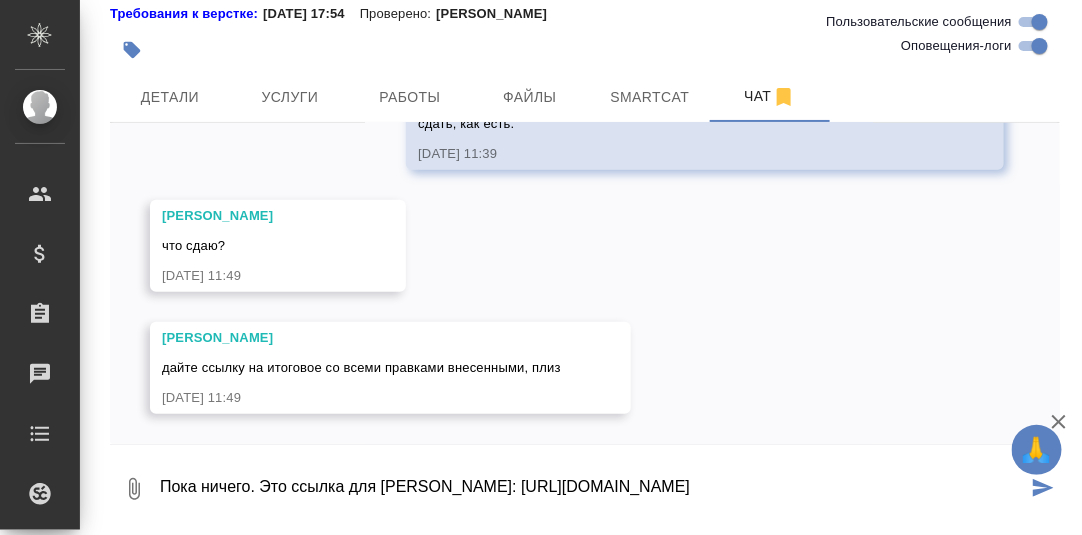 type on "Пока ничего. Это ссылка для Кати: https://drive.awatera.com/apps/files/files/9928245?dir=/Shares/%D0%A5%D0%B0%D0%B9%D0%B5%D1%80%20%D0%AD%D0%BB%D0%B5%D0%BA%D1%82%D1%80%D0%B8%D0%BA%D0%B0%D0%BB%20%D0%AD%D0%BF%D0%BF%D0%BB%D0%B0%D0%B5%D0%BD%D1%81%D0%B8%D0%B7%20%D0%A0%D1%83%D1%81/Orders/C3_Haier-809/LQA/C3_Haier-809-WK-018/out/%D0%9A%D1%80%D1%83%D0%B3%203" 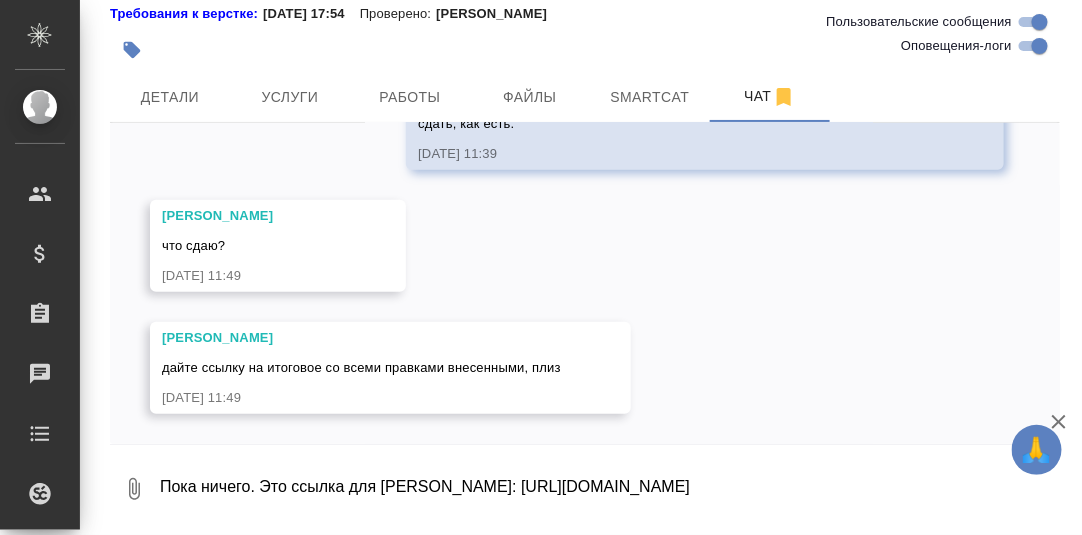 scroll, scrollTop: 0, scrollLeft: 0, axis: both 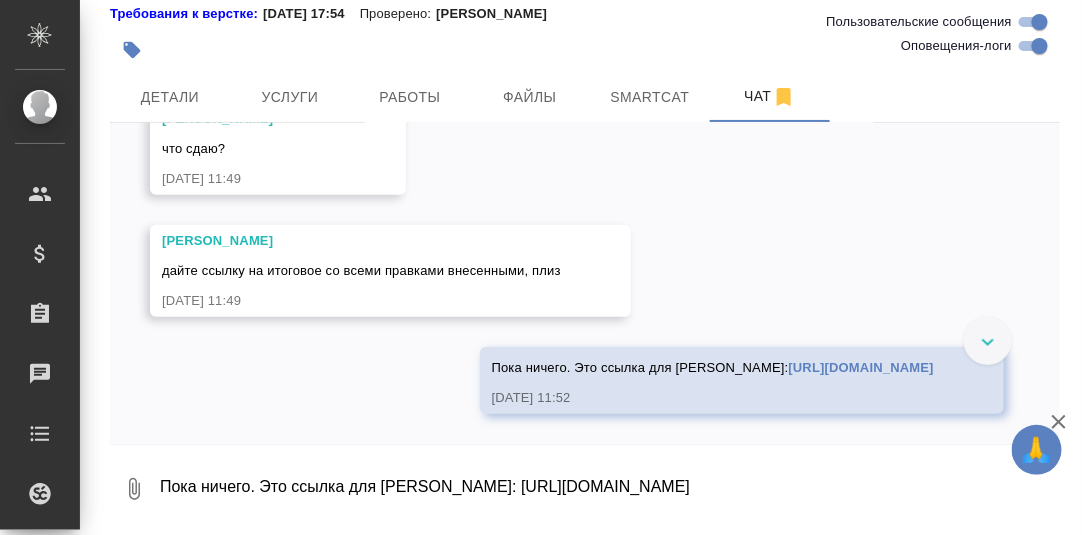 type 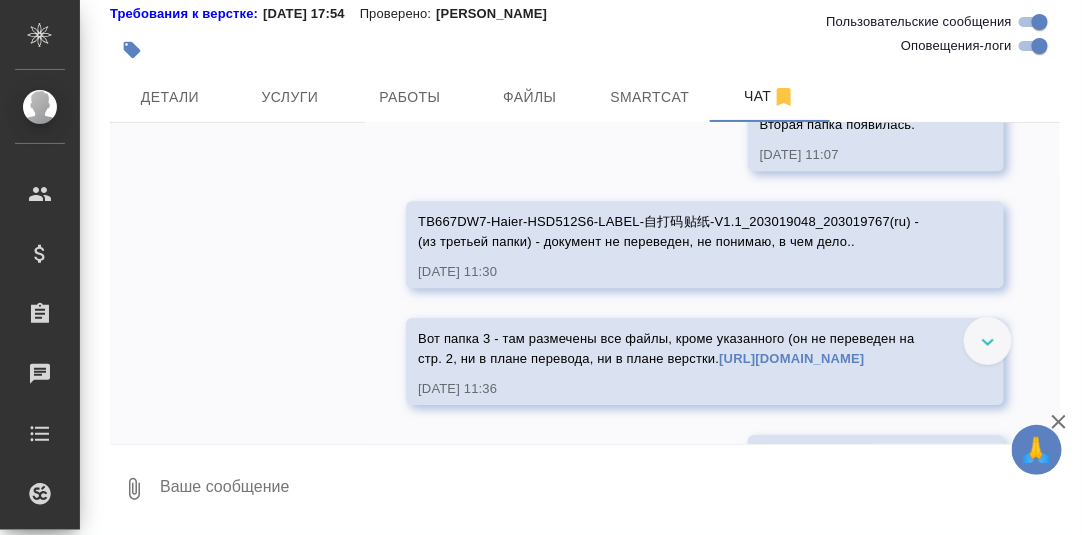 scroll, scrollTop: 23034, scrollLeft: 0, axis: vertical 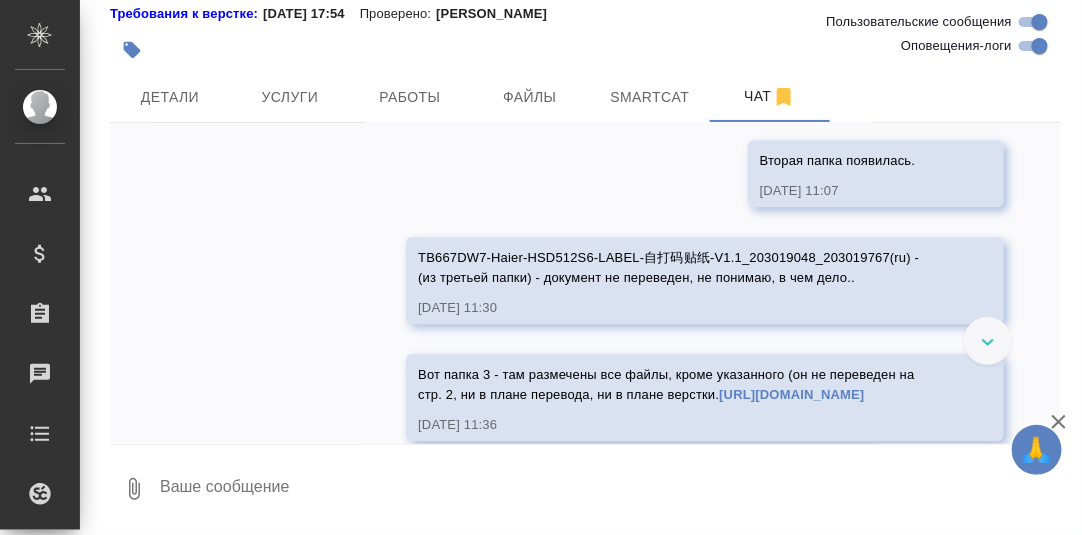 click on "https://drive.awatera.com/f/9864507" at bounding box center (464, -472) 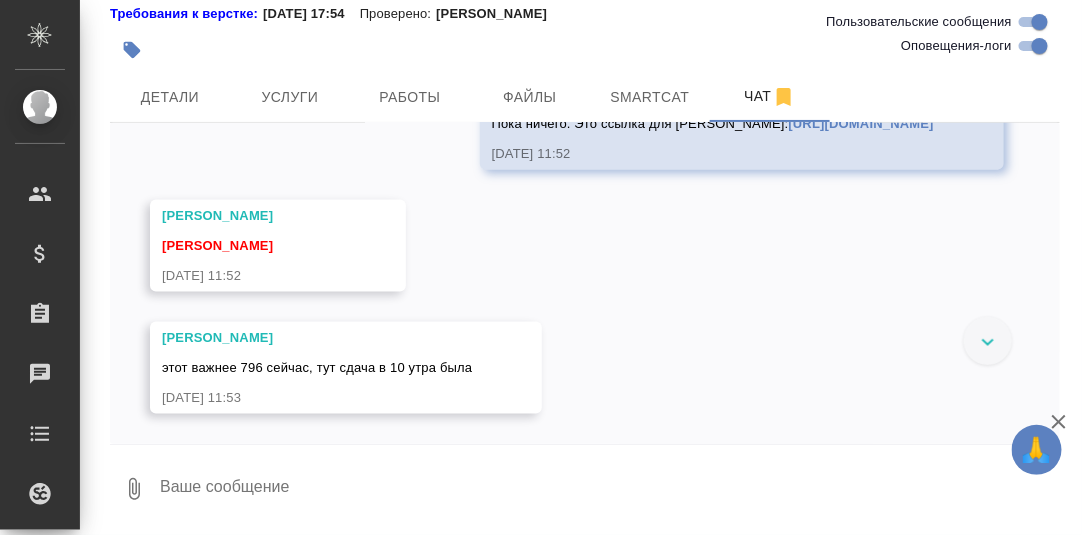 scroll, scrollTop: 25556, scrollLeft: 0, axis: vertical 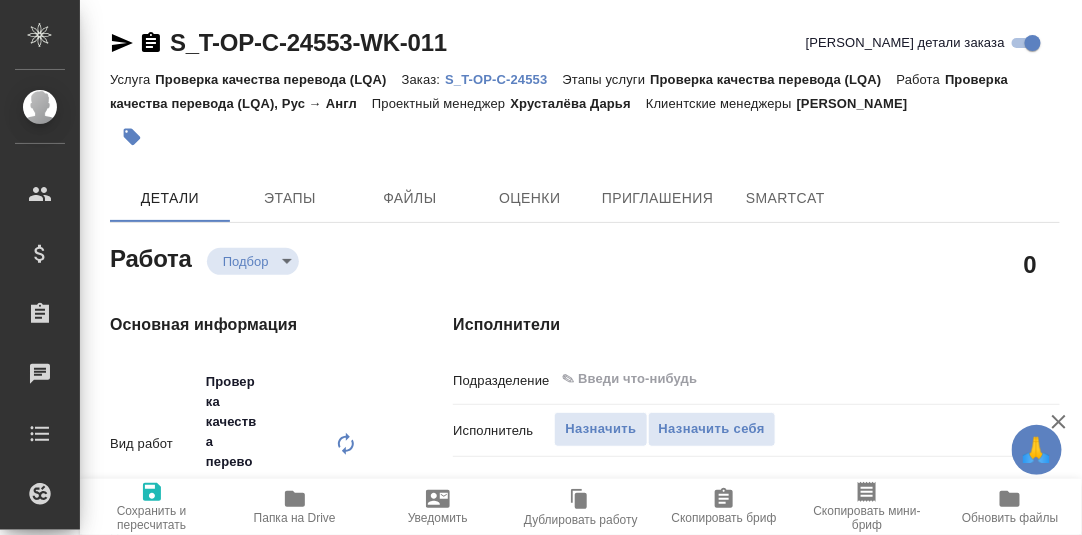 click on "S_T-OP-C-24553" at bounding box center (503, 79) 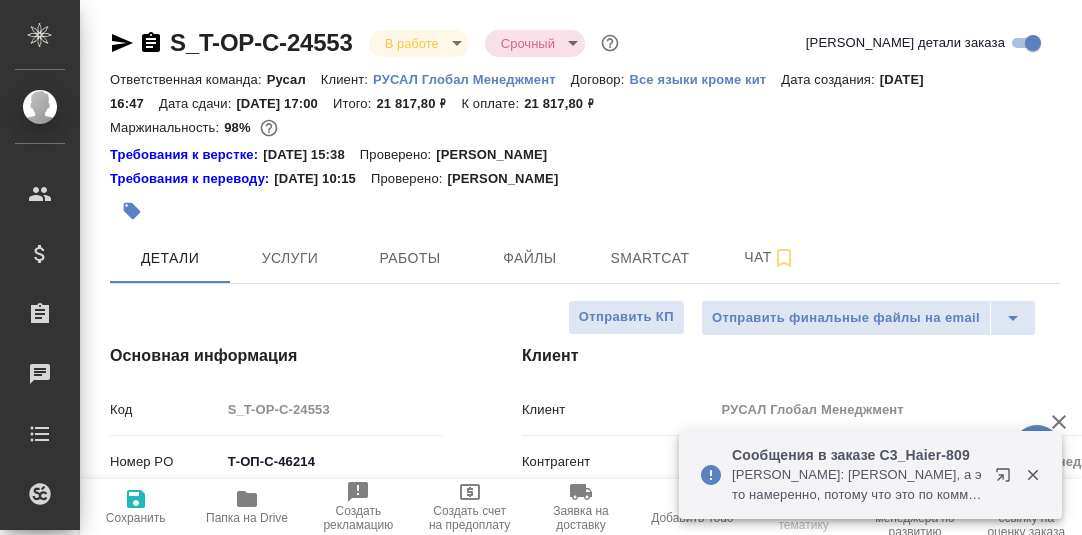 select on "RU" 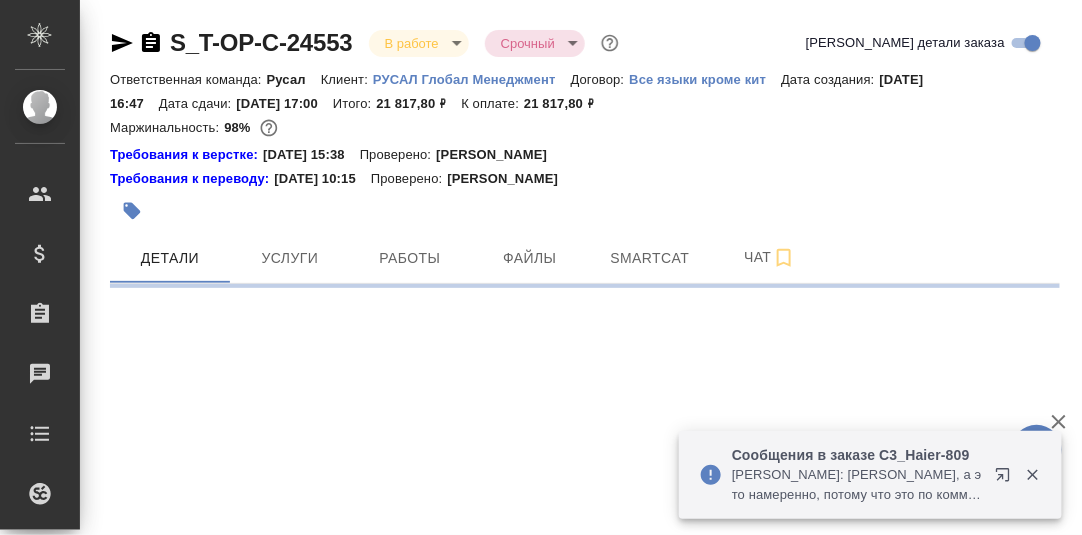select on "RU" 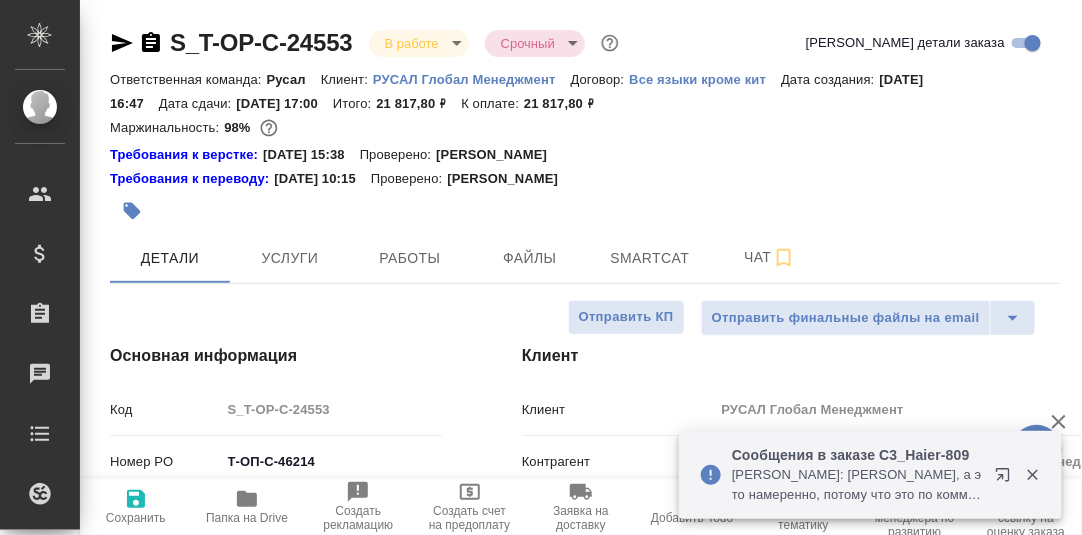 type on "x" 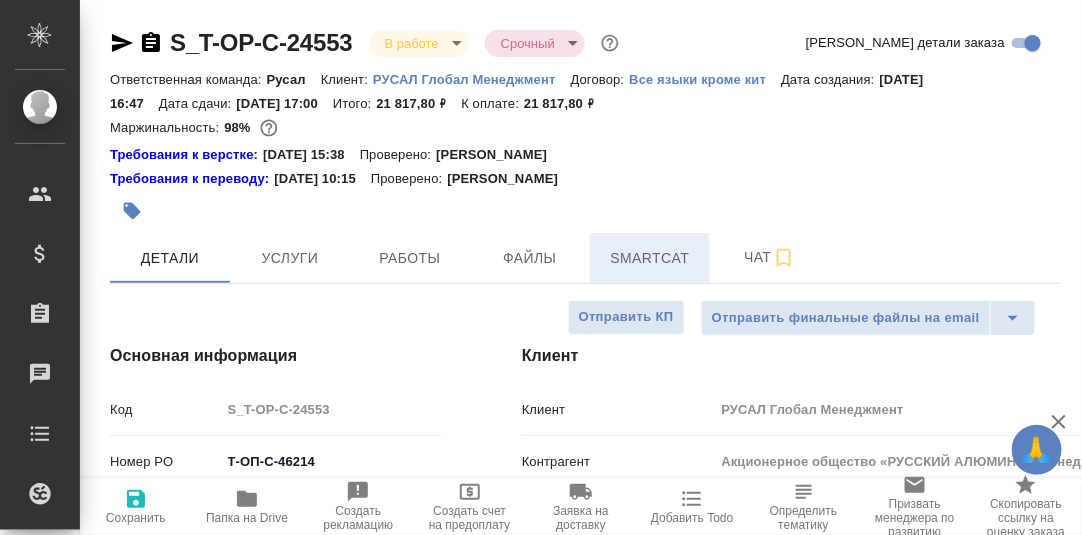 click on "Smartcat" at bounding box center [650, 258] 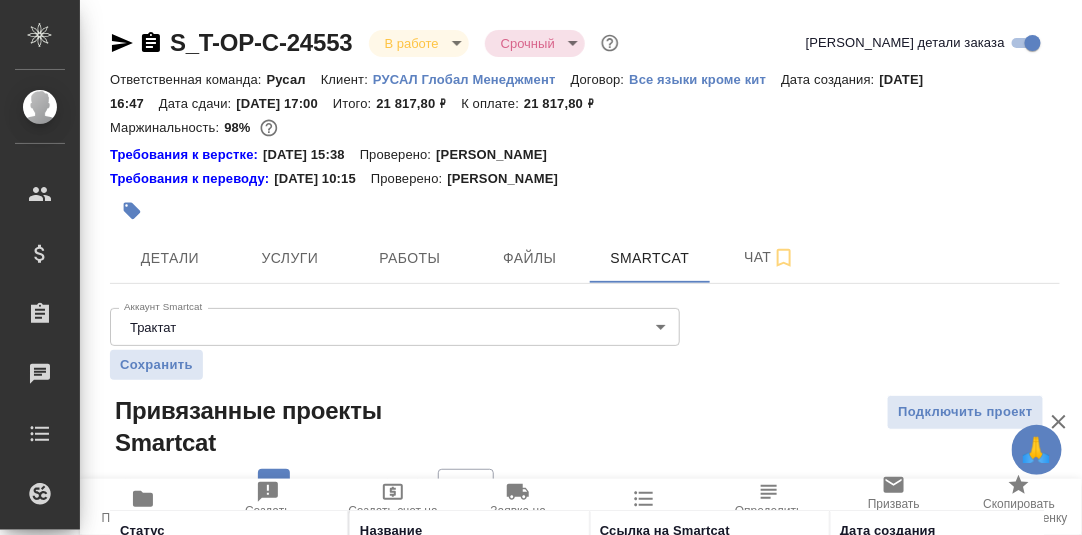 scroll, scrollTop: 153, scrollLeft: 0, axis: vertical 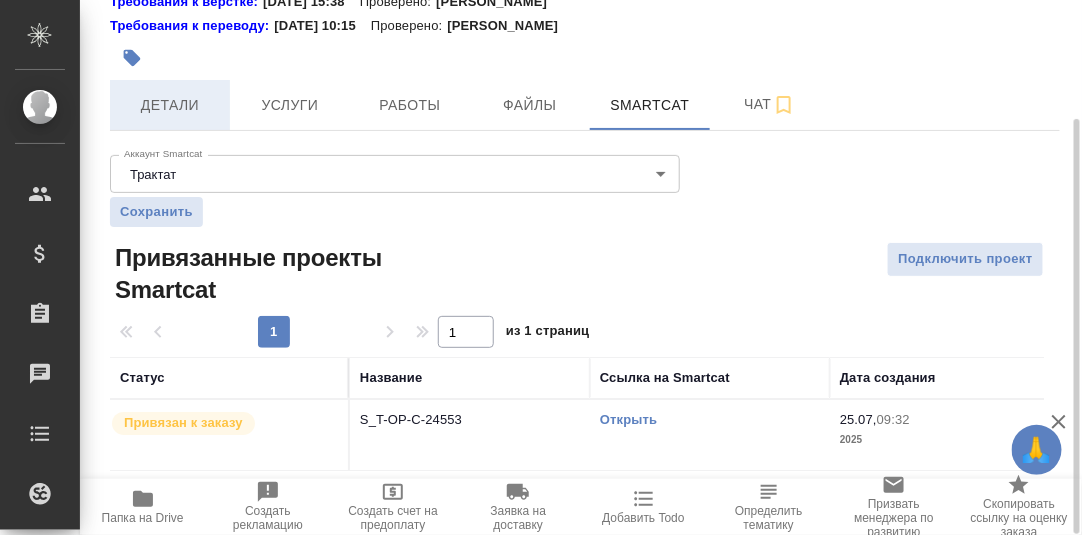 drag, startPoint x: 183, startPoint y: 100, endPoint x: 208, endPoint y: 109, distance: 26.57066 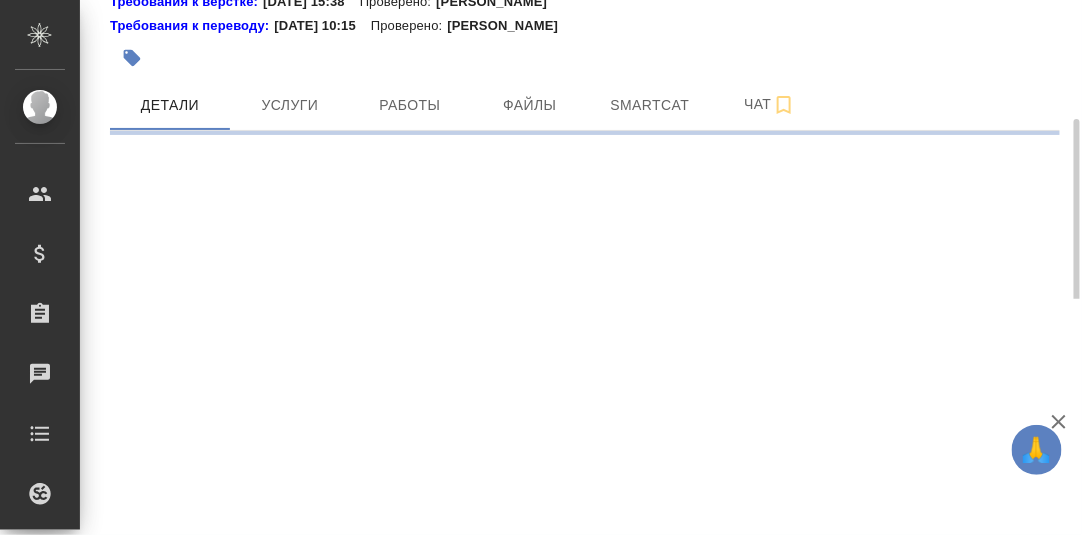 select on "RU" 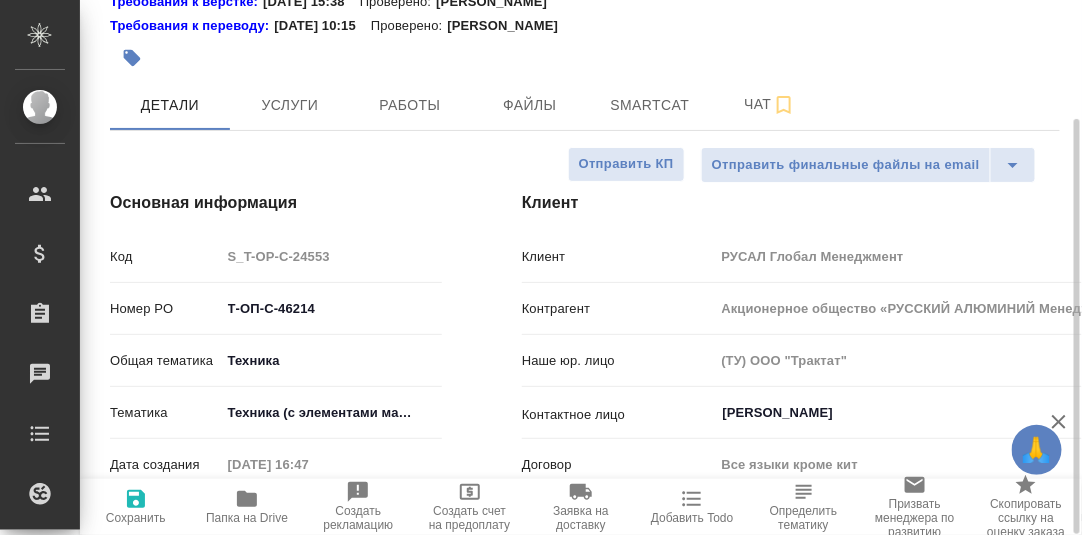 type on "x" 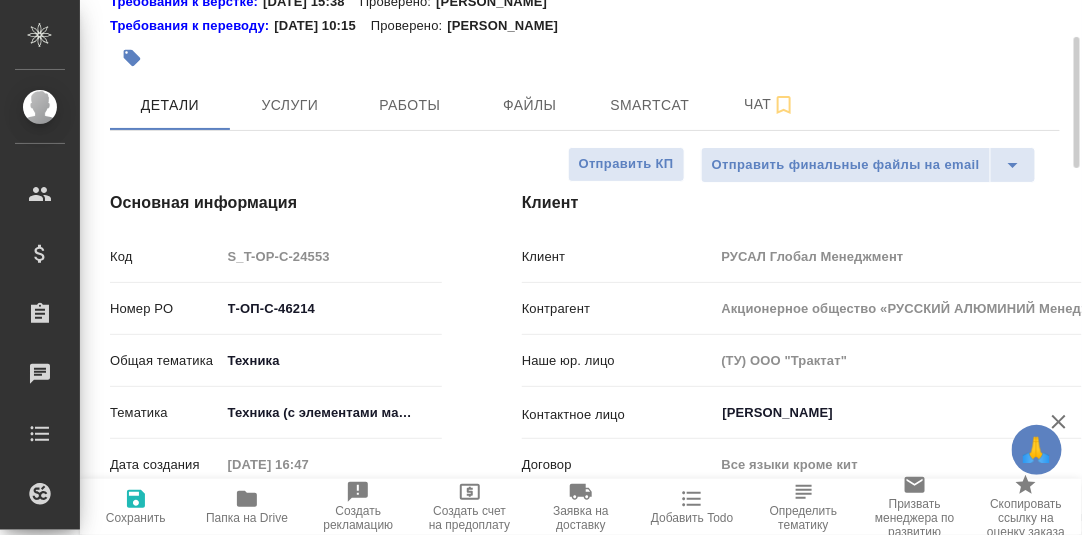 scroll, scrollTop: 0, scrollLeft: 0, axis: both 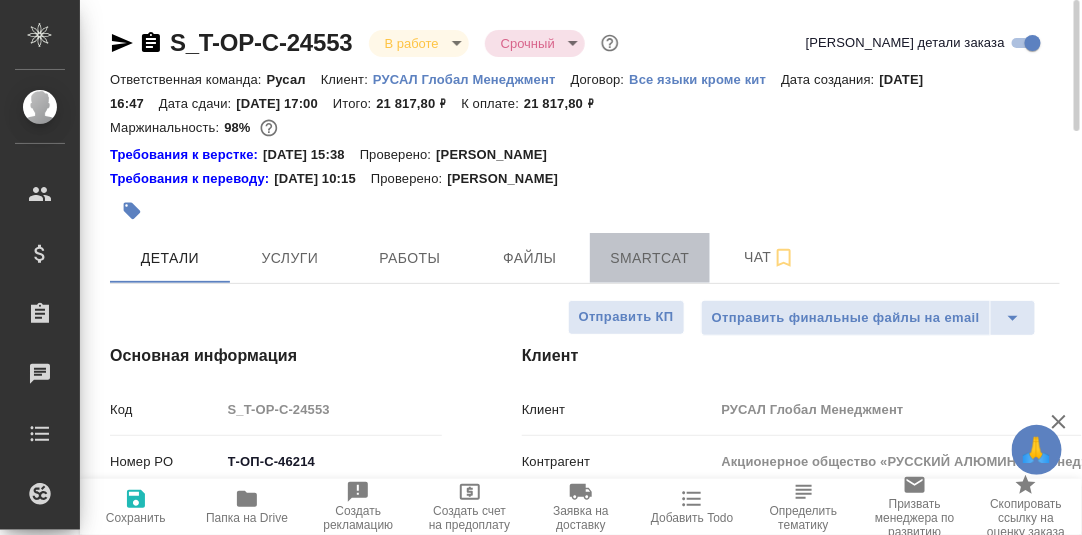 drag, startPoint x: 650, startPoint y: 260, endPoint x: 860, endPoint y: 293, distance: 212.57704 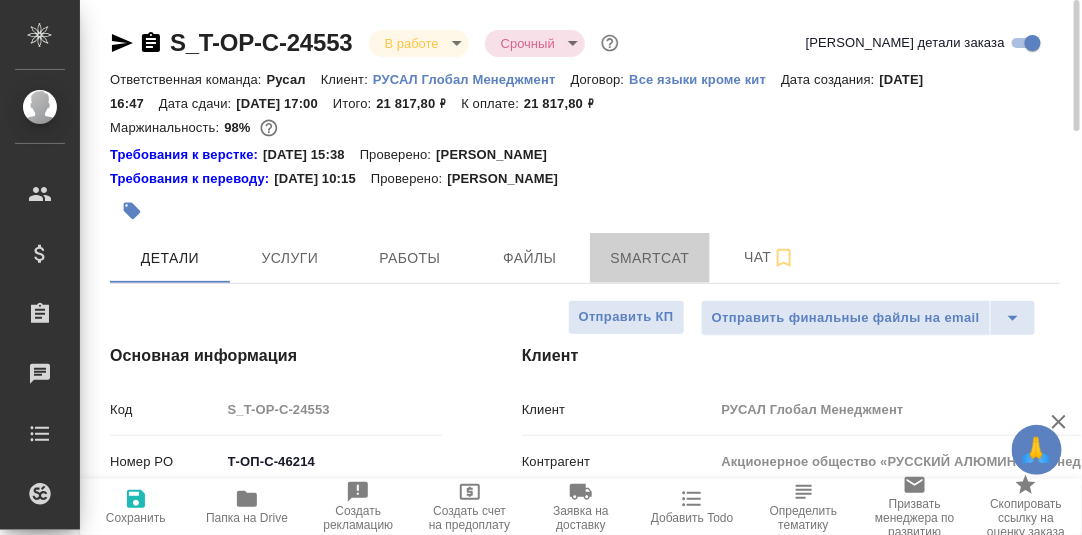 click on "Smartcat" at bounding box center (650, 258) 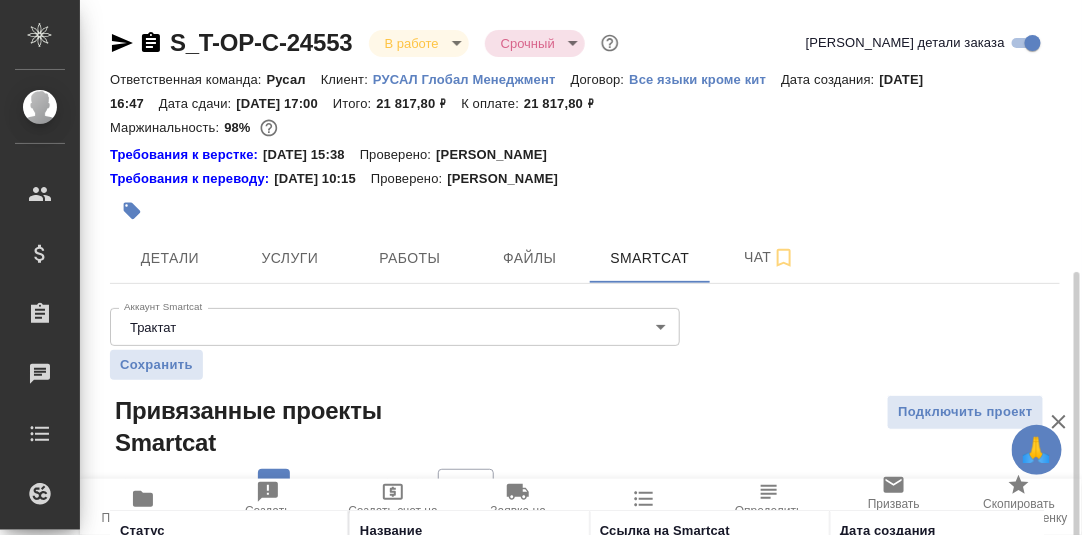 scroll, scrollTop: 153, scrollLeft: 0, axis: vertical 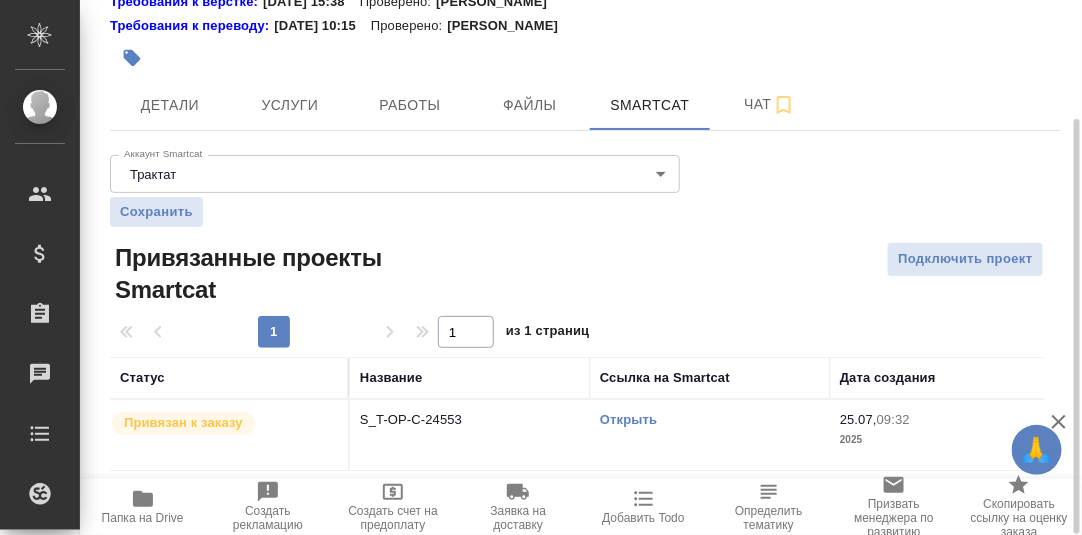 click on "Открыть" at bounding box center [628, 419] 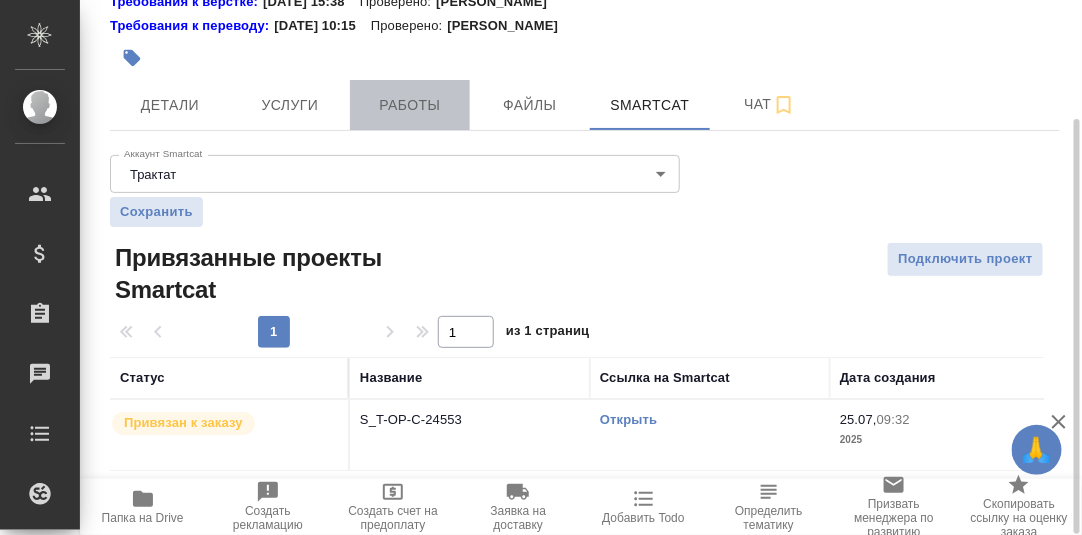 click on "Работы" at bounding box center [410, 105] 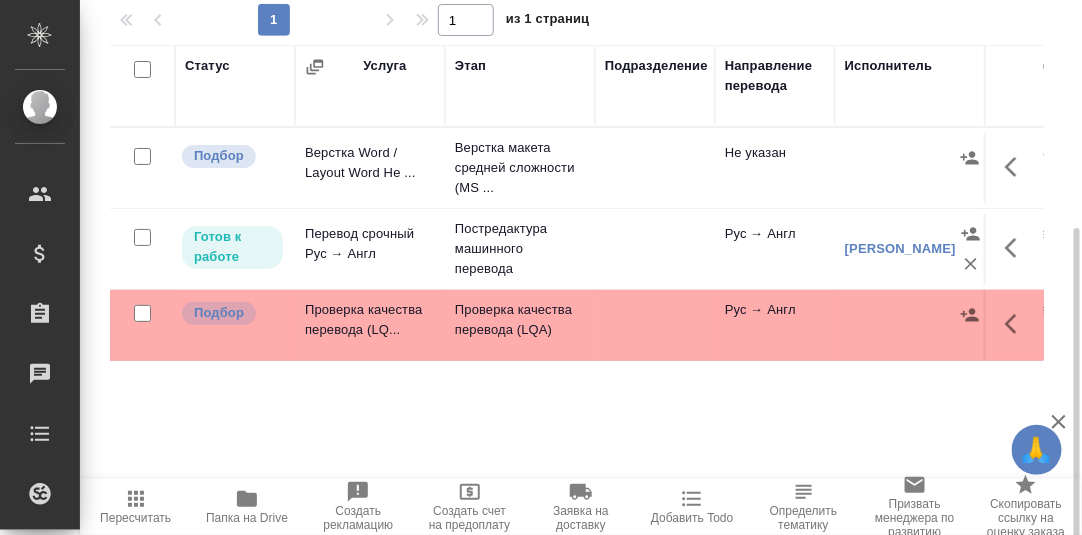 scroll, scrollTop: 364, scrollLeft: 0, axis: vertical 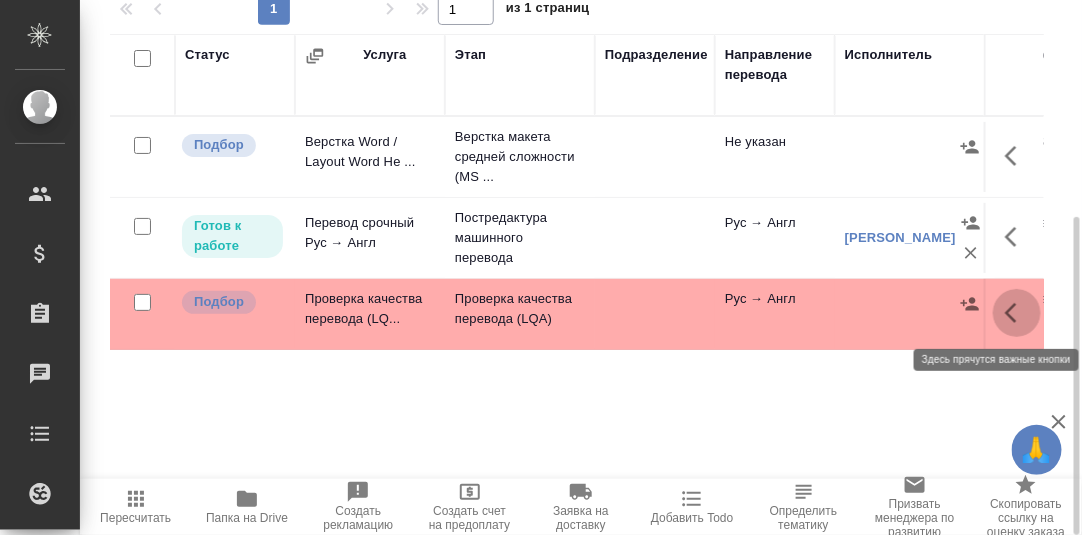 click 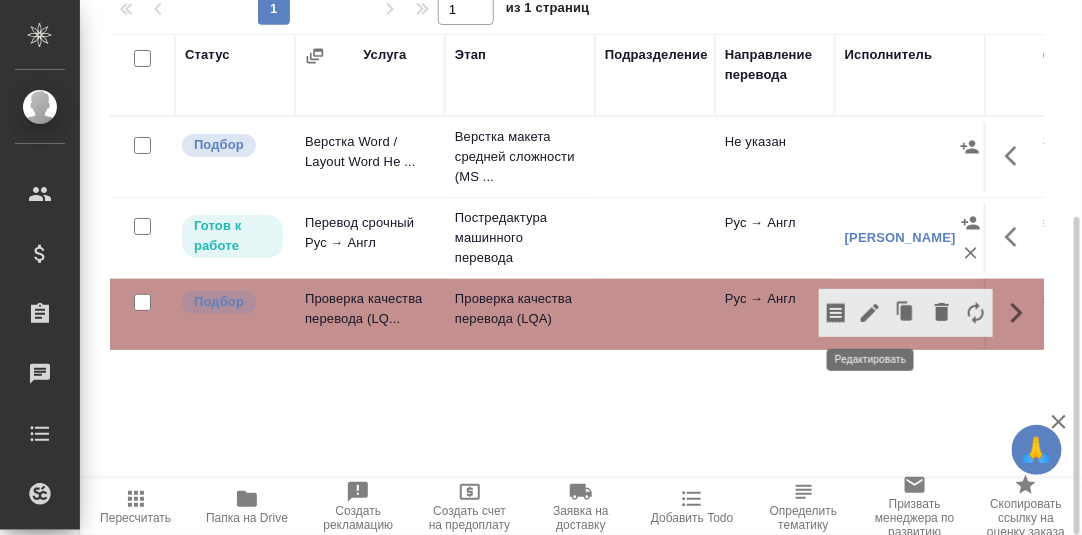 click 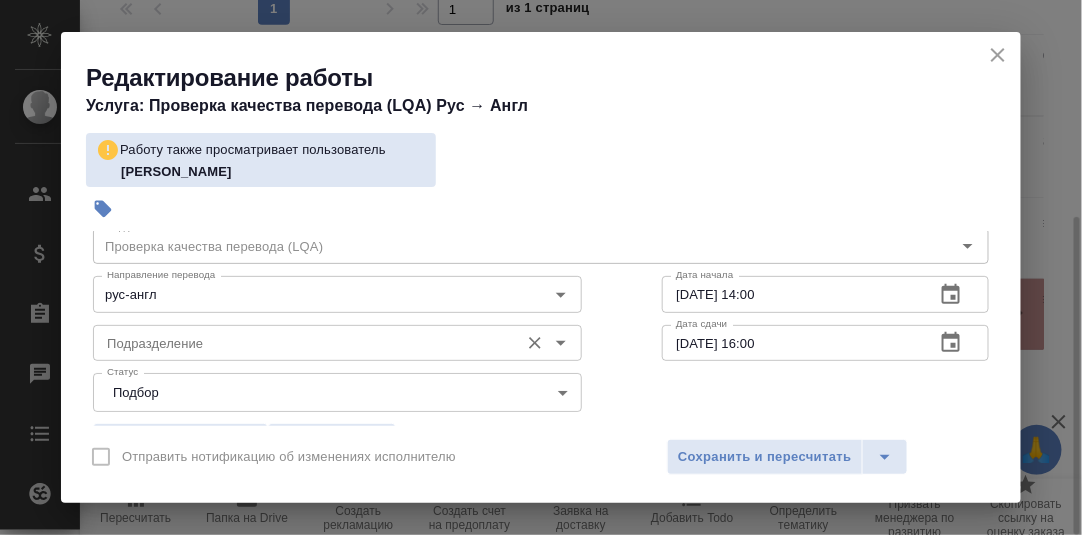 scroll, scrollTop: 99, scrollLeft: 0, axis: vertical 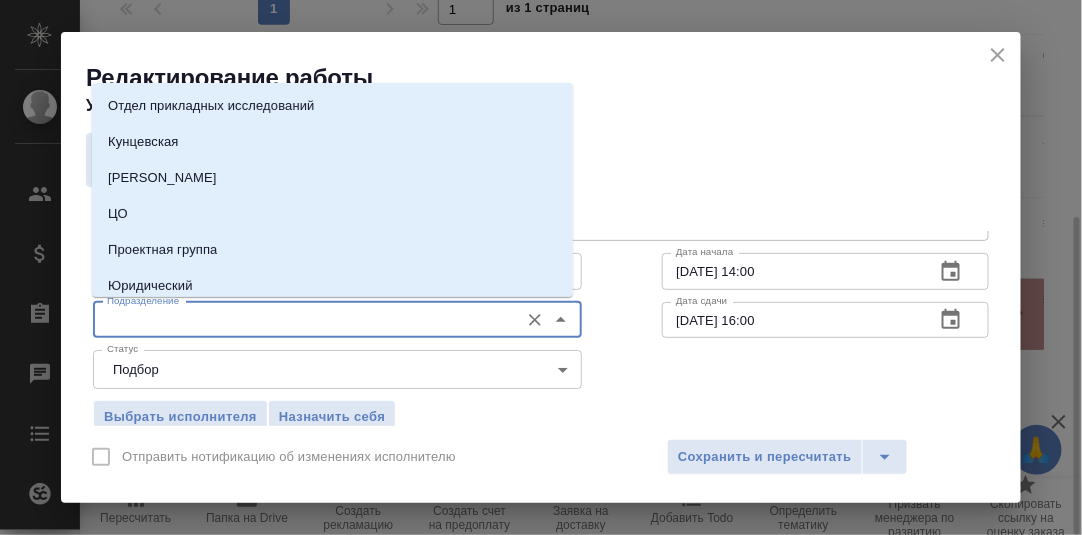 click on "Подразделение" at bounding box center [304, 320] 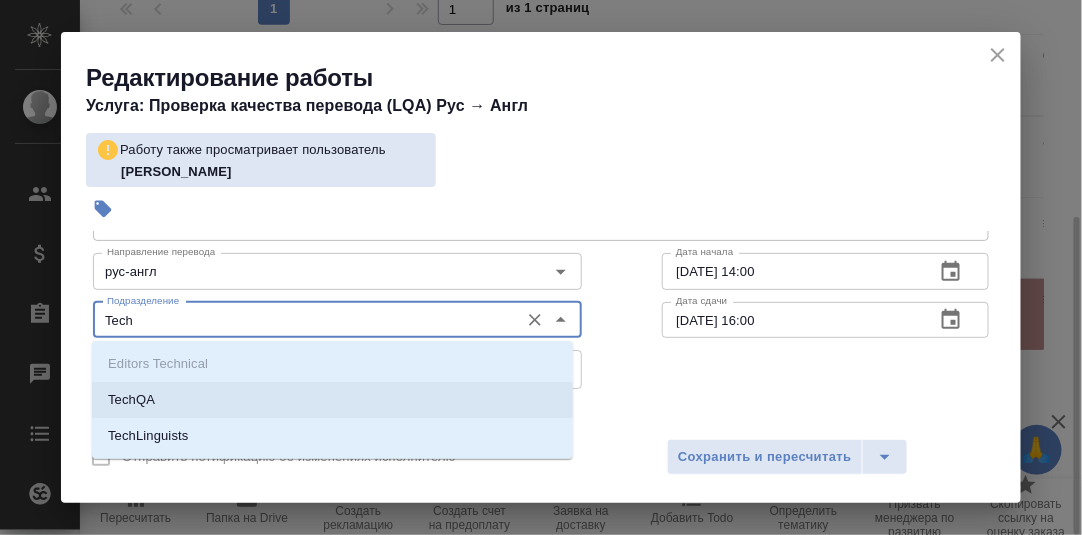 click on "TechQA" at bounding box center [131, 400] 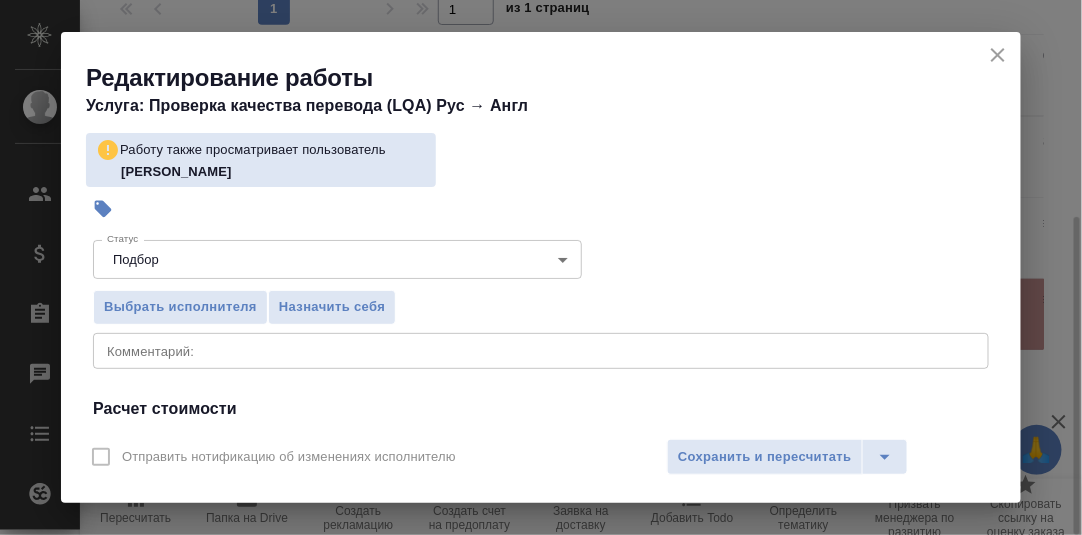 scroll, scrollTop: 200, scrollLeft: 0, axis: vertical 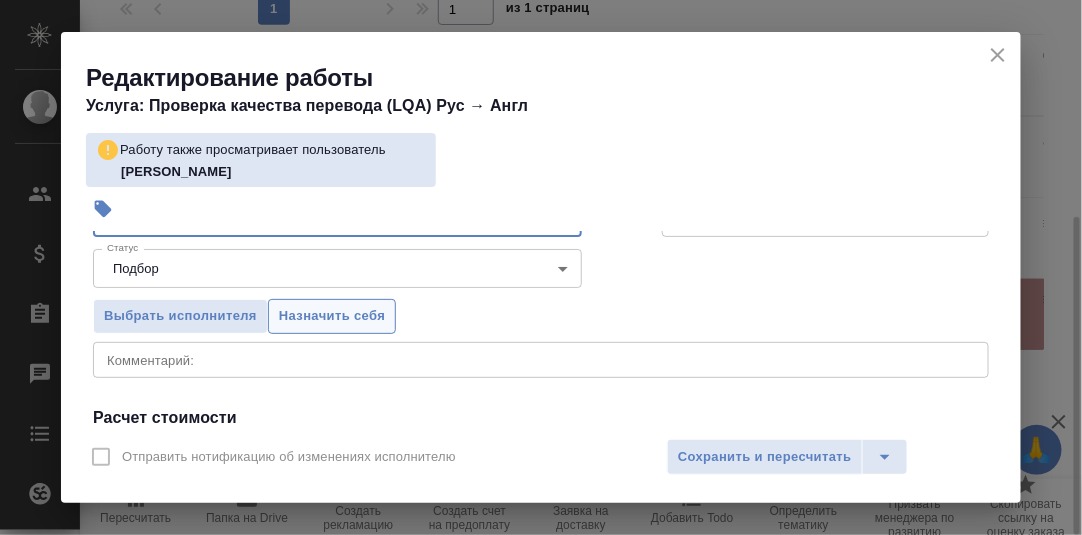 type on "TechQA" 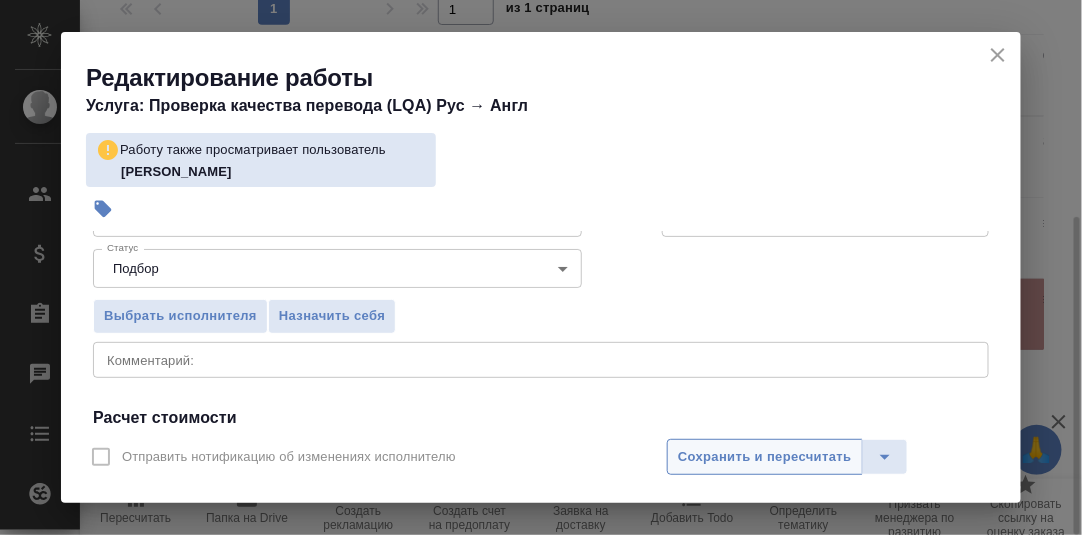 drag, startPoint x: 727, startPoint y: 457, endPoint x: 1026, endPoint y: 406, distance: 303.31833 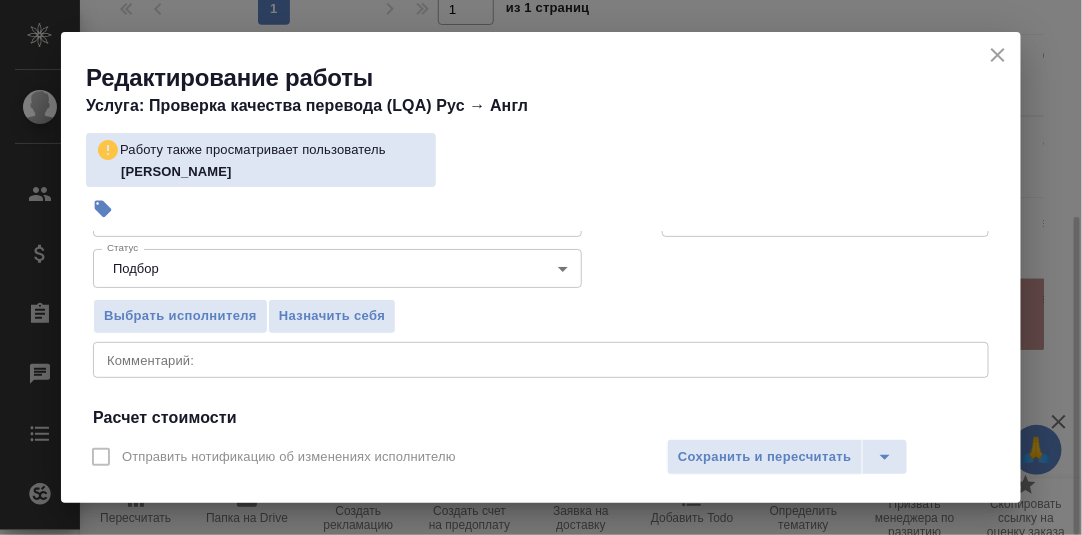 click on "Сохранить и пересчитать" at bounding box center [765, 457] 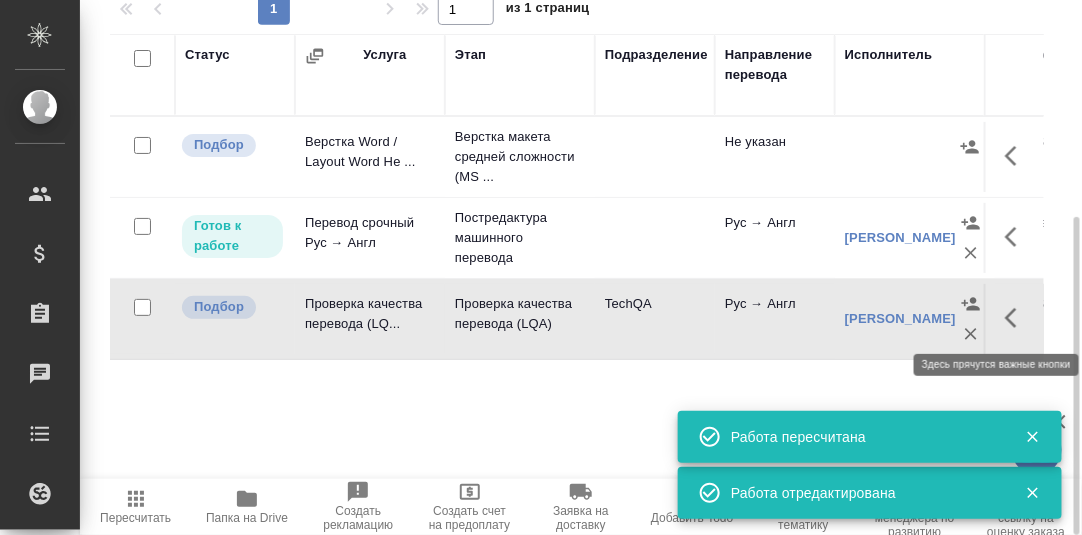 click at bounding box center [1017, 318] 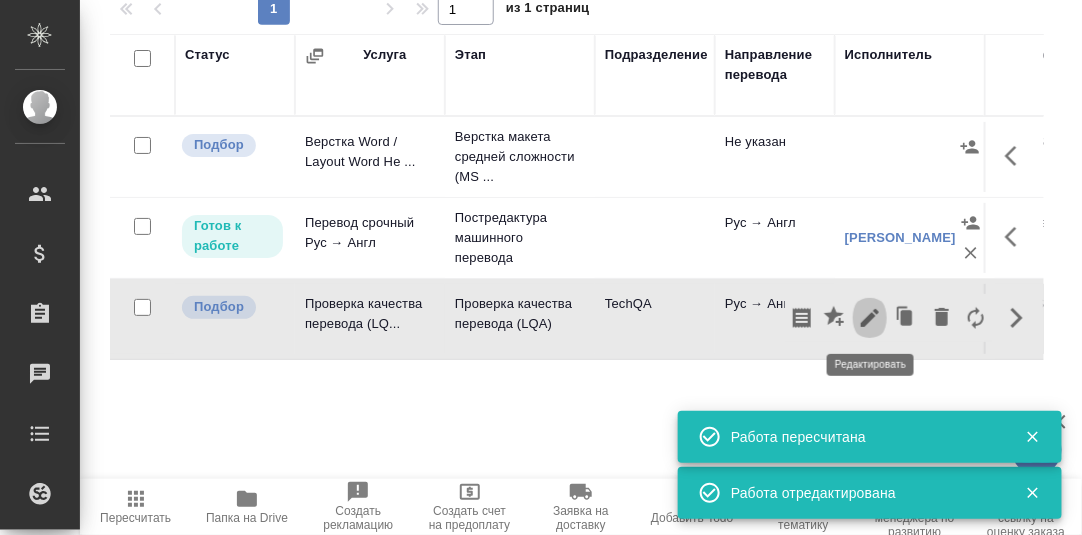 click 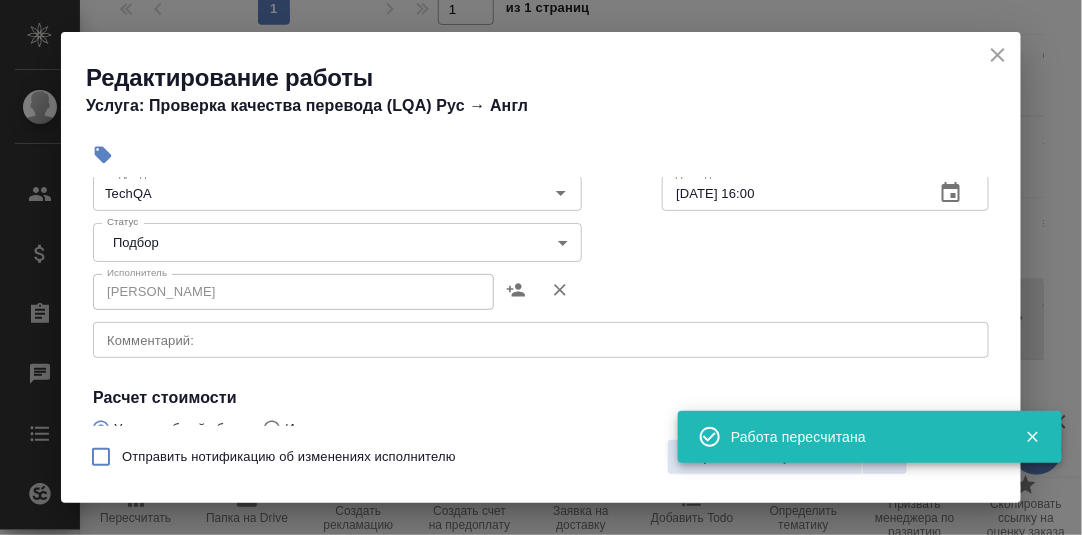 scroll, scrollTop: 200, scrollLeft: 0, axis: vertical 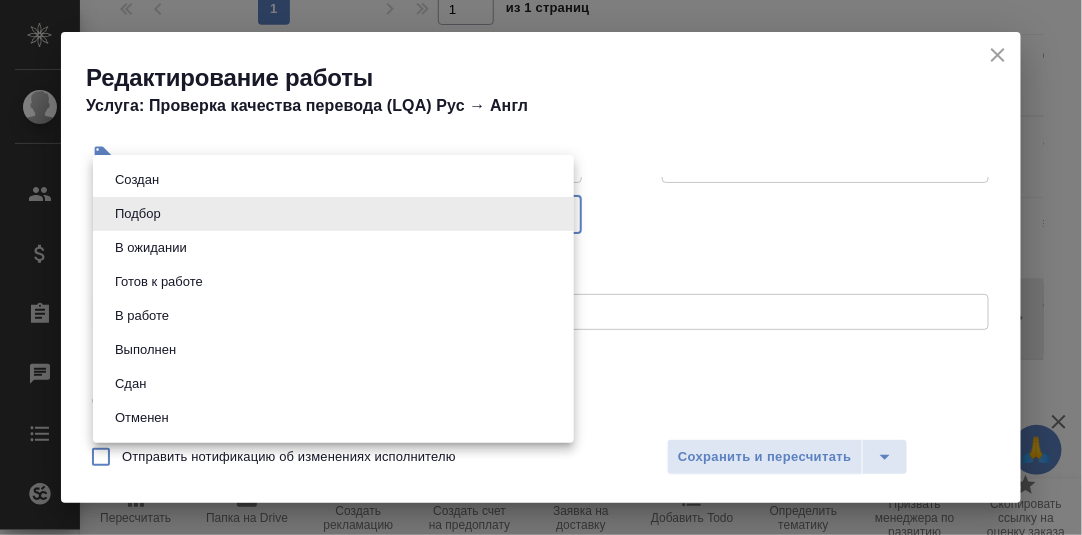 click on "🙏 .cls-1
fill:#fff;
AWATERA Румянцева Дарья d.rumyantseva Клиенты Спецификации Заказы 0 Чаты Todo Проекты SC Исполнители Кандидаты Работы Входящие заявки Заявки на доставку Рекламации Проекты процессинга Конференции Выйти S_T-OP-C-24553 В работе inProgress Срочный urgent Кратко детали заказа Ответственная команда: Русал Клиент: РУСАЛ Глобал Менеджмент Договор: Все языки кроме кит Дата создания: 24.07.2025, 16:47 Дата сдачи: 25.07.2025, 17:00 Итого: 21 817,80 ₽ К оплате: 21 817,80 ₽ Маржинальность: 98% Требования к верстке: 06.06.2024 15:38 Проверено: Зверева Анна  Требования к переводу: 04.09.2024 10:15 Детали" at bounding box center [541, 267] 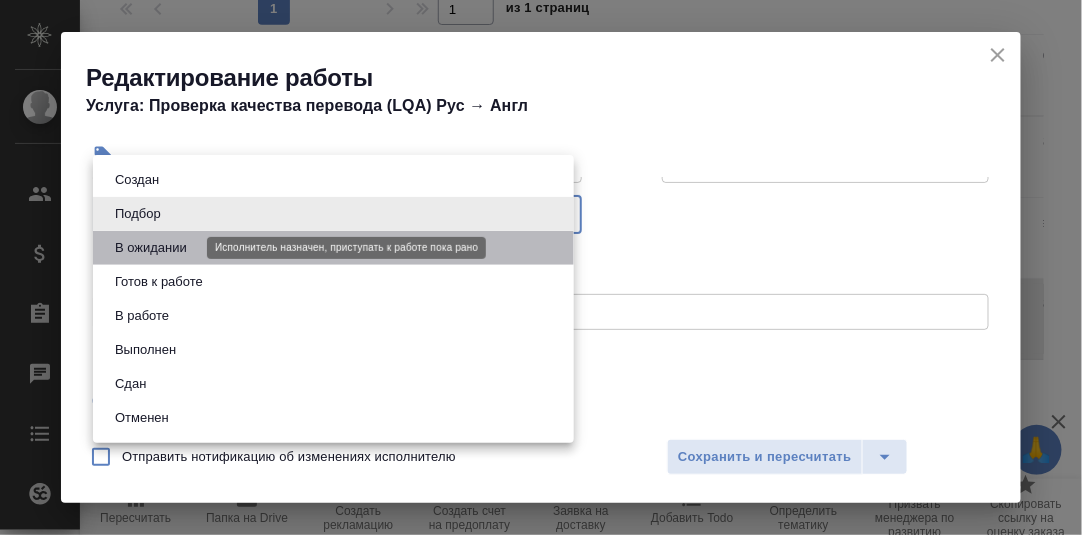 click on "В ожидании" at bounding box center (151, 248) 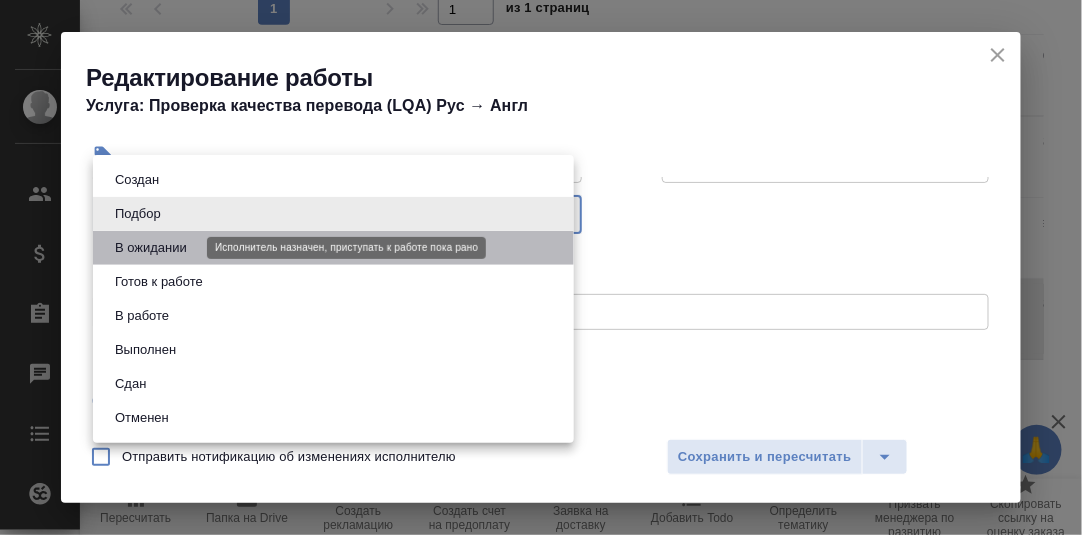 type on "pending" 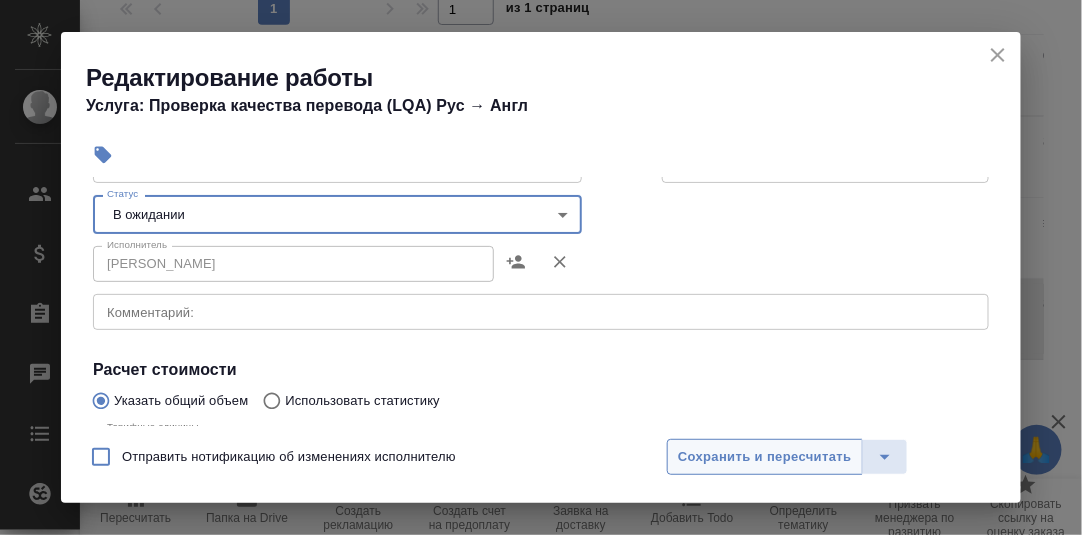 click on "Сохранить и пересчитать" at bounding box center [765, 457] 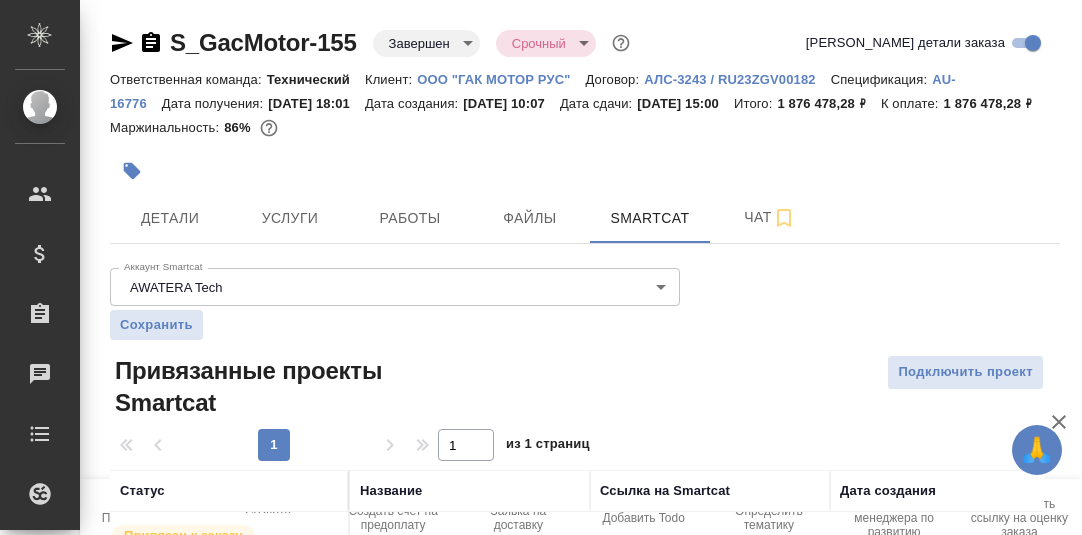 scroll, scrollTop: 0, scrollLeft: 0, axis: both 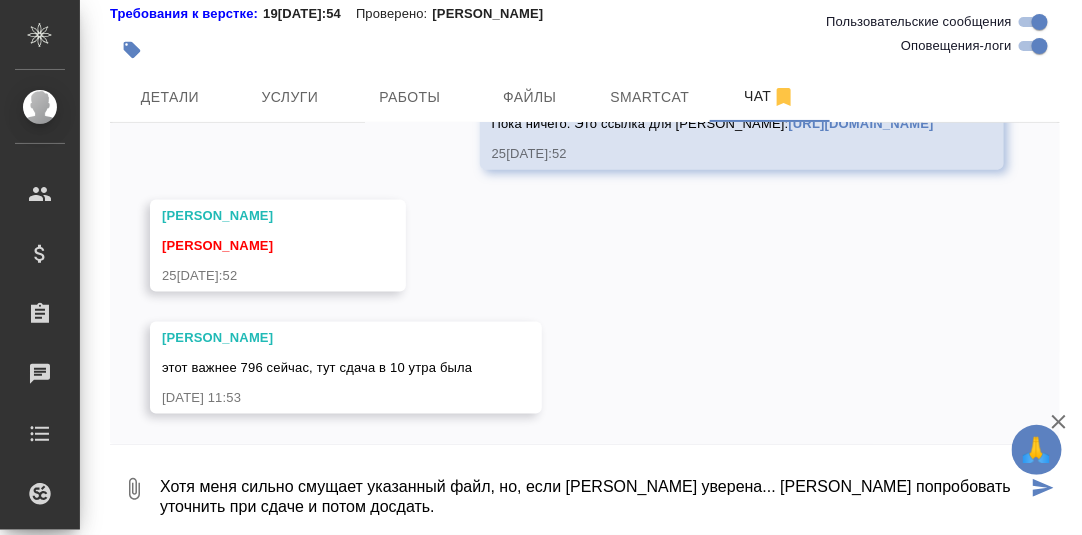 type on "Хотя меня сильно смущает указанный файл, но, если [PERSON_NAME] уверена... [PERSON_NAME] попробовать уточнить при сдаче и потом досдать." 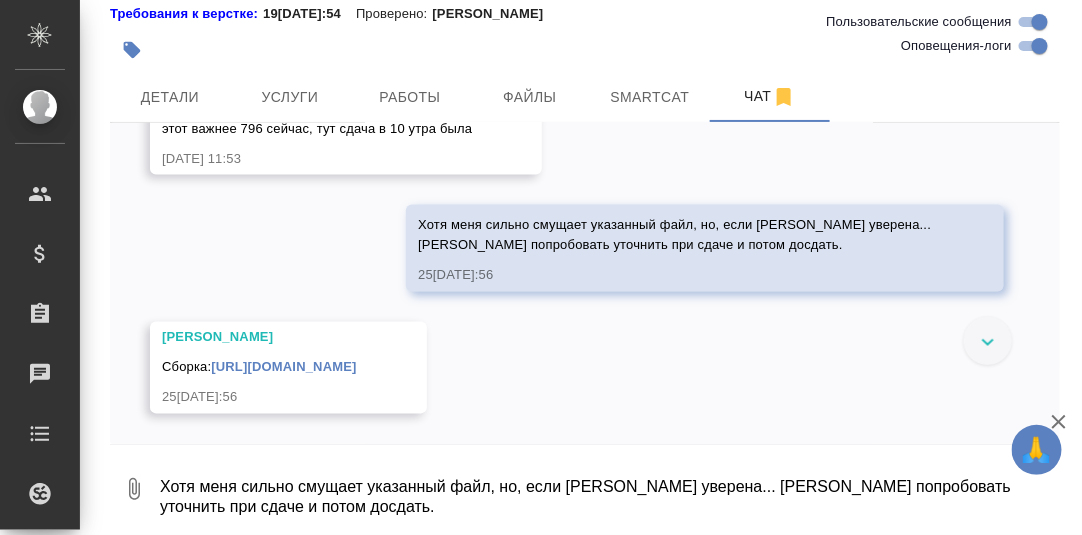 scroll, scrollTop: 25795, scrollLeft: 0, axis: vertical 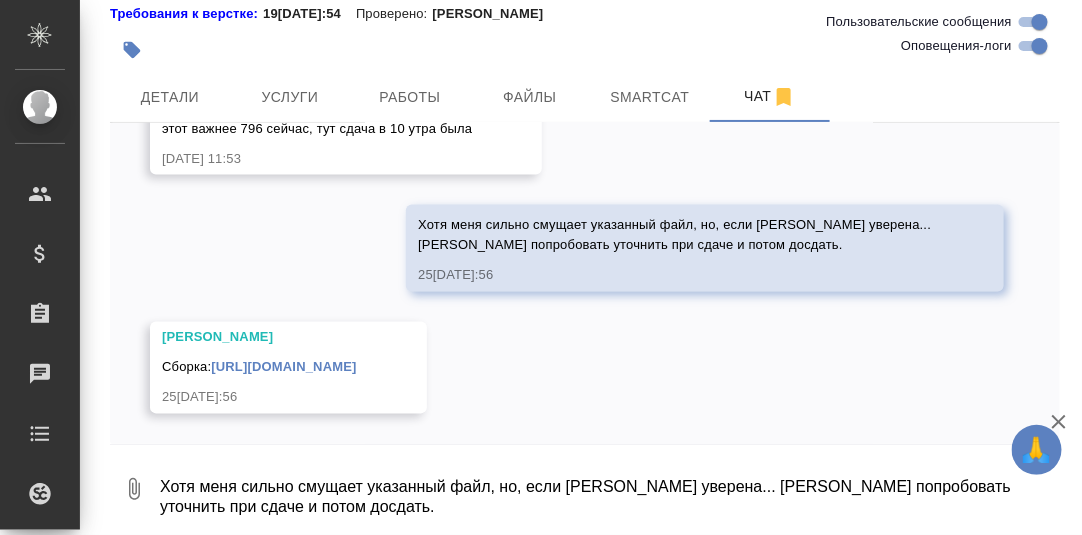 click on "https://drive.awatera.com/f/9929666" at bounding box center [283, 367] 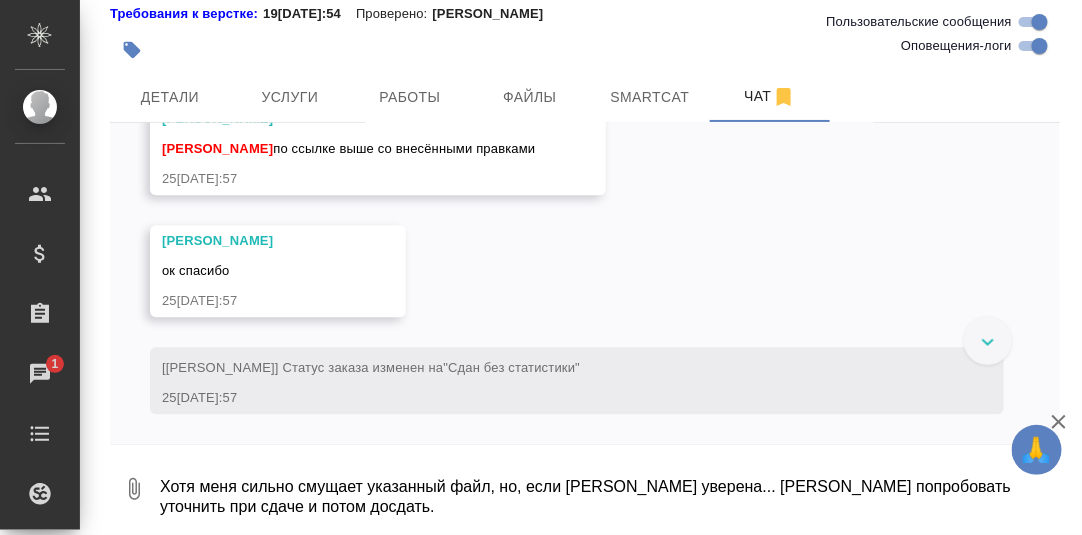 scroll, scrollTop: 26136, scrollLeft: 0, axis: vertical 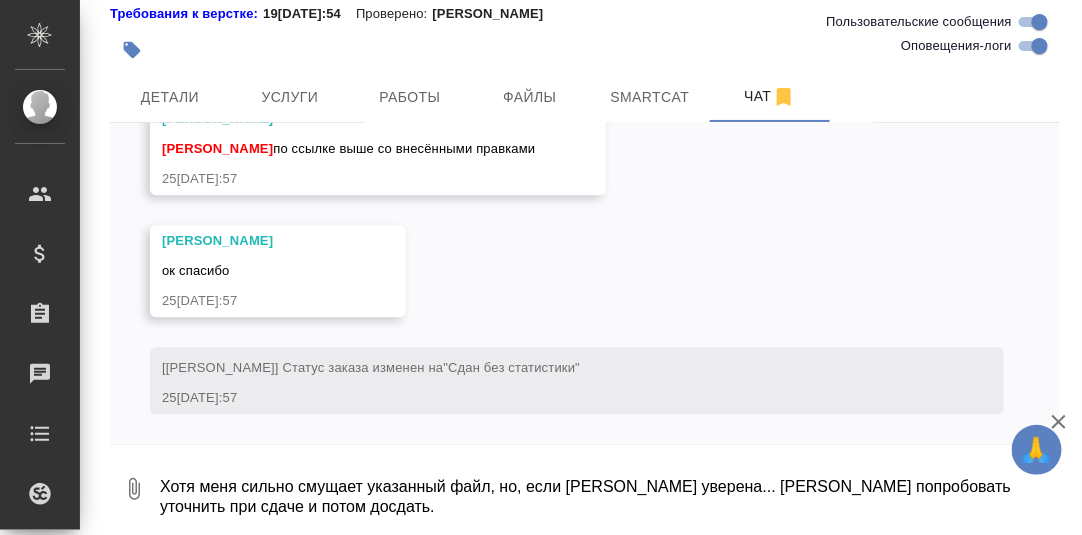 click on "Хотя меня сильно смущает указанный файл, но, если Катя уверена... Можем попробовать уточнить при сдаче и потом досдать." at bounding box center [609, 489] 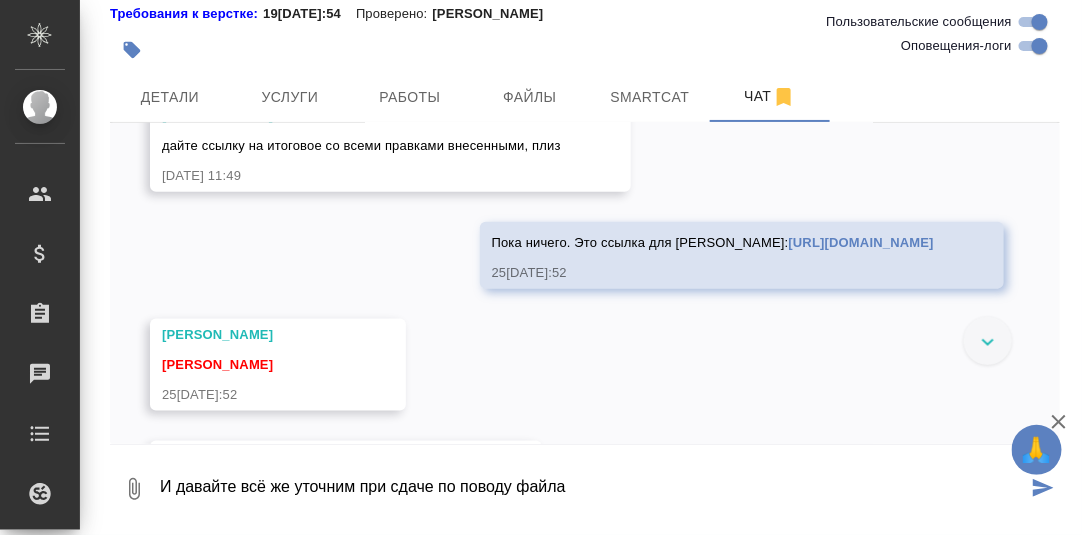 scroll, scrollTop: 24036, scrollLeft: 0, axis: vertical 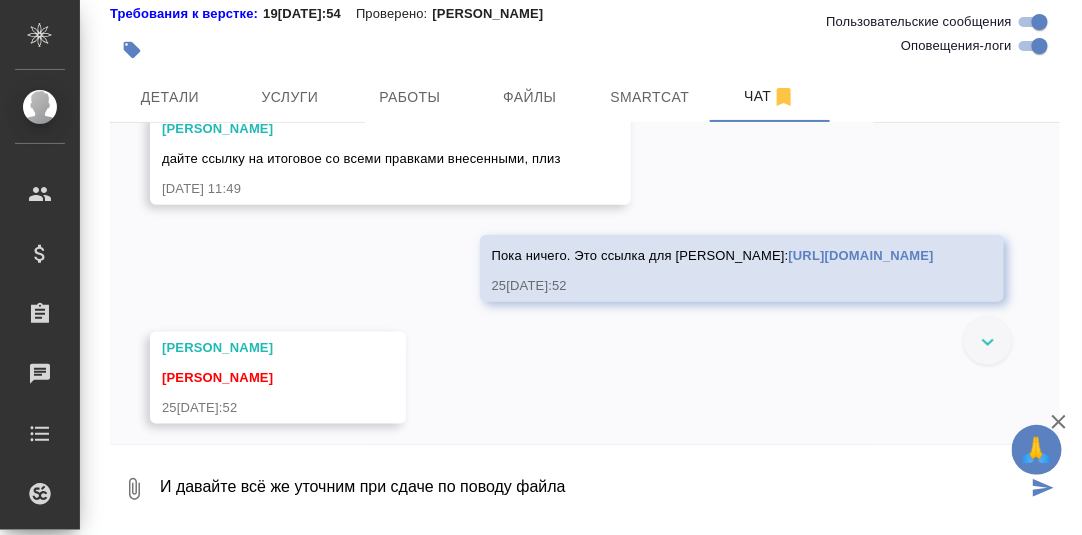 drag, startPoint x: 910, startPoint y: 234, endPoint x: 353, endPoint y: 231, distance: 557.00806 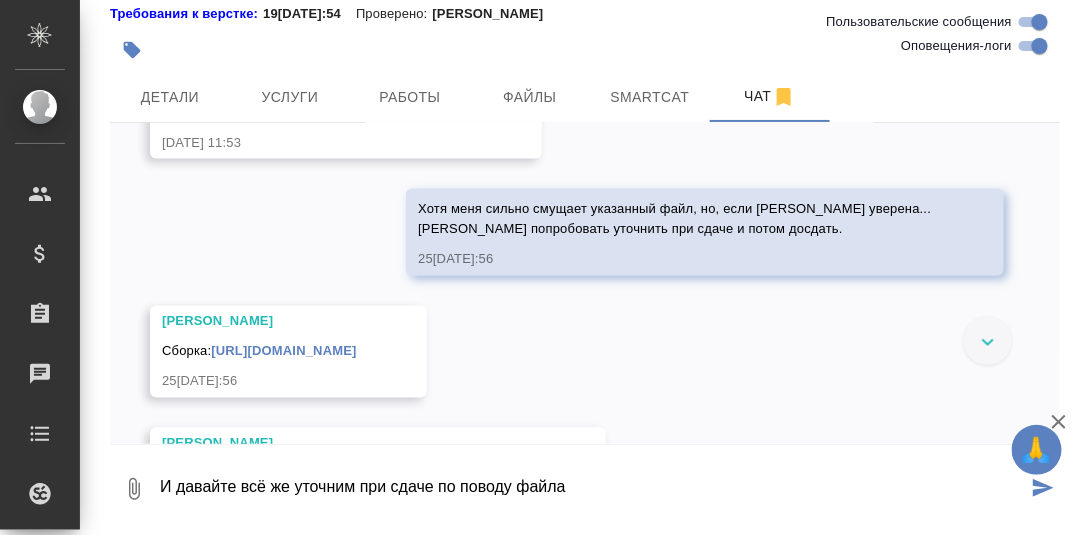 scroll, scrollTop: 24636, scrollLeft: 0, axis: vertical 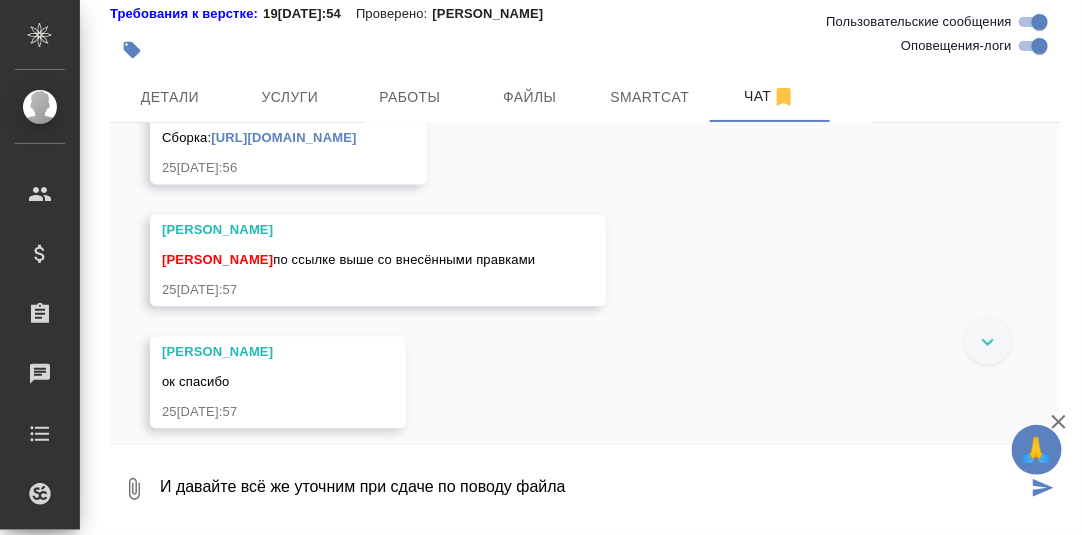 click on "И давайте всё же уточним при сдаче по поводу файла" at bounding box center [592, 489] 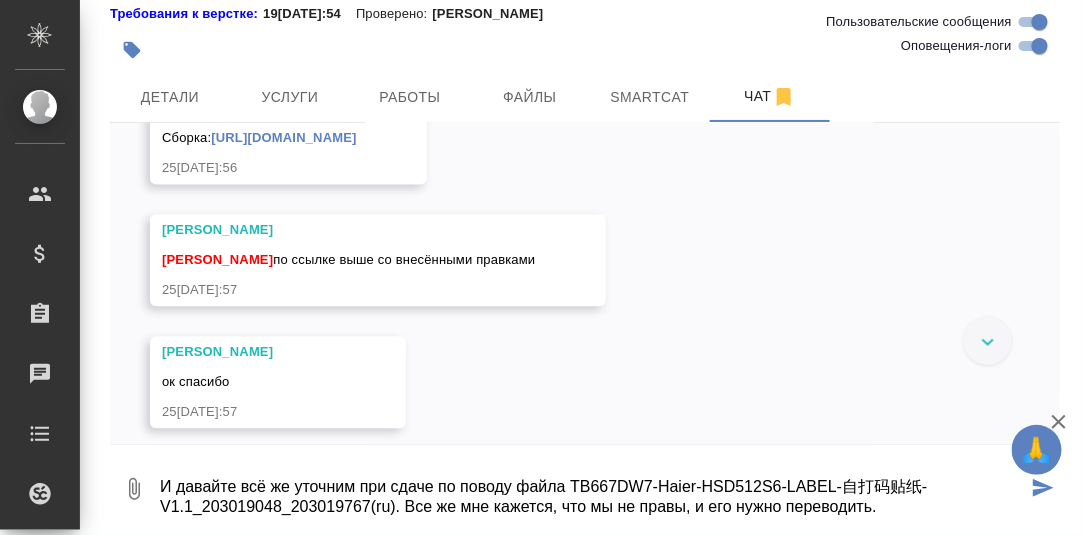 click on "И давайте всё же уточним при сдаче по поводу файла TB667DW7-Haier-HSD512S6-LABEL-自打码贴纸-V1.1_203019048_203019767(ru). Все же мне кажется, что мы не правы, и его нужно переводить." at bounding box center [592, 489] 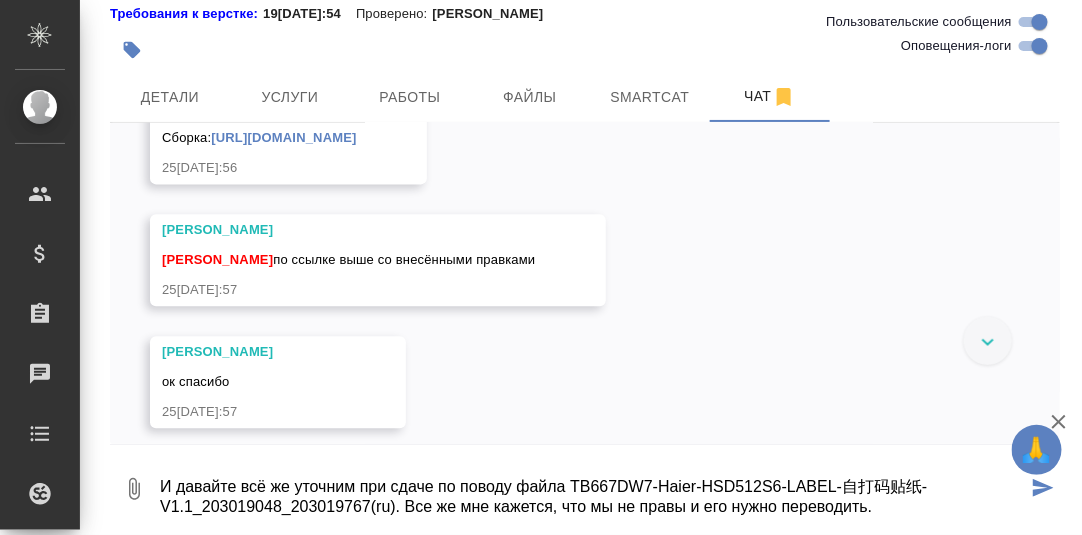 click on "И давайте всё же уточним при сдаче по поводу файла TB667DW7-Haier-HSD512S6-LABEL-自打码贴纸-V1.1_203019048_203019767(ru). Все же мне кажется, что мы не правы и его нужно переводить." at bounding box center [592, 489] 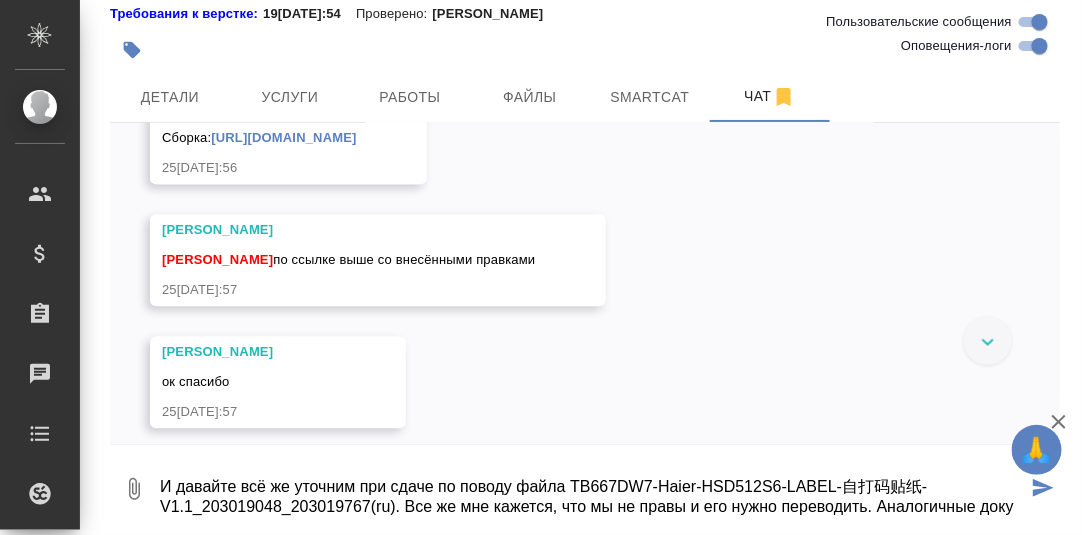 scroll, scrollTop: 13, scrollLeft: 0, axis: vertical 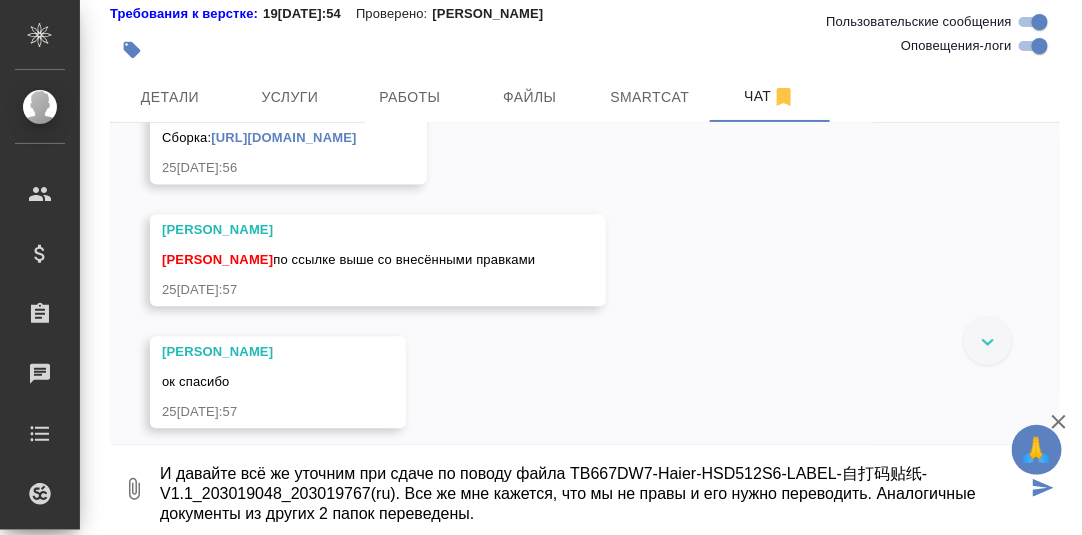 type on "И давайте всё же уточним при сдаче по поводу файла TB667DW7-Haier-HSD512S6-LABEL-自打码贴纸-V1.1_203019048_203019767(ru). Все же мне кажется, что мы не правы и его нужно переводить. Аналогичные документы из других 2 папок переведены." 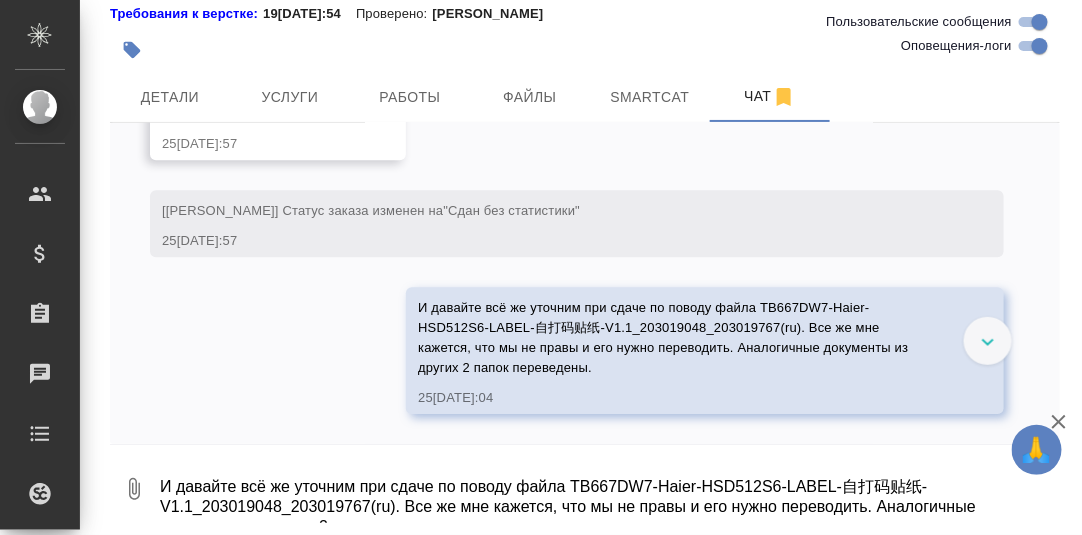 scroll, scrollTop: 26293, scrollLeft: 0, axis: vertical 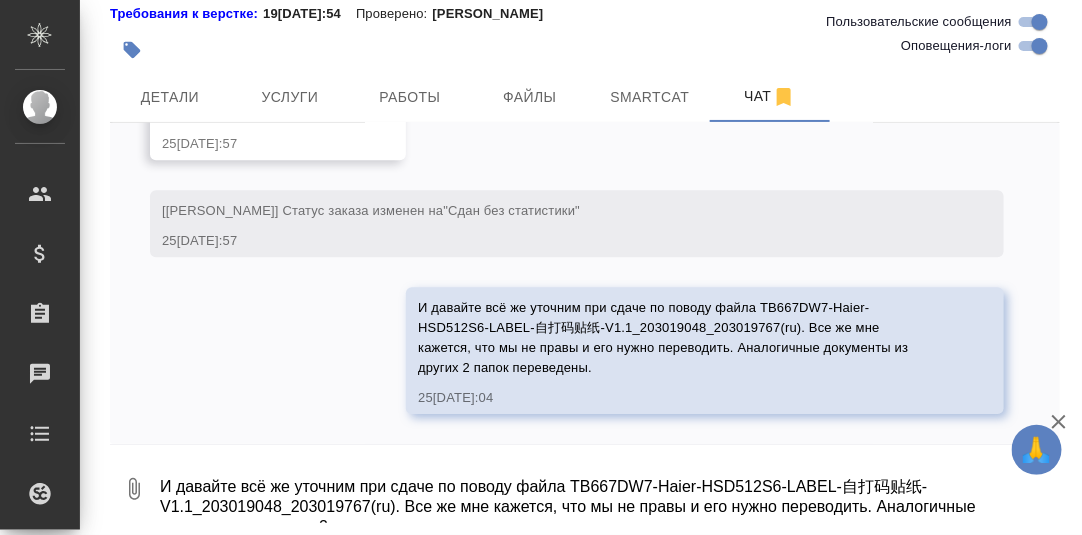type 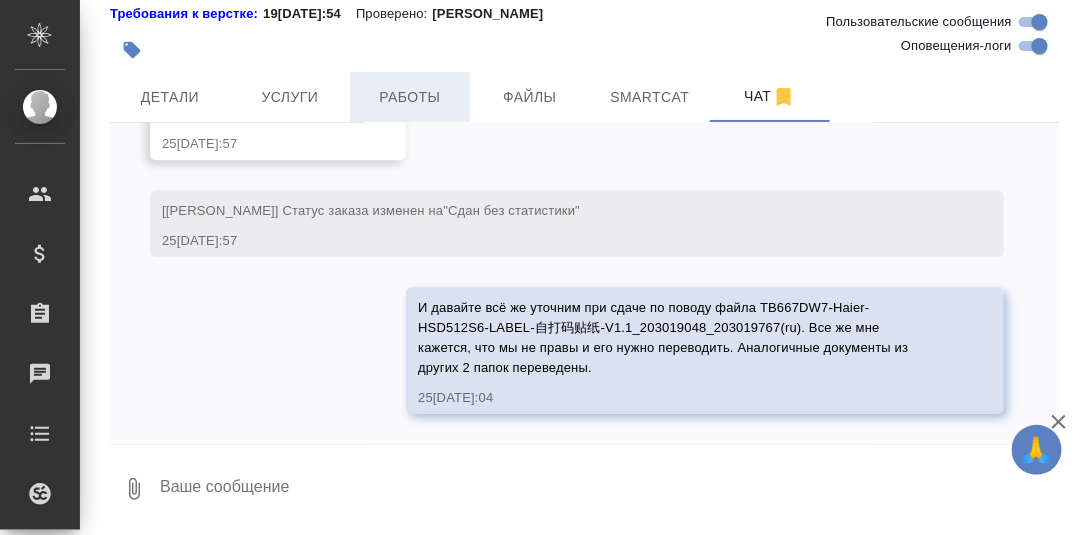drag, startPoint x: 418, startPoint y: 97, endPoint x: 466, endPoint y: 131, distance: 58.821766 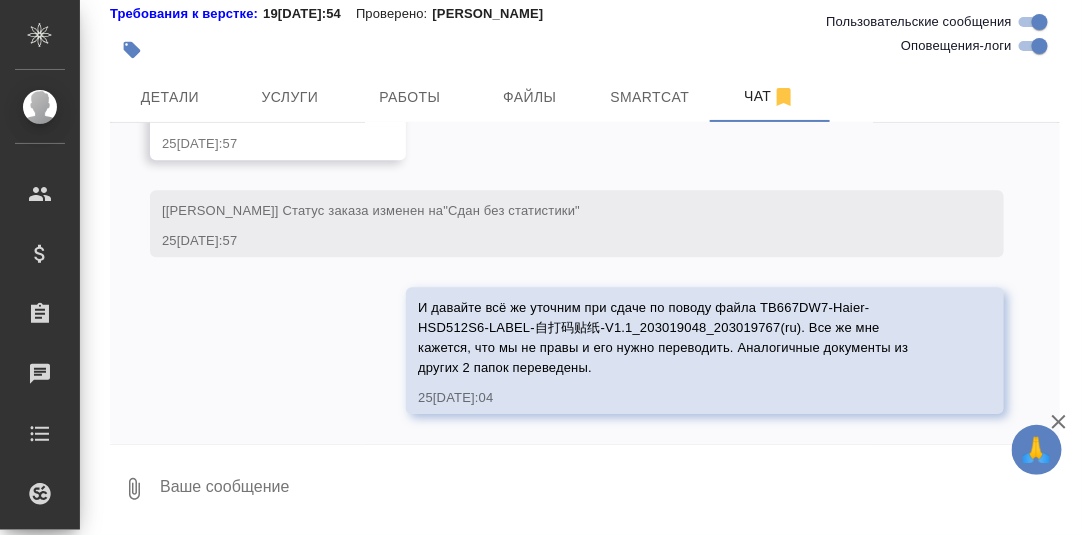 click on "Работы" at bounding box center (410, 97) 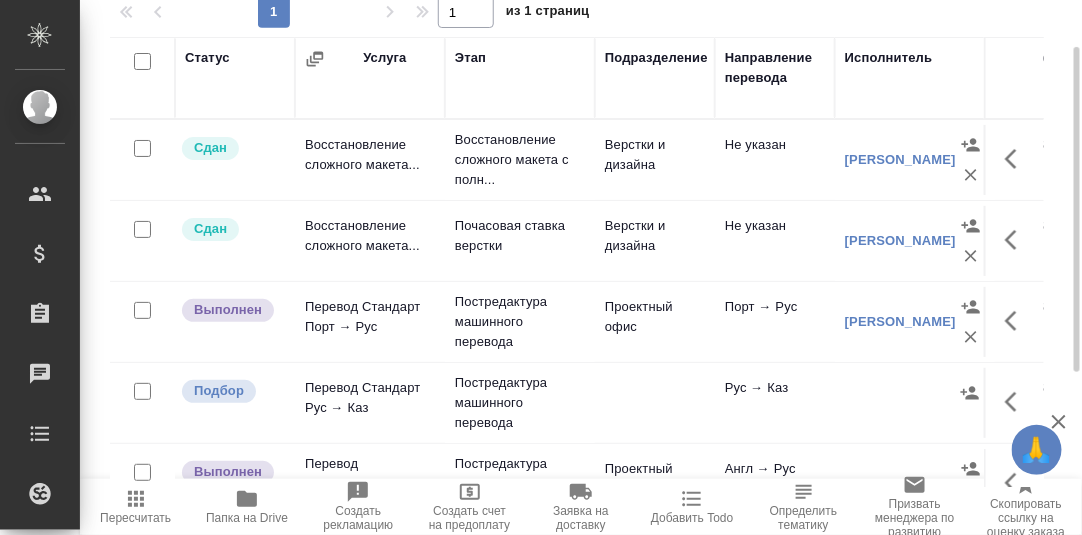 scroll, scrollTop: 344, scrollLeft: 0, axis: vertical 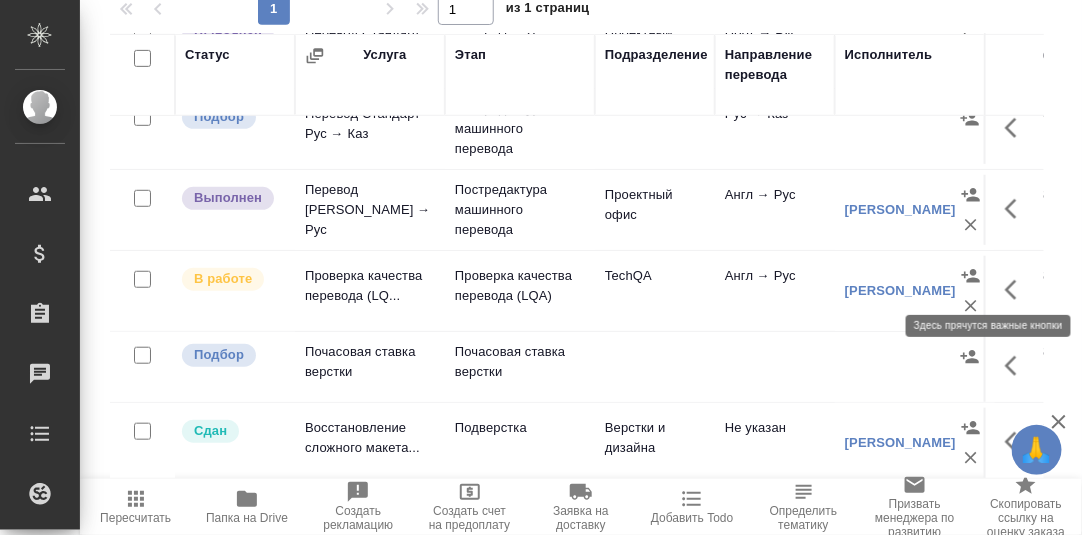 click 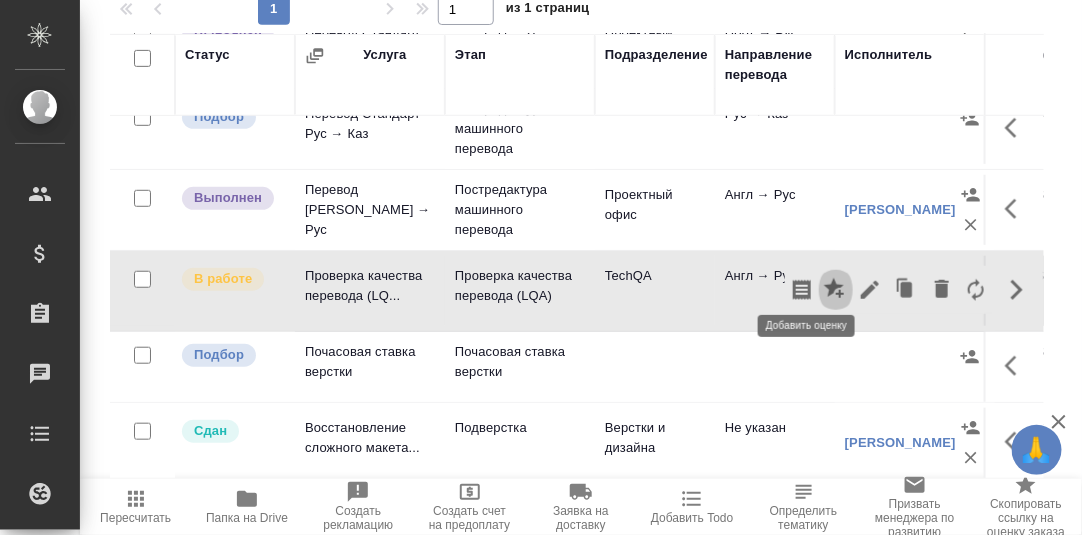 click 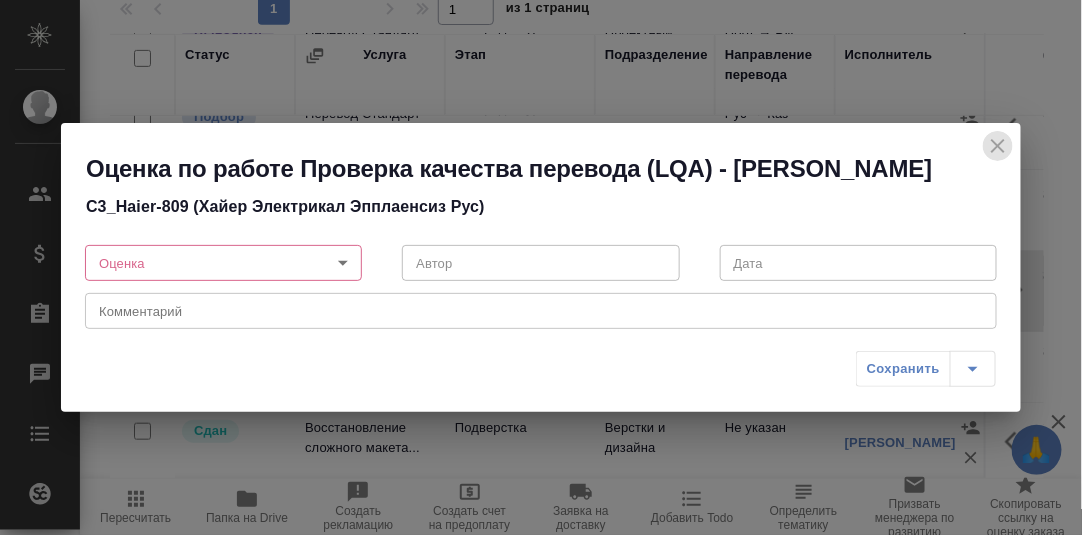 click 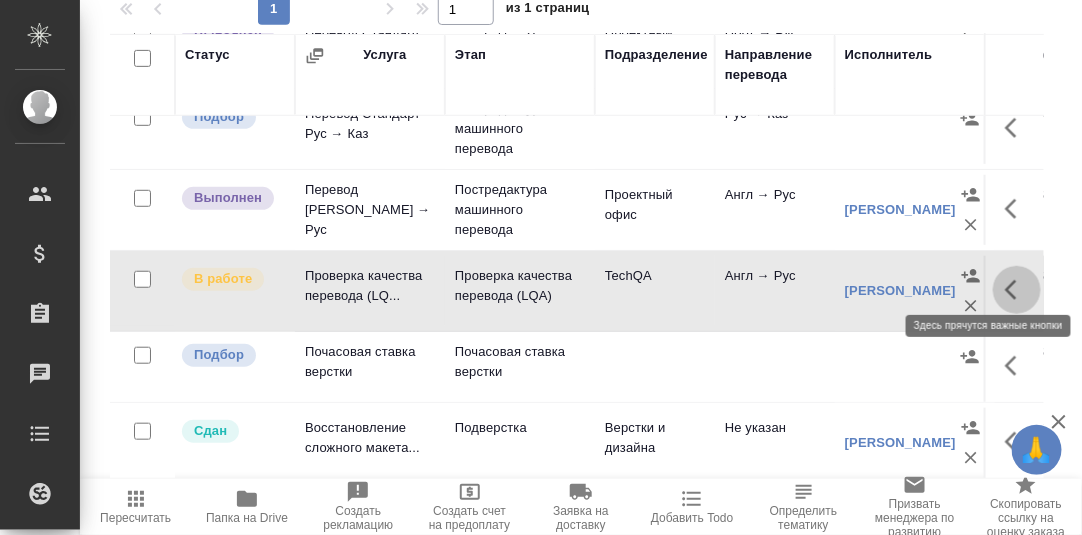 click 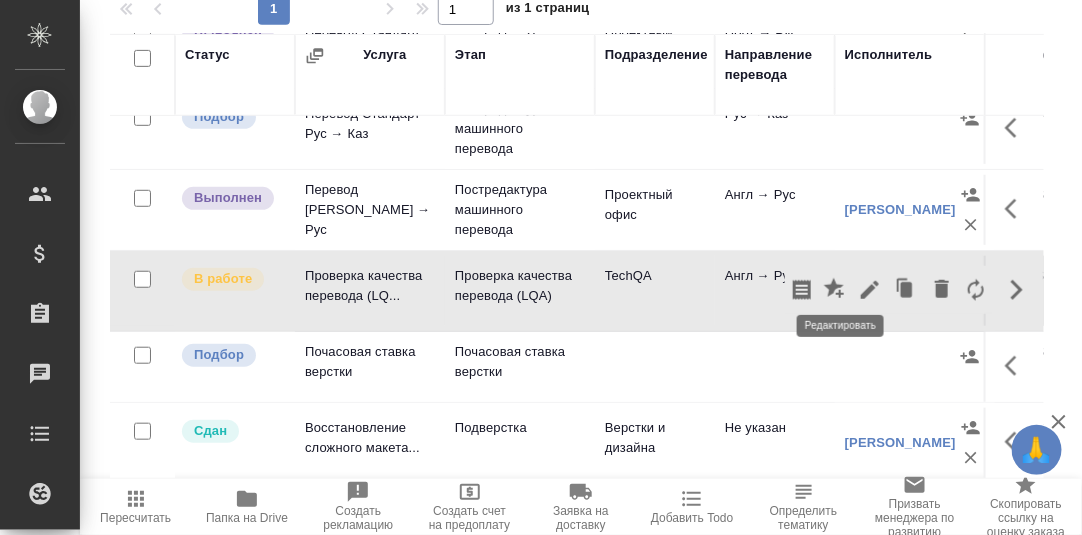 click 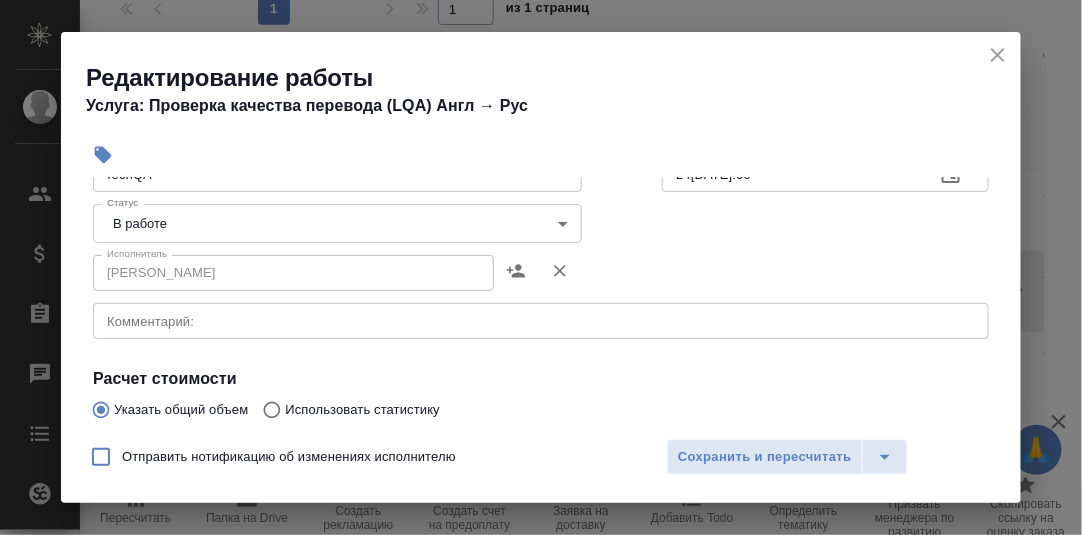 scroll, scrollTop: 200, scrollLeft: 0, axis: vertical 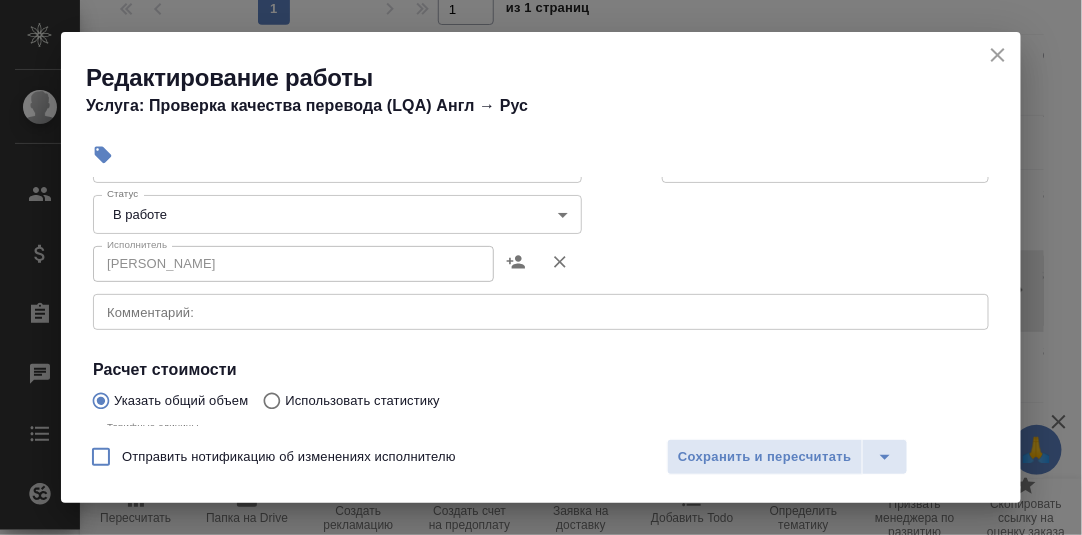 click on "🙏 .cls-1
fill:#fff;
AWATERA Румянцева Дарья d.rumyantseva Клиенты Спецификации Заказы 0 Чаты Todo Проекты SC Исполнители Кандидаты Работы Входящие заявки Заявки на доставку Рекламации Проекты процессинга Конференции Выйти C3_Haier-809 В работе inProgress Нормальный normal Кратко детали заказа Ответственная команда: Технический Клиент: Хайер Электрикал Эпплаенсиз Рус Договор: ТР24-1402 Дата создания: 17.07.2025, 16:58 Дата сдачи: 25.07.2025, 10:00 Итого: 13 441,32 ₽ К оплате: 13 441,32 ₽ Маржинальность: 92% Требования к верстке: 19.01.2024 17:54 Проверено: Петрова Валерия Детали Услуги Работы Файлы Smartcat" at bounding box center [541, 267] 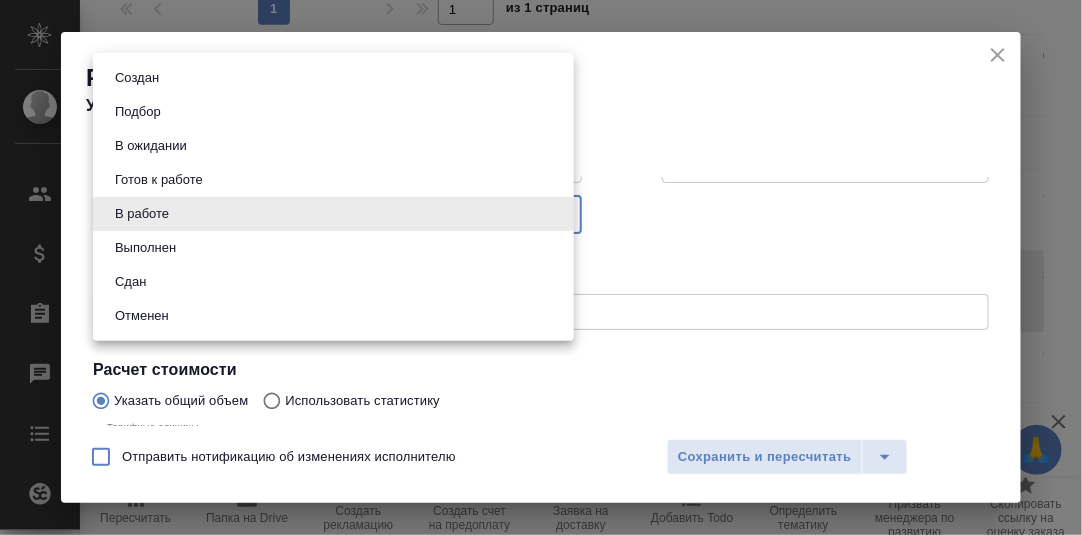 click on "Сдан" at bounding box center [333, 282] 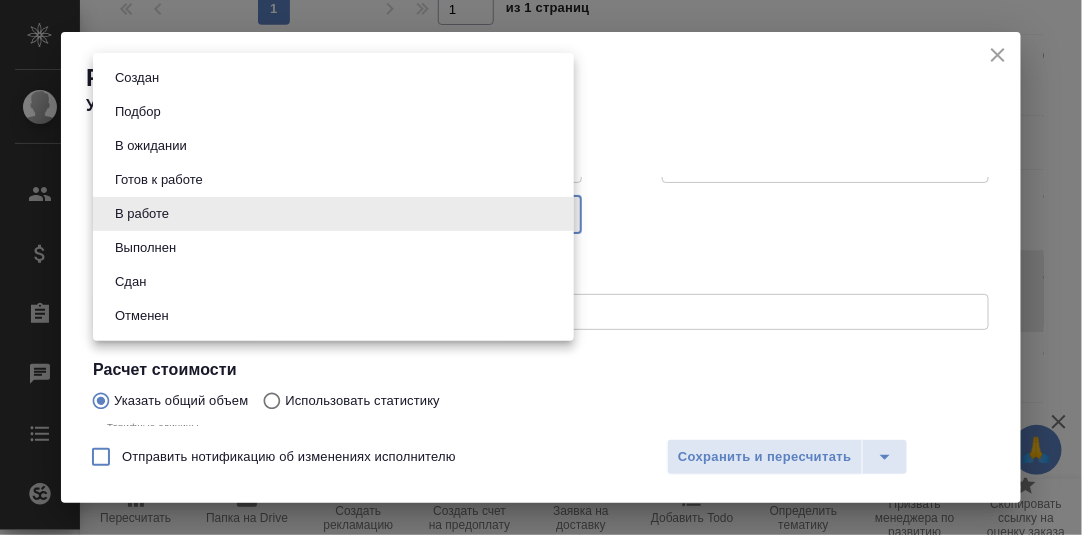 type on "closed" 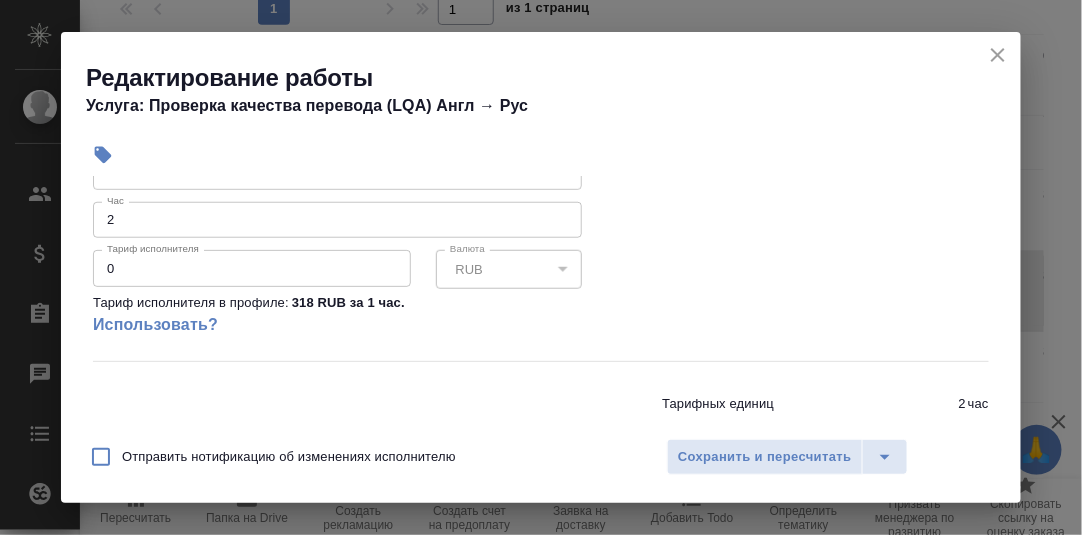 scroll, scrollTop: 499, scrollLeft: 0, axis: vertical 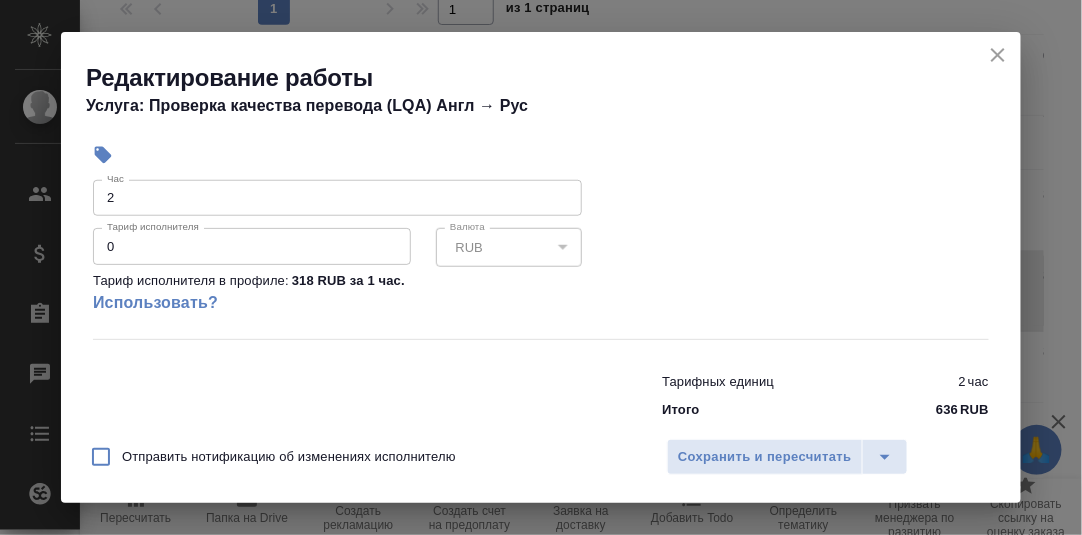 click on "2" at bounding box center (337, 198) 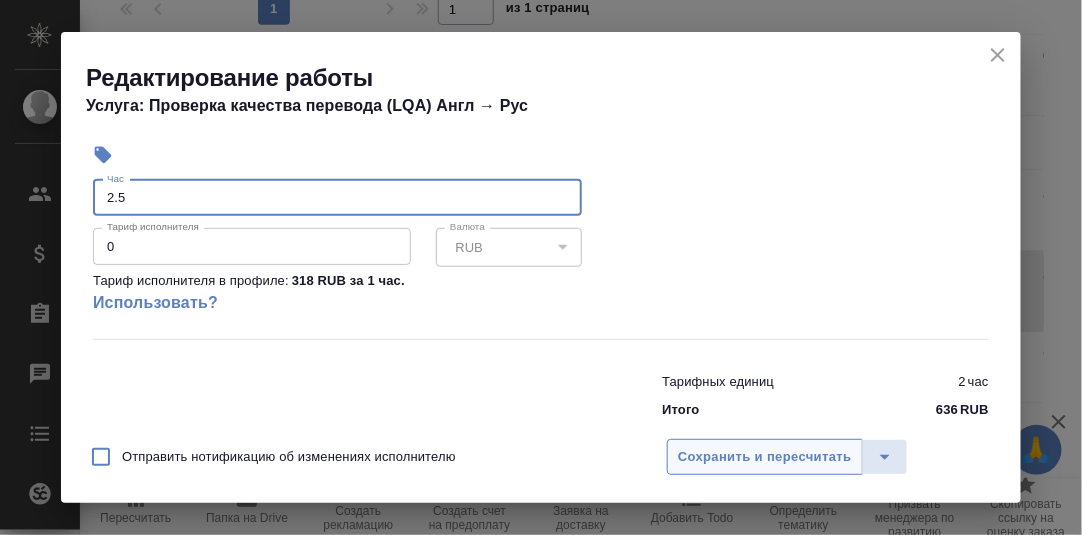 type on "2.5" 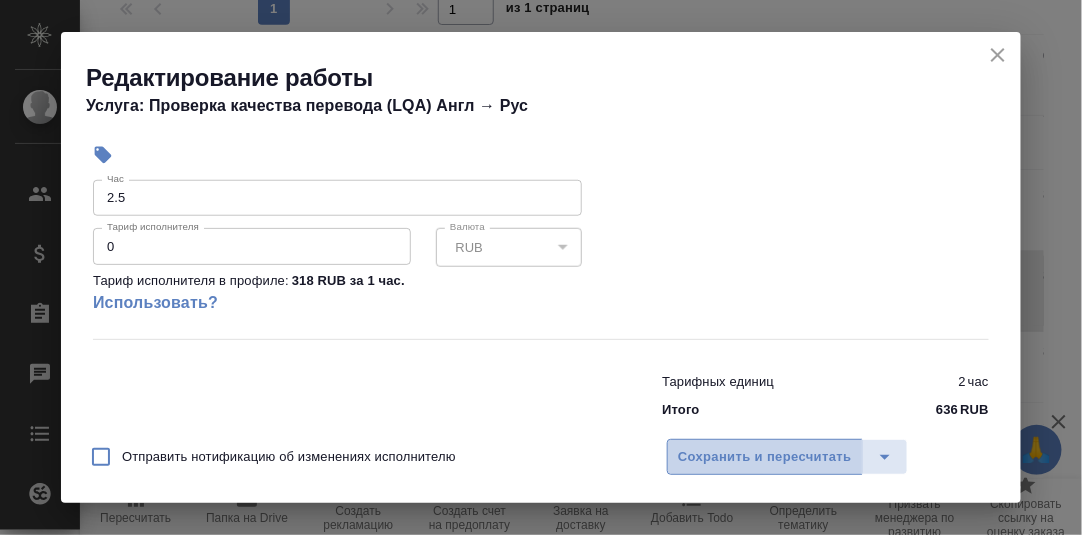 click on "Сохранить и пересчитать" at bounding box center [765, 457] 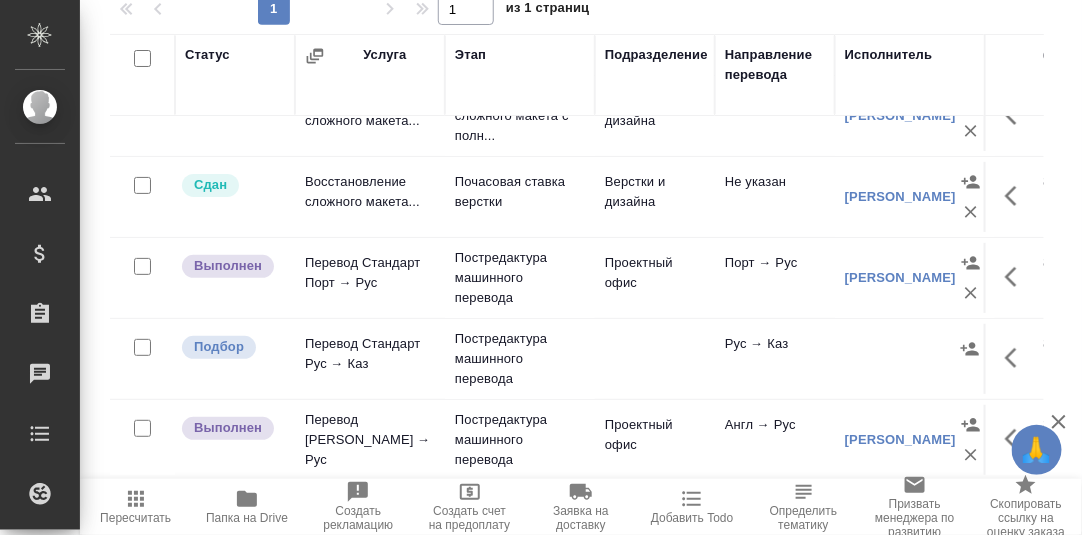 scroll, scrollTop: 0, scrollLeft: 0, axis: both 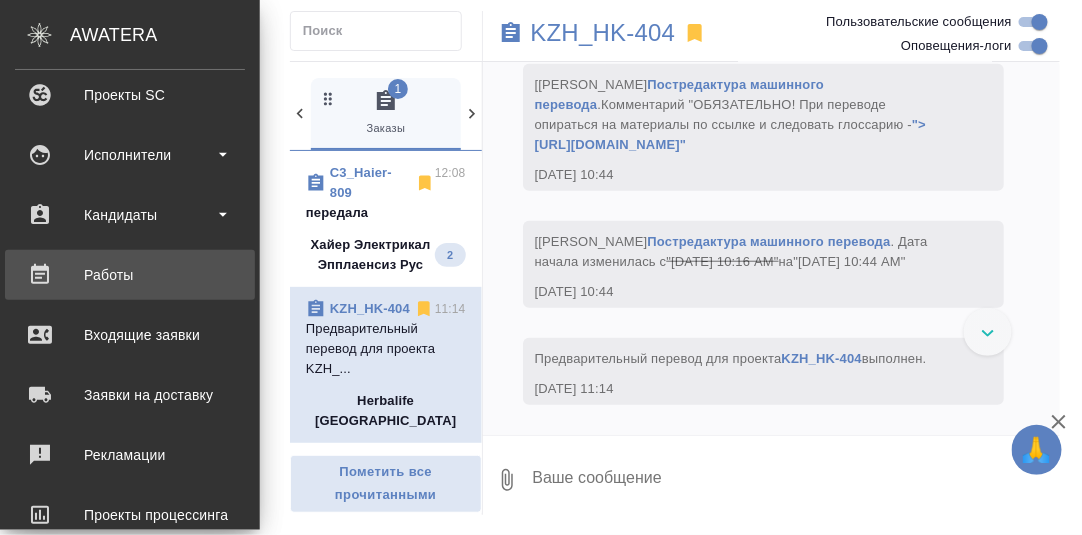 click on "Работы" at bounding box center (130, 275) 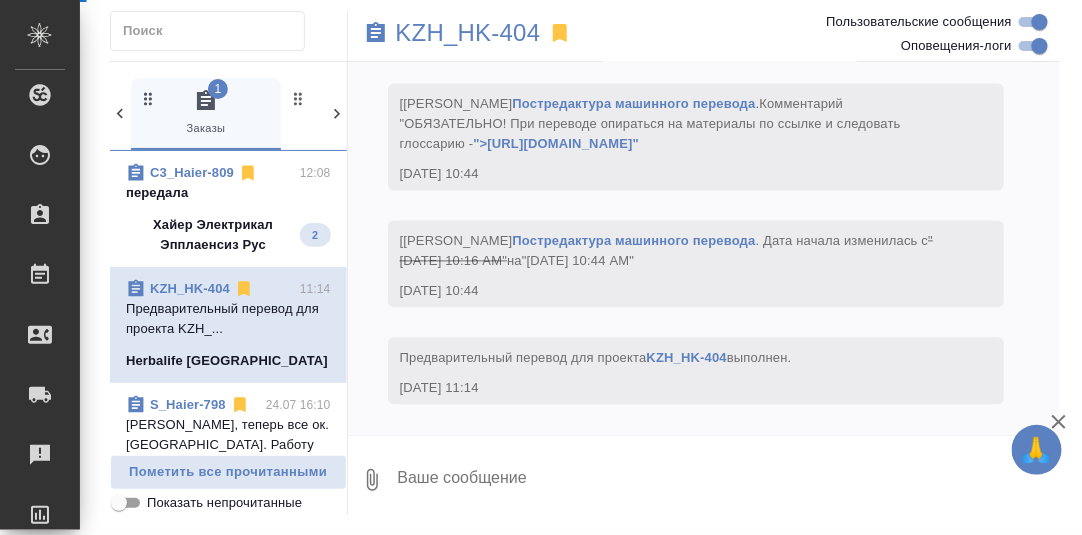scroll, scrollTop: 13512, scrollLeft: 0, axis: vertical 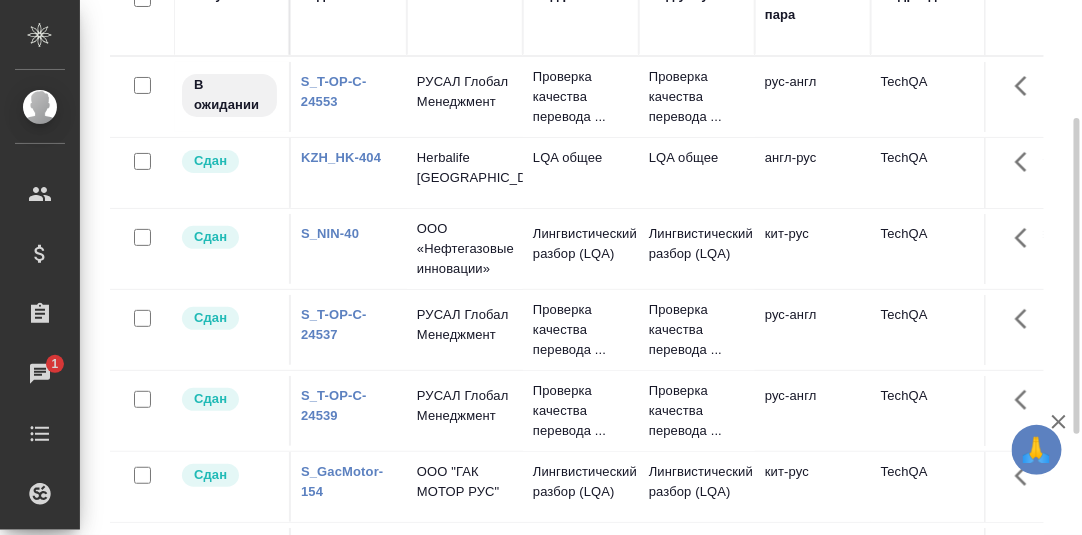 click on "S_NIN-40" at bounding box center [330, 233] 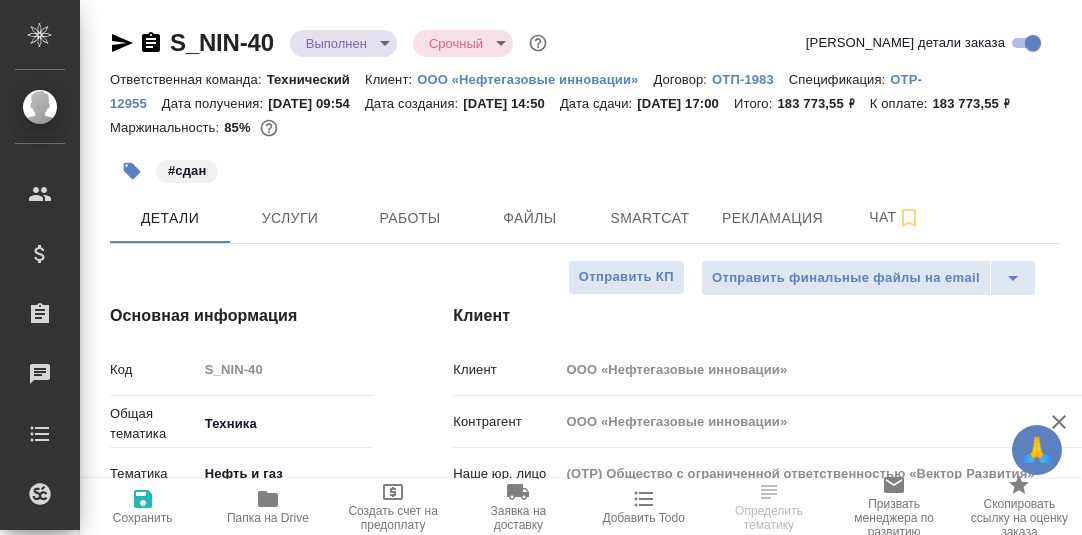 select on "RU" 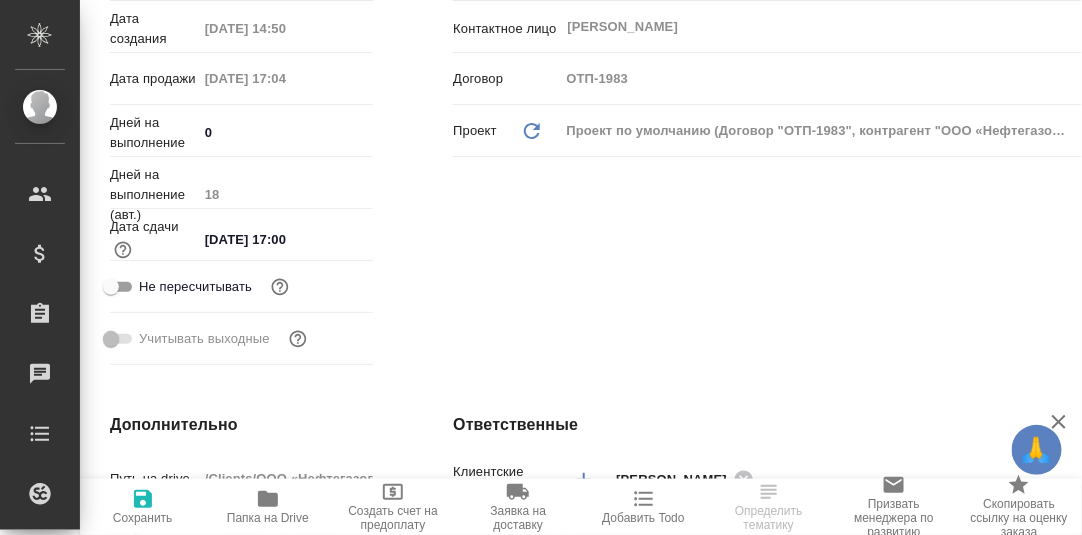 scroll, scrollTop: 0, scrollLeft: 0, axis: both 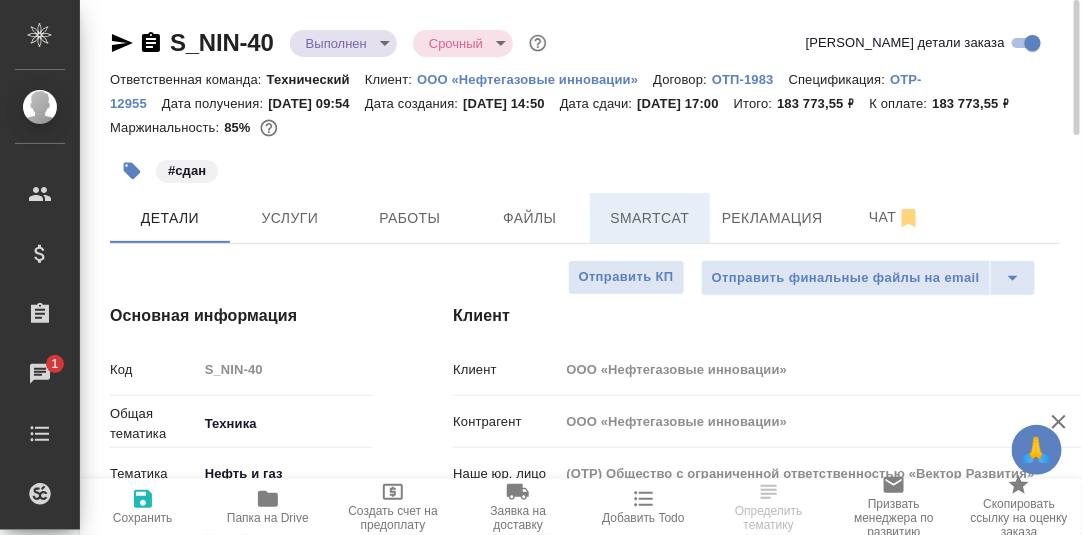 drag, startPoint x: 650, startPoint y: 240, endPoint x: 696, endPoint y: 263, distance: 51.42956 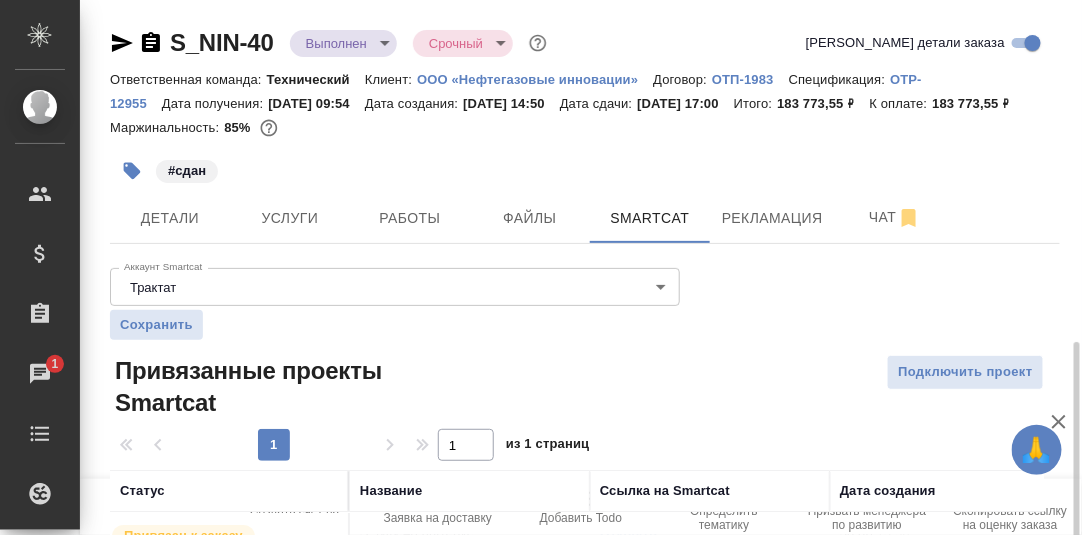 scroll, scrollTop: 208, scrollLeft: 0, axis: vertical 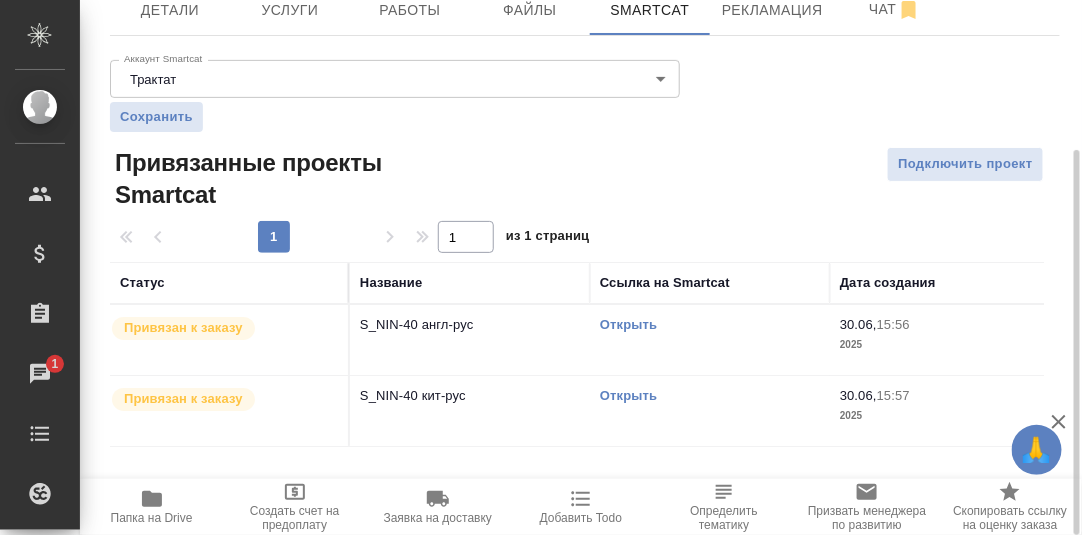 click on "Открыть" at bounding box center [628, 395] 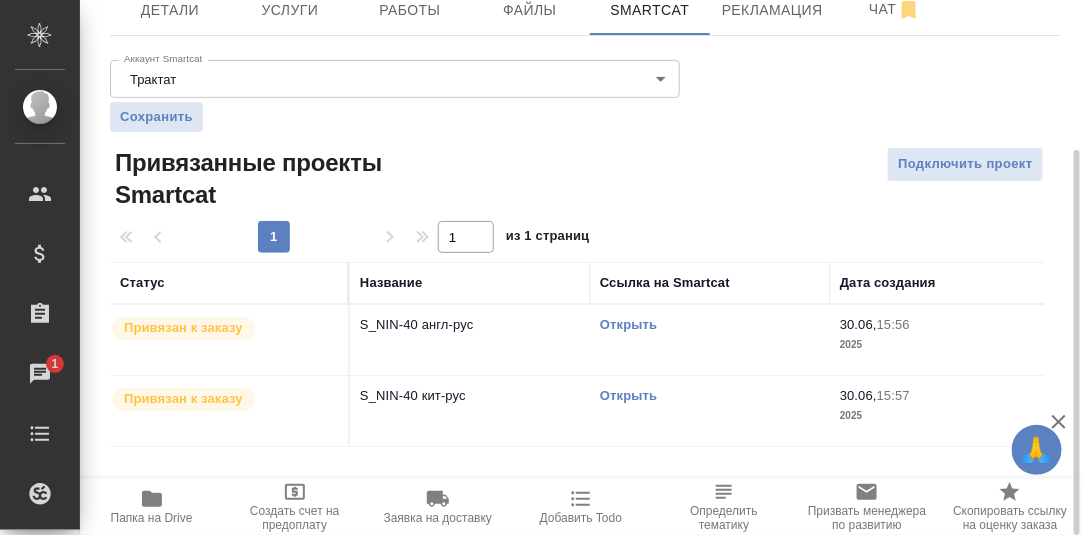 click on "Открыть" at bounding box center [628, 324] 